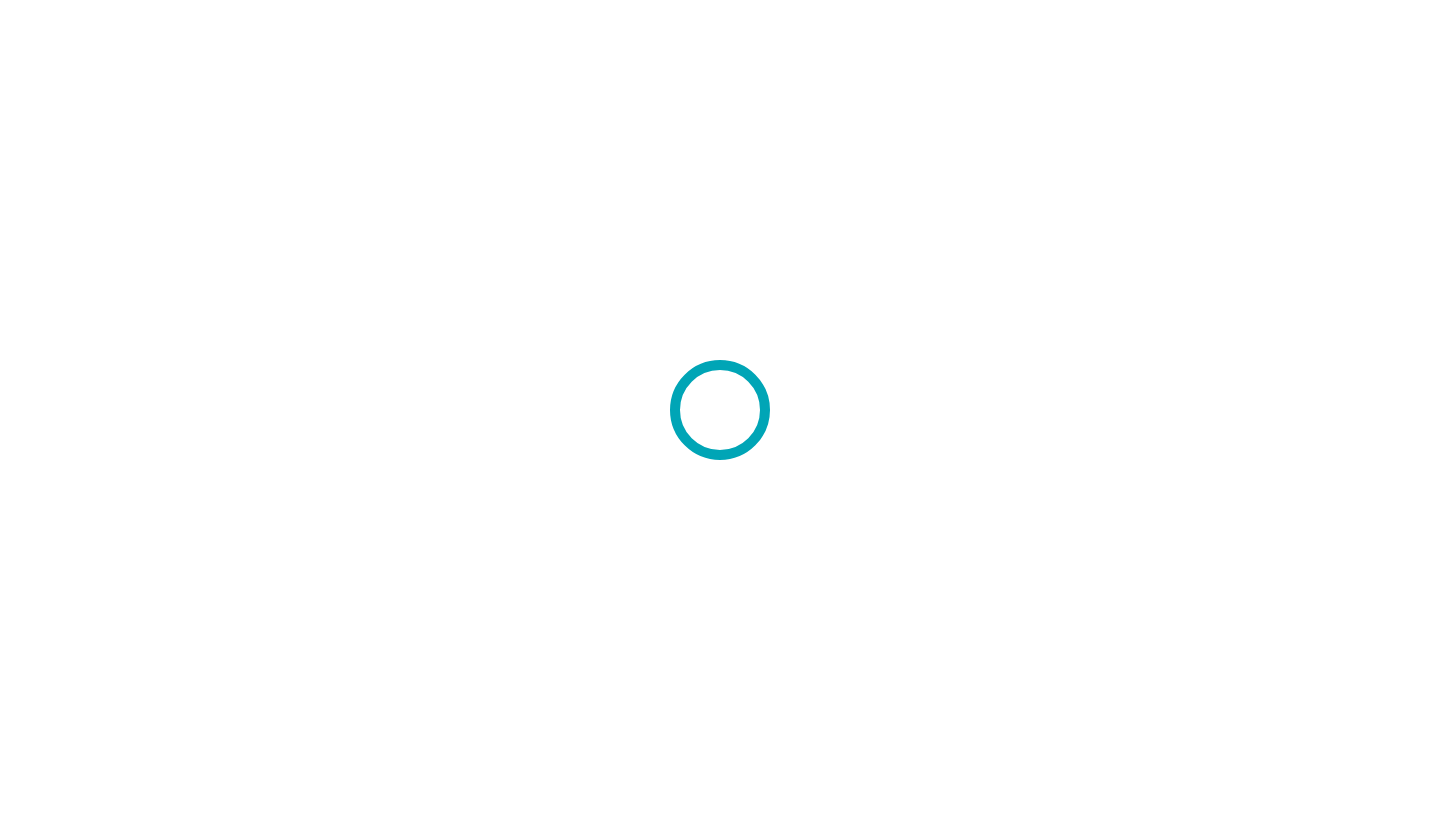 scroll, scrollTop: 0, scrollLeft: 0, axis: both 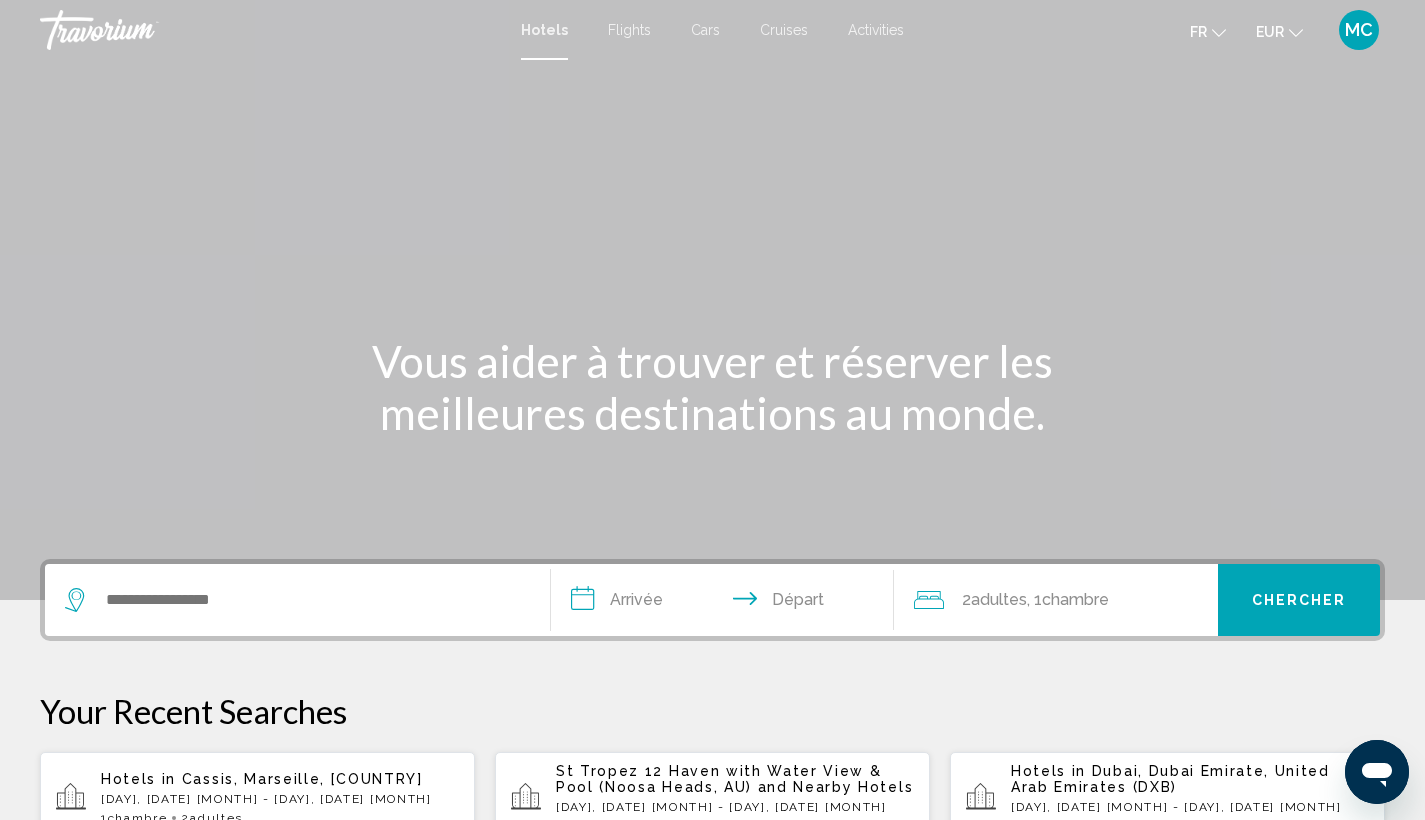 click on "**********" at bounding box center (727, 603) 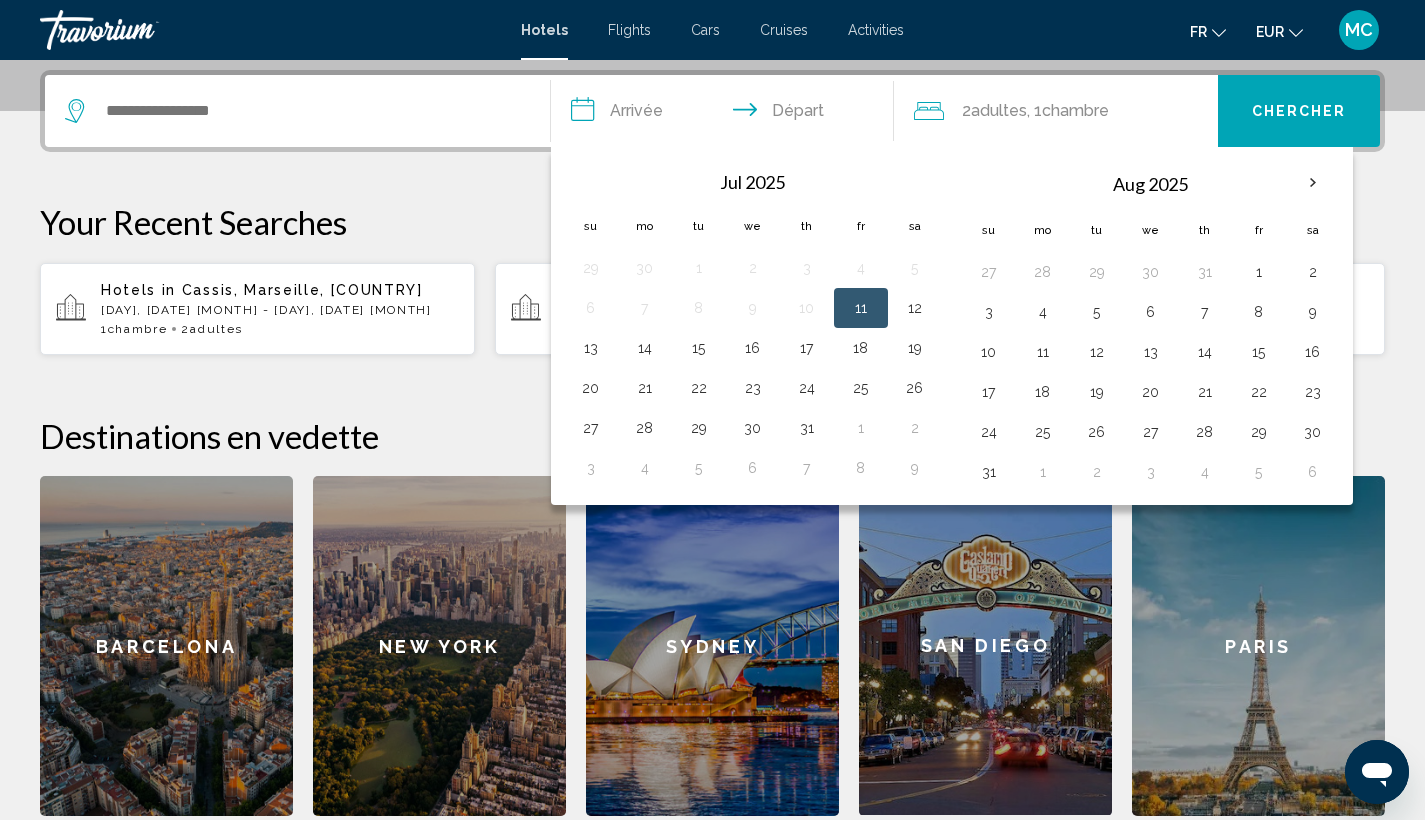 scroll, scrollTop: 494, scrollLeft: 0, axis: vertical 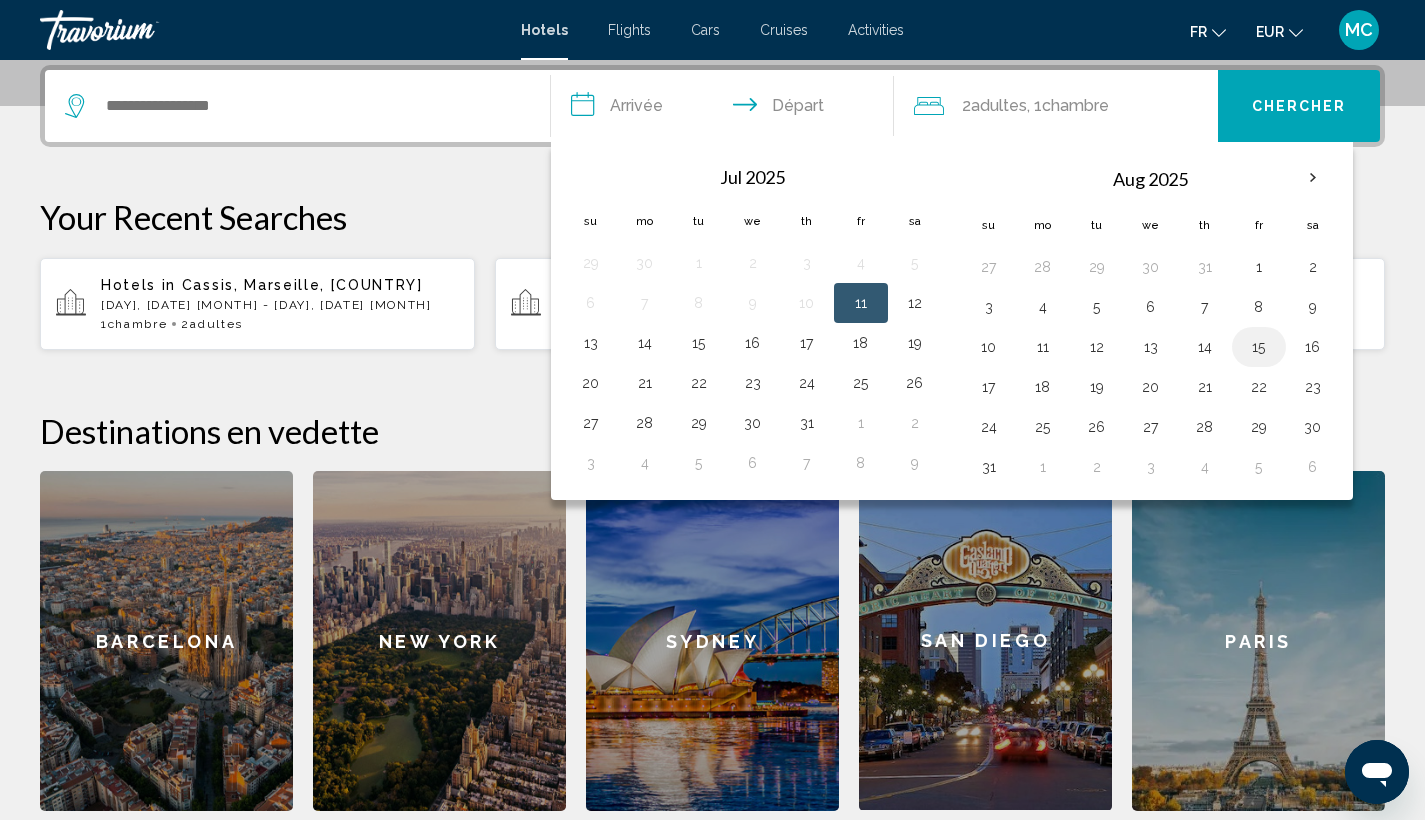 click on "15" at bounding box center (1259, 347) 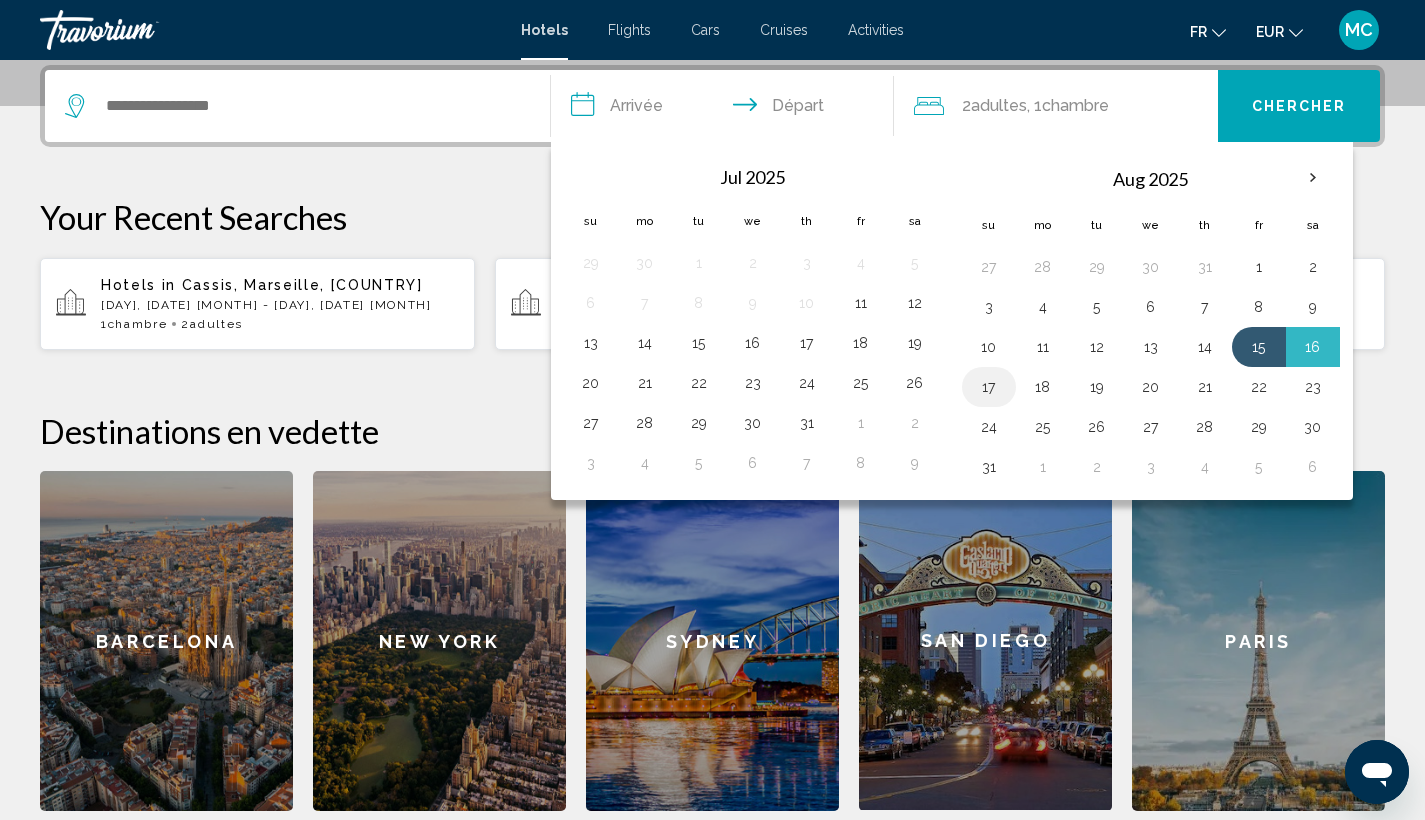 click on "17" at bounding box center [989, 387] 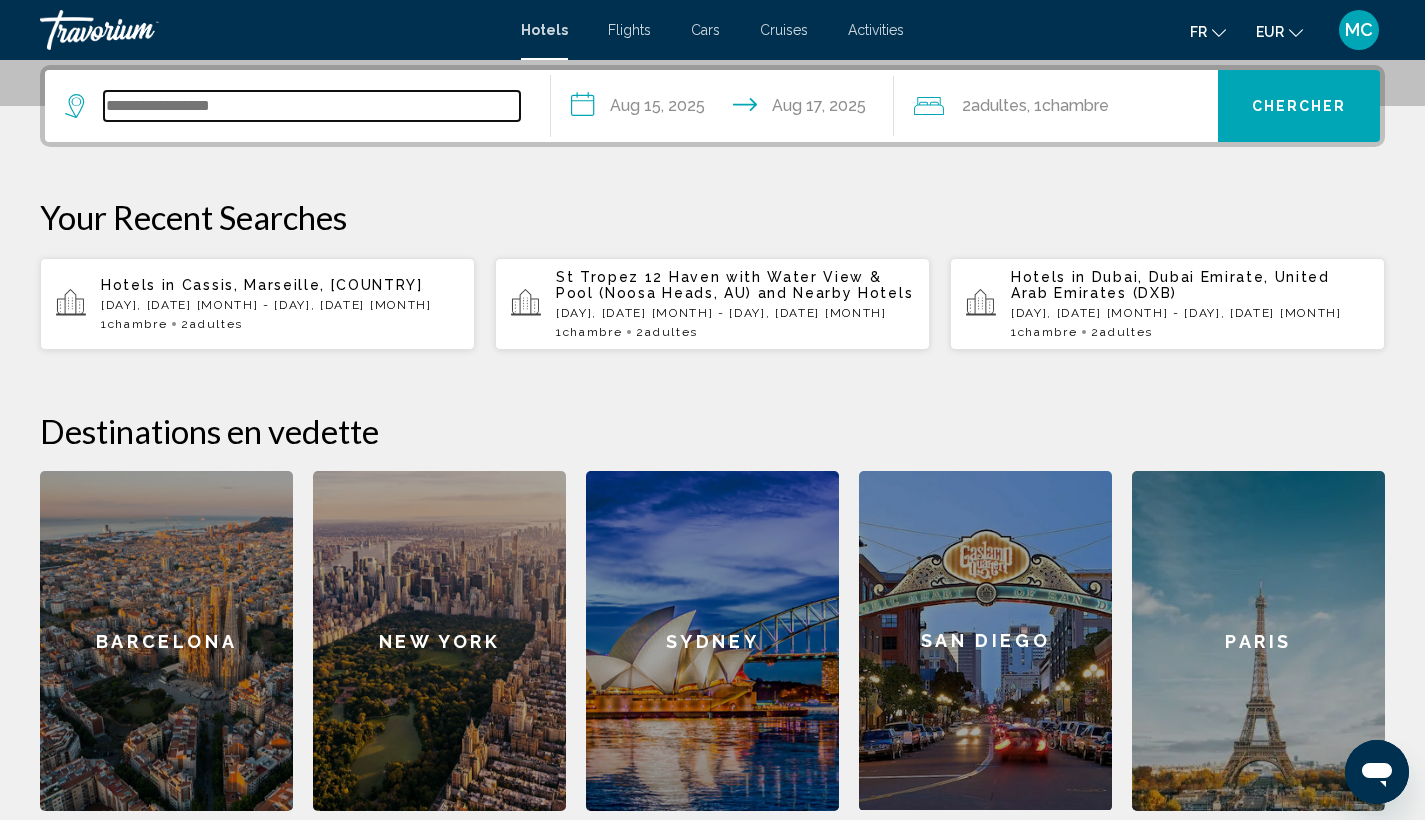 click at bounding box center [312, 106] 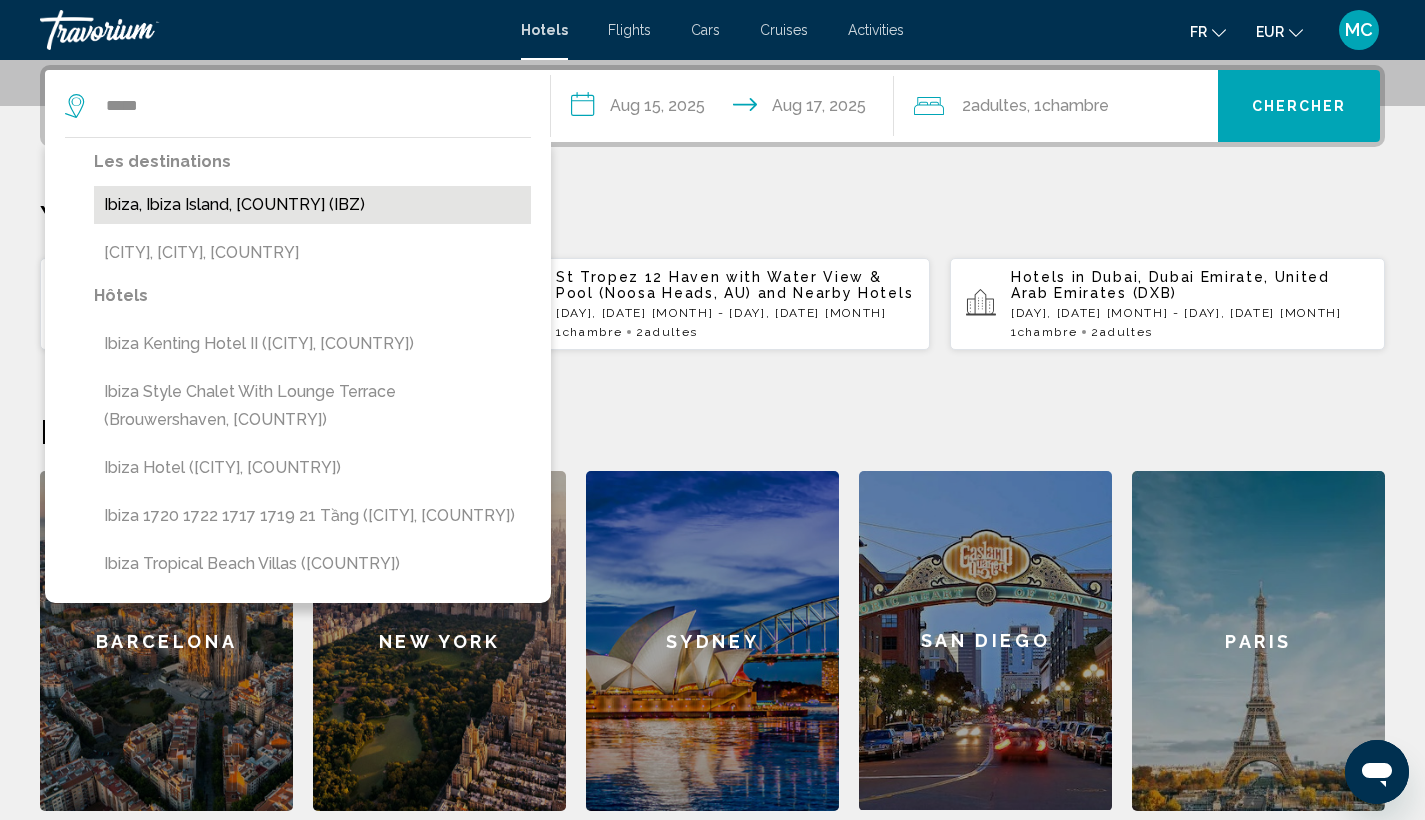 click on "Ibiza, Ibiza Island, [COUNTRY] (IBZ)" at bounding box center (312, 205) 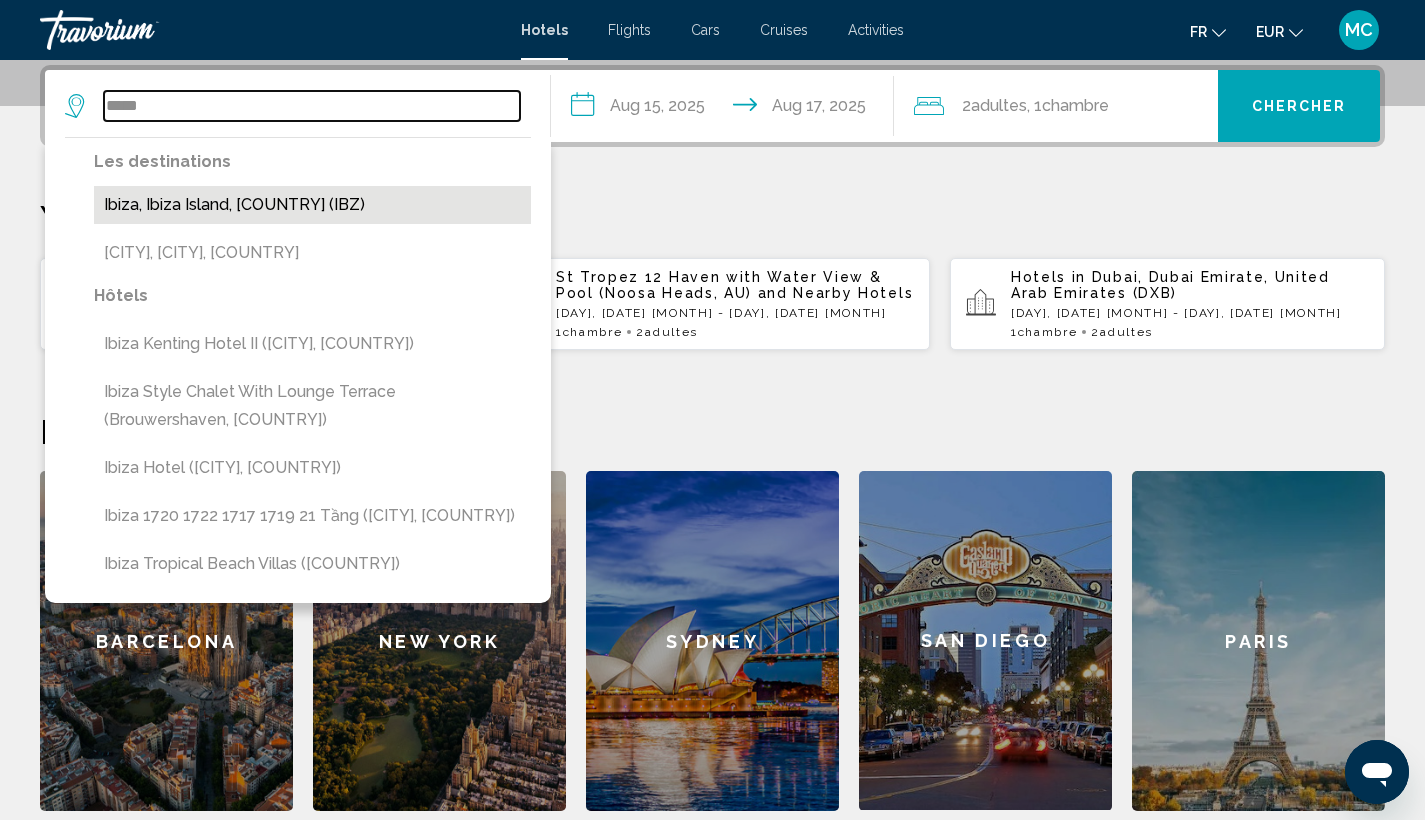 type on "**********" 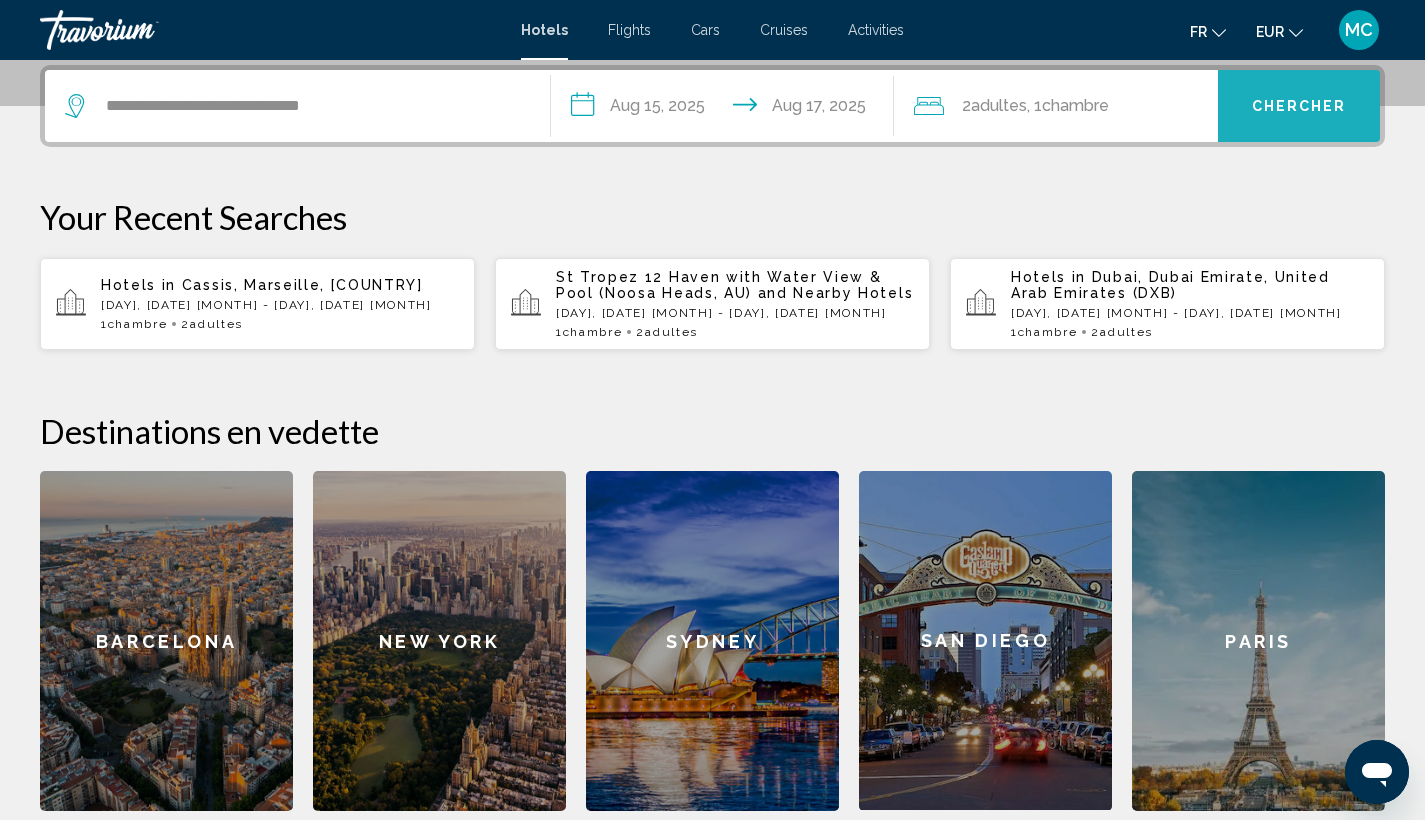 click on "Chercher" at bounding box center [1299, 106] 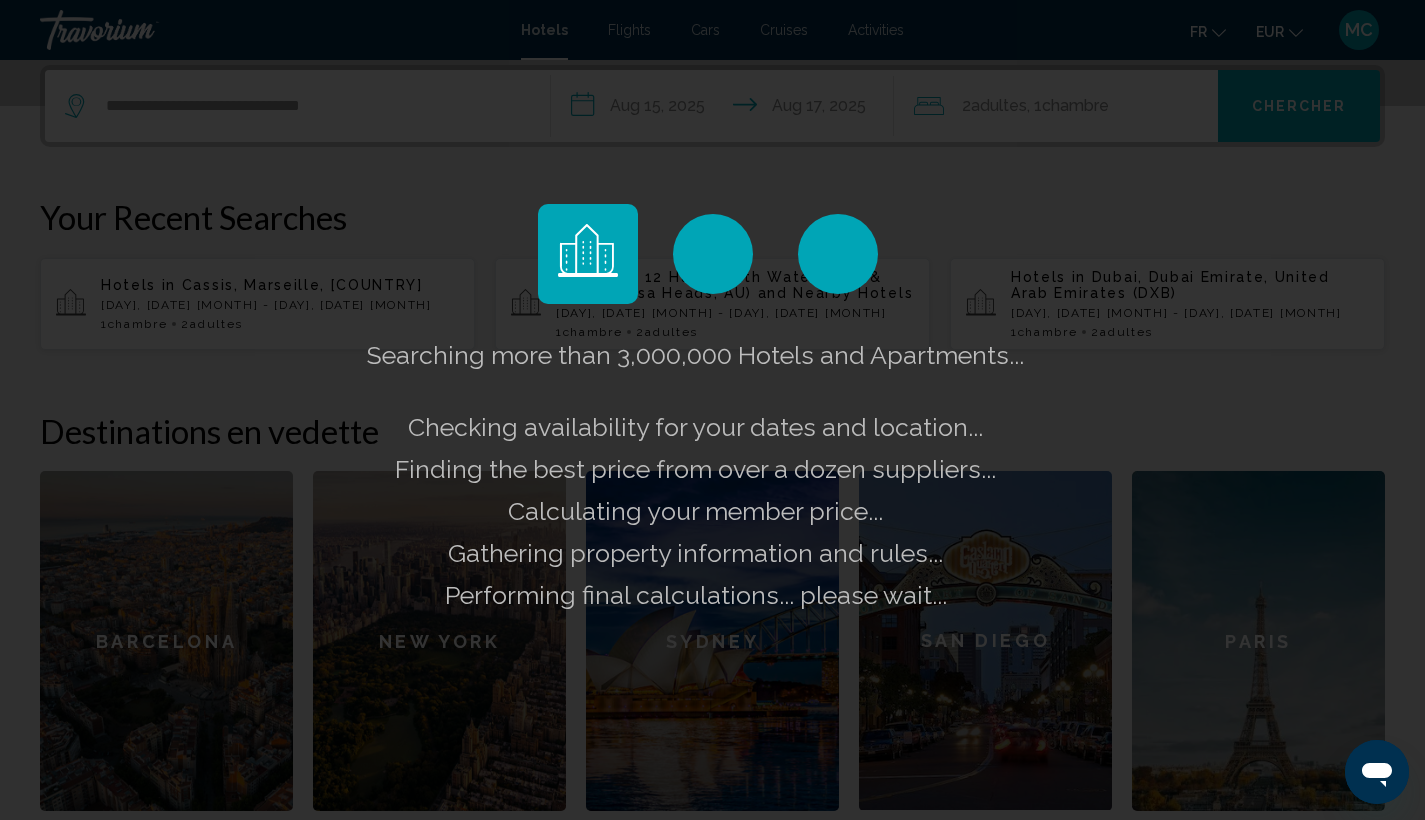 scroll, scrollTop: 0, scrollLeft: 0, axis: both 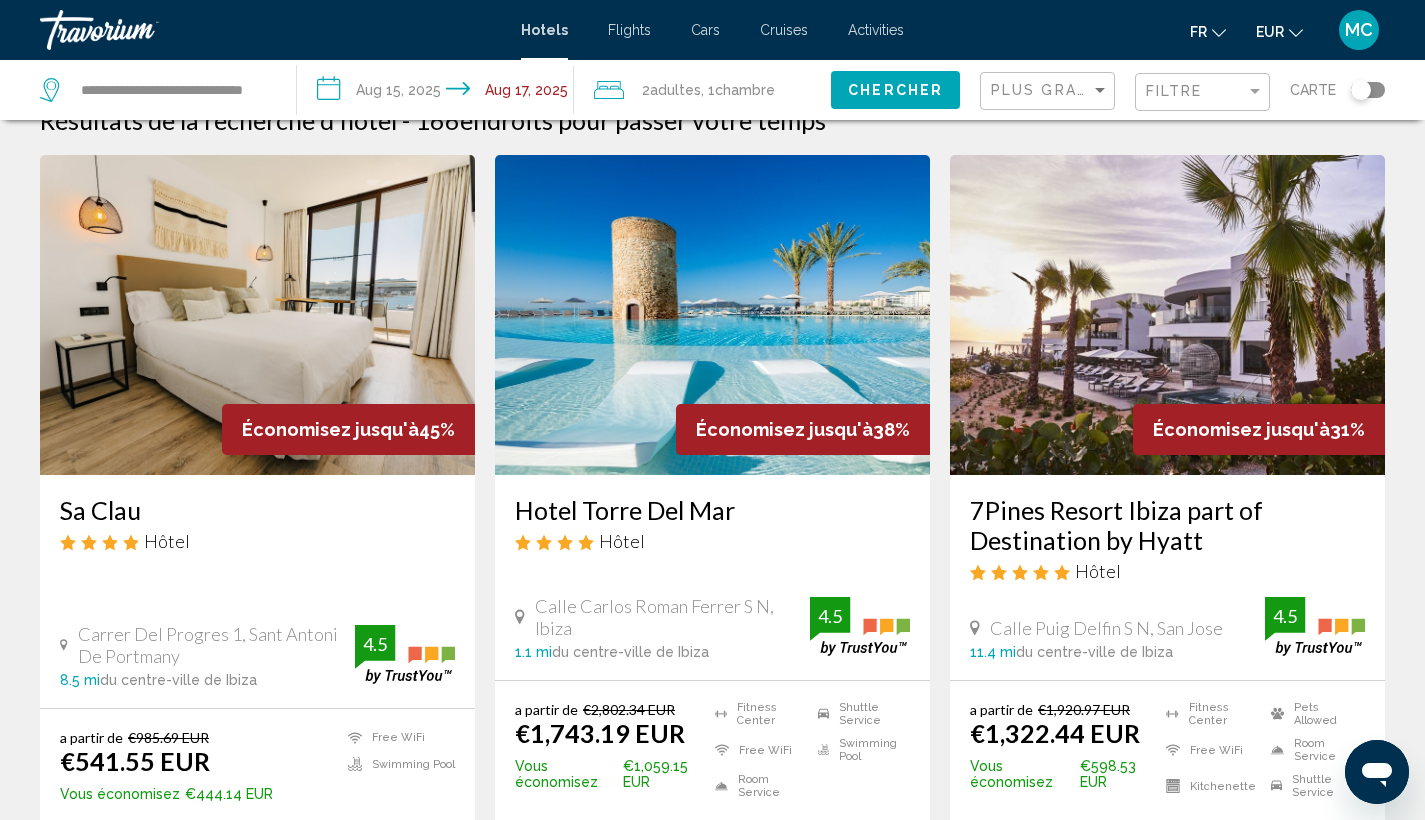 click at bounding box center (257, 315) 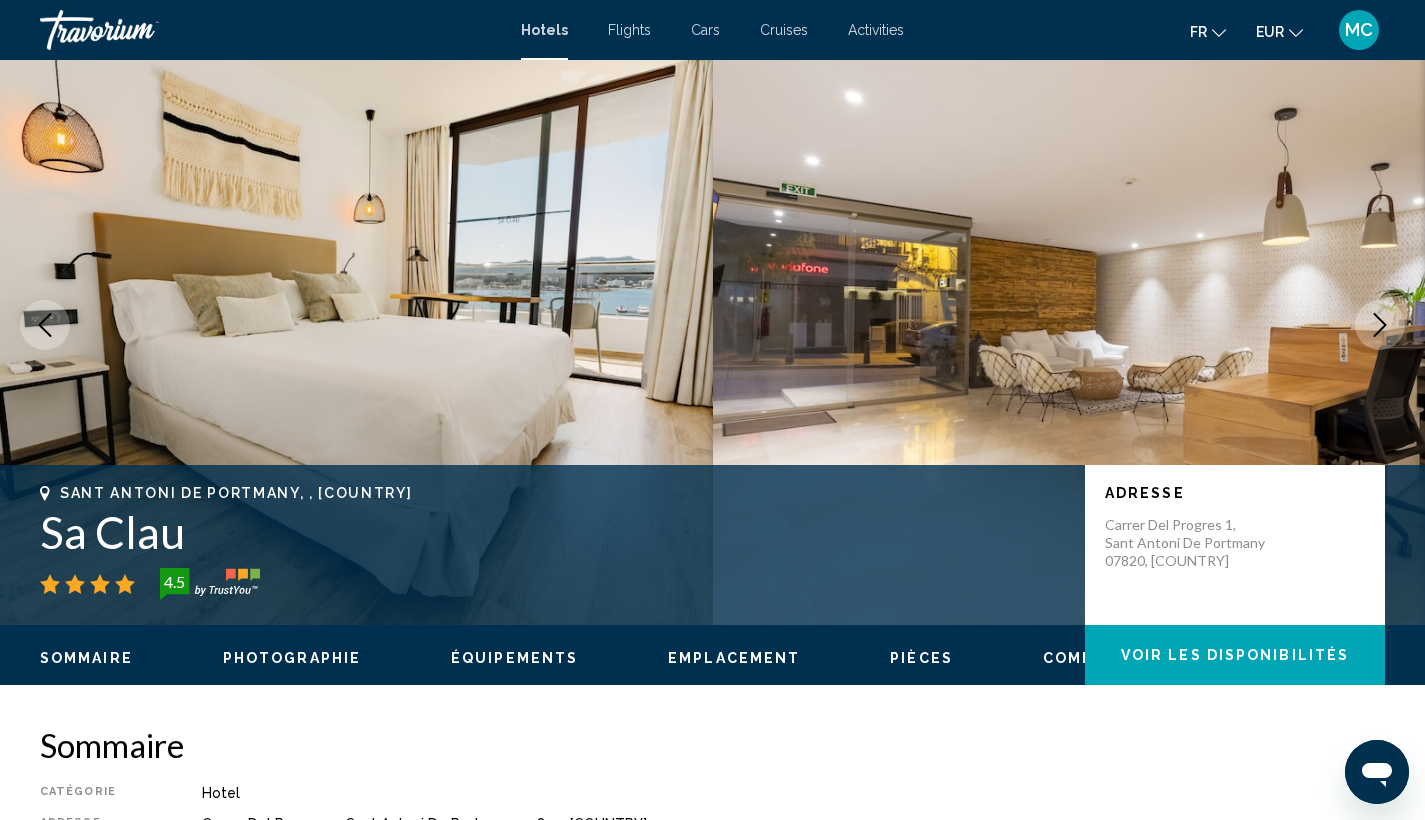 scroll, scrollTop: 0, scrollLeft: 0, axis: both 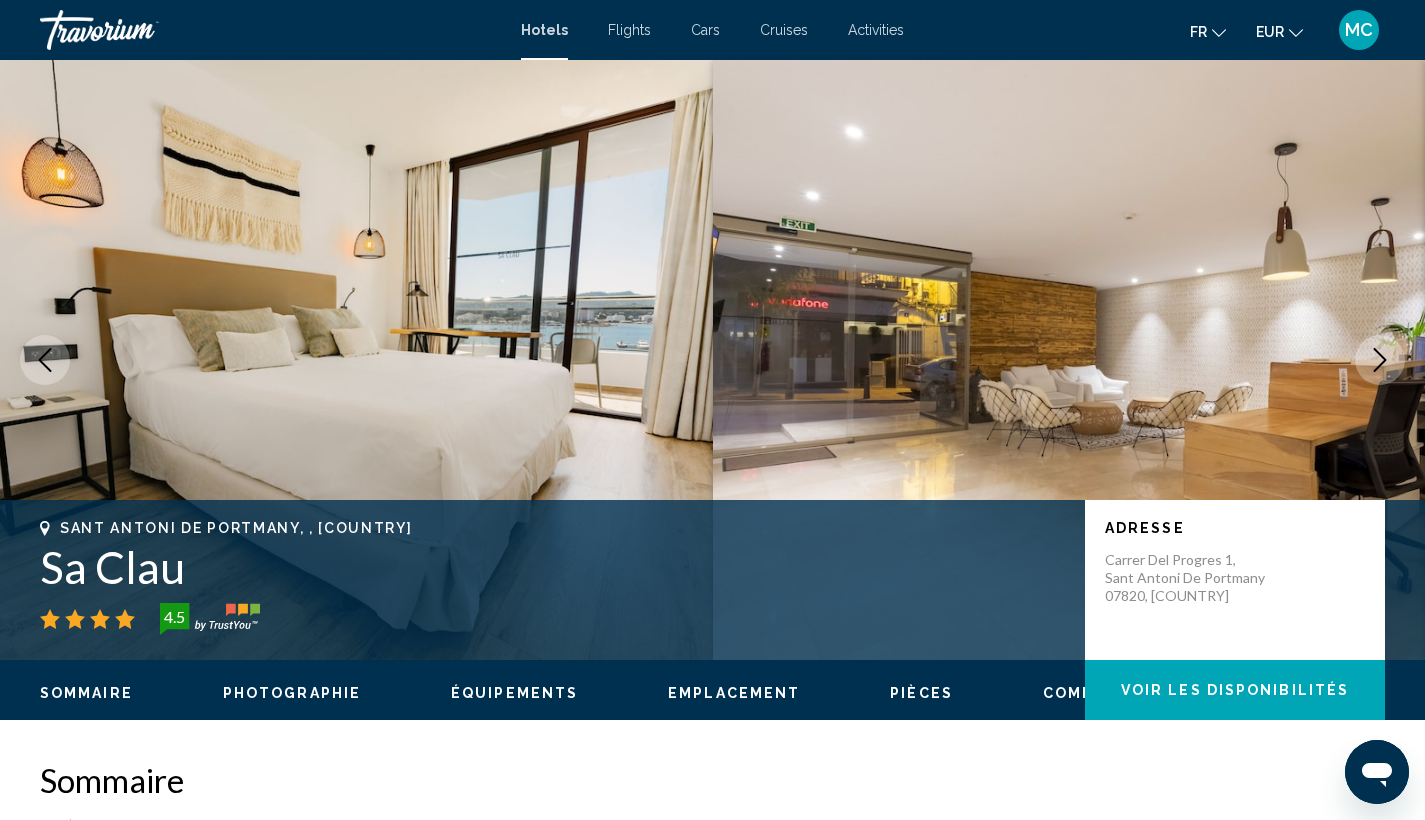 click at bounding box center (1380, 360) 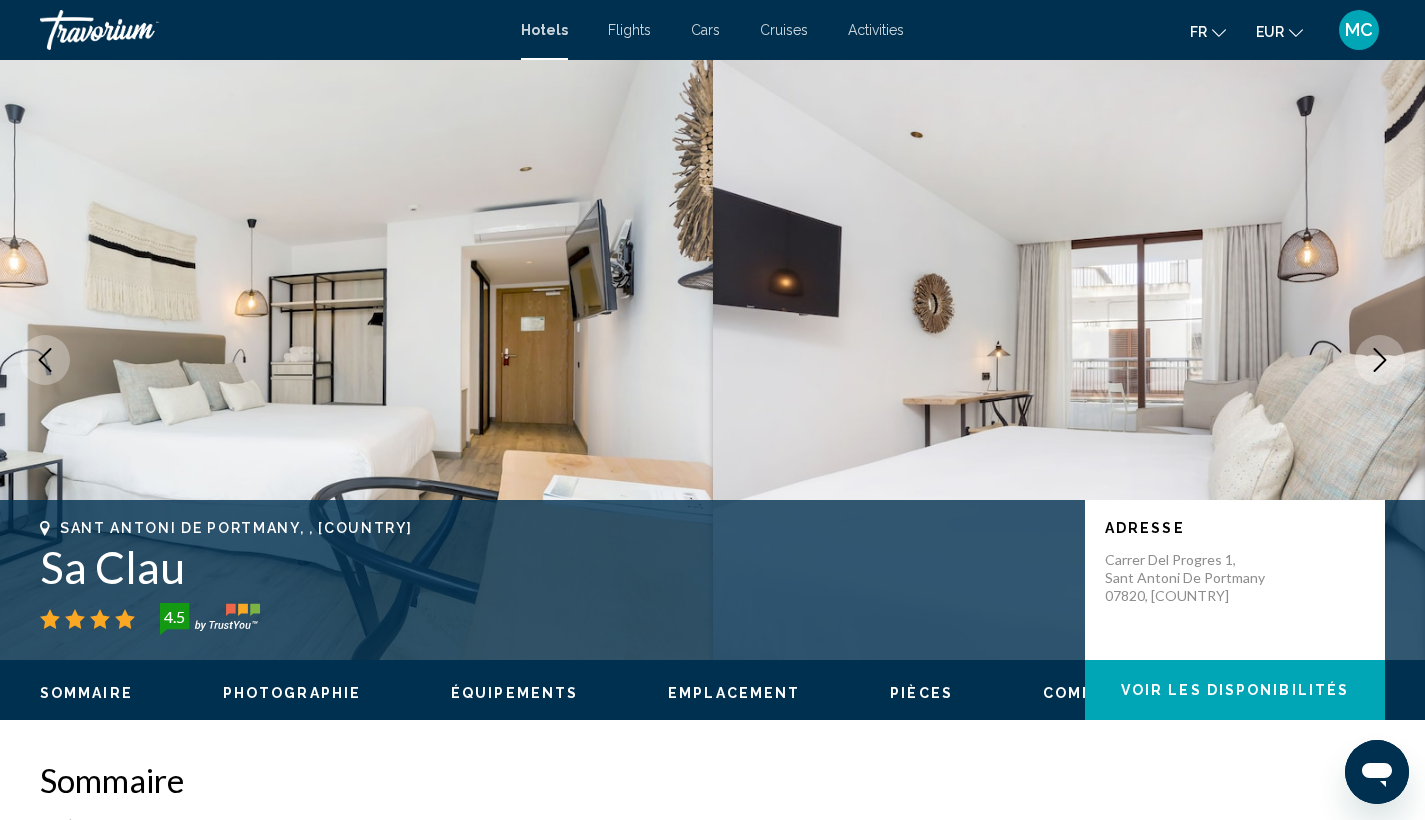 scroll, scrollTop: 0, scrollLeft: 0, axis: both 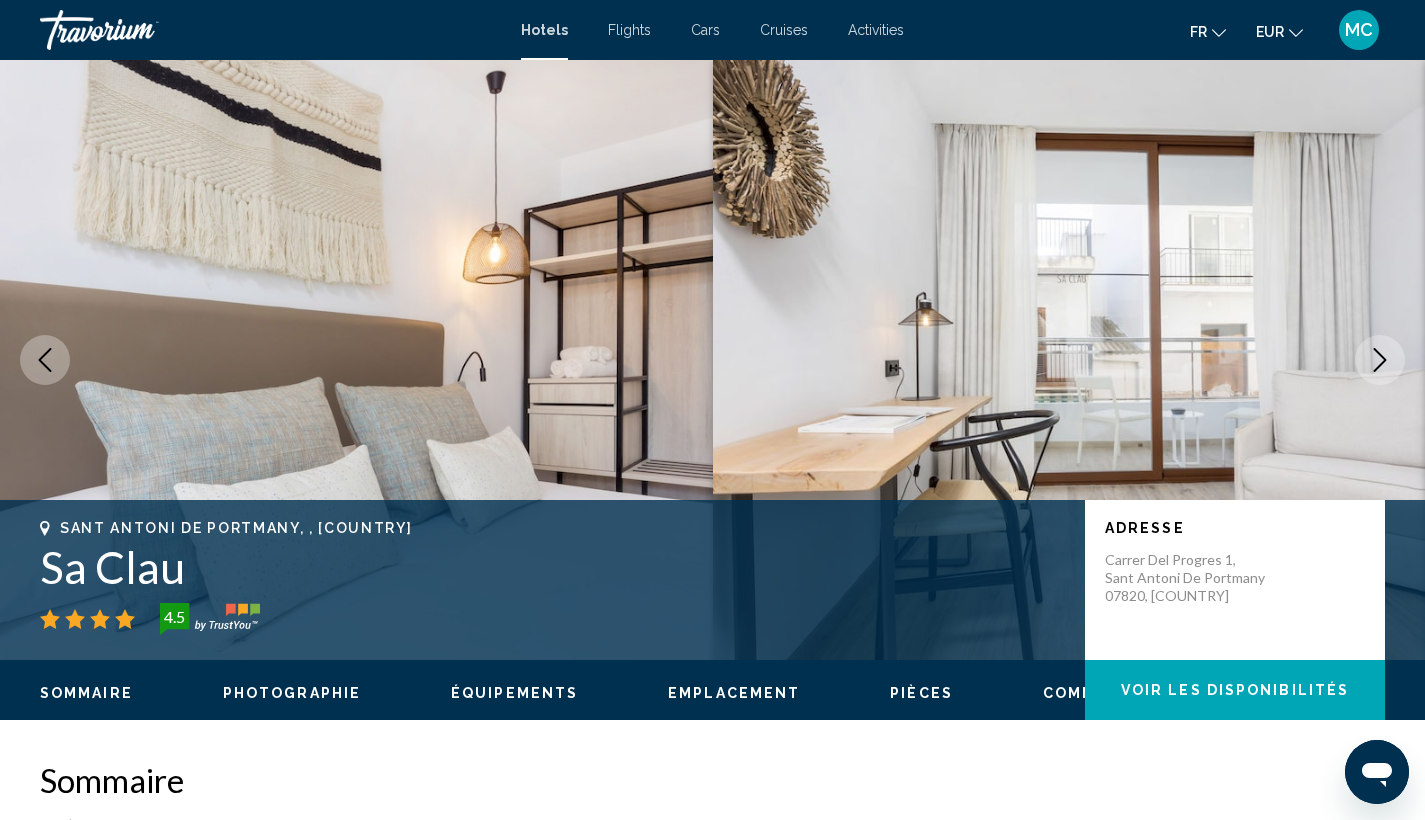 click at bounding box center (1380, 360) 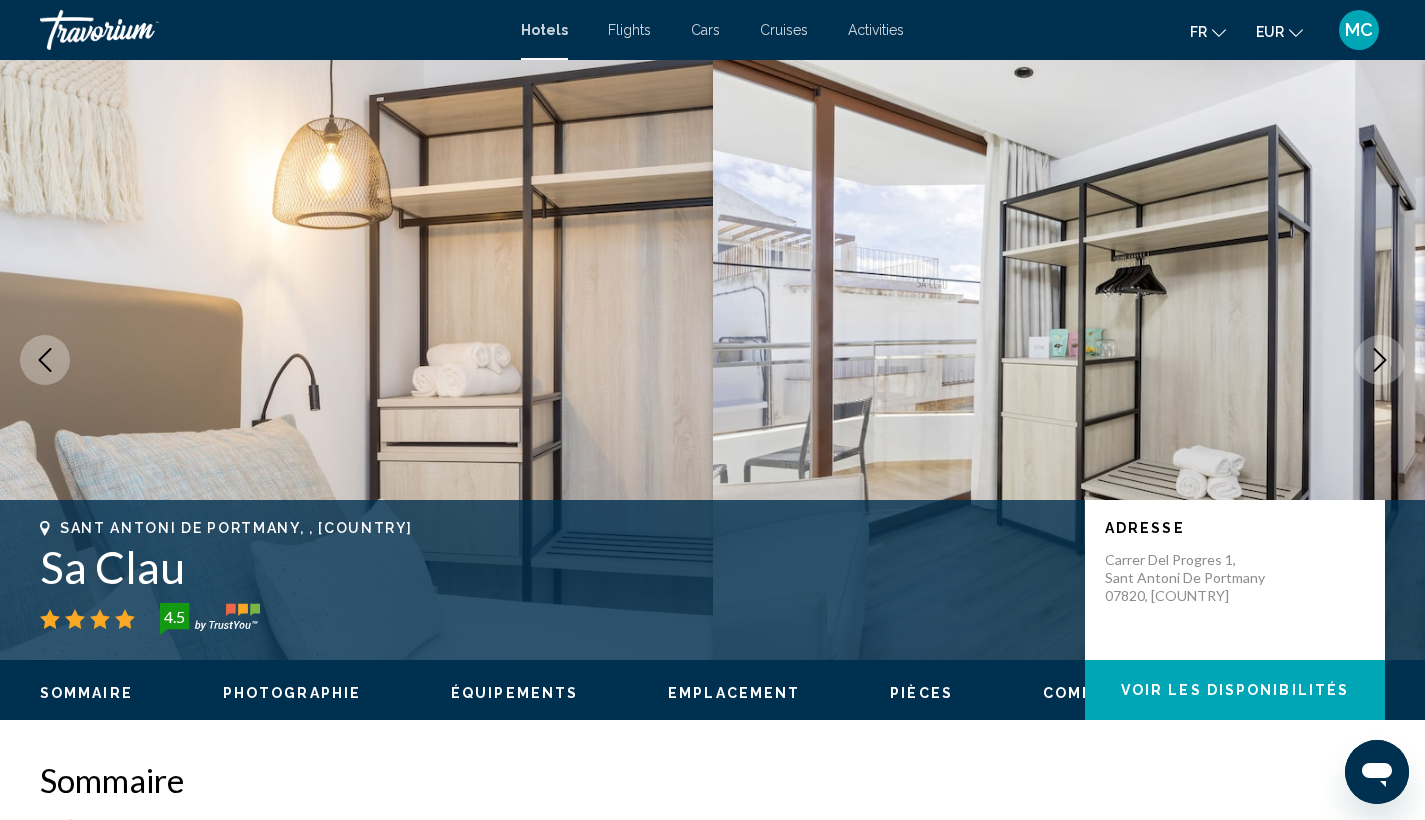 scroll 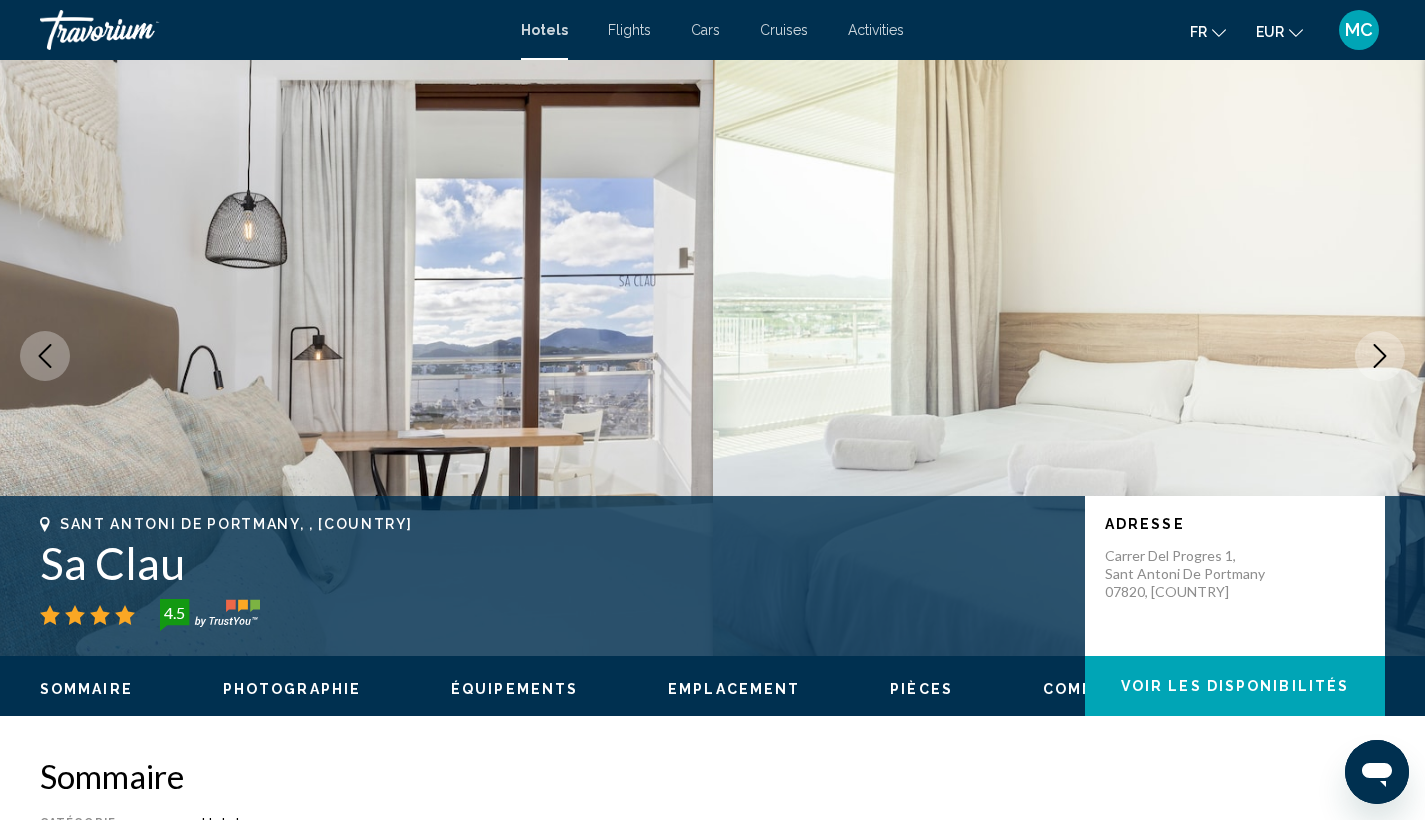 click at bounding box center (356, 356) 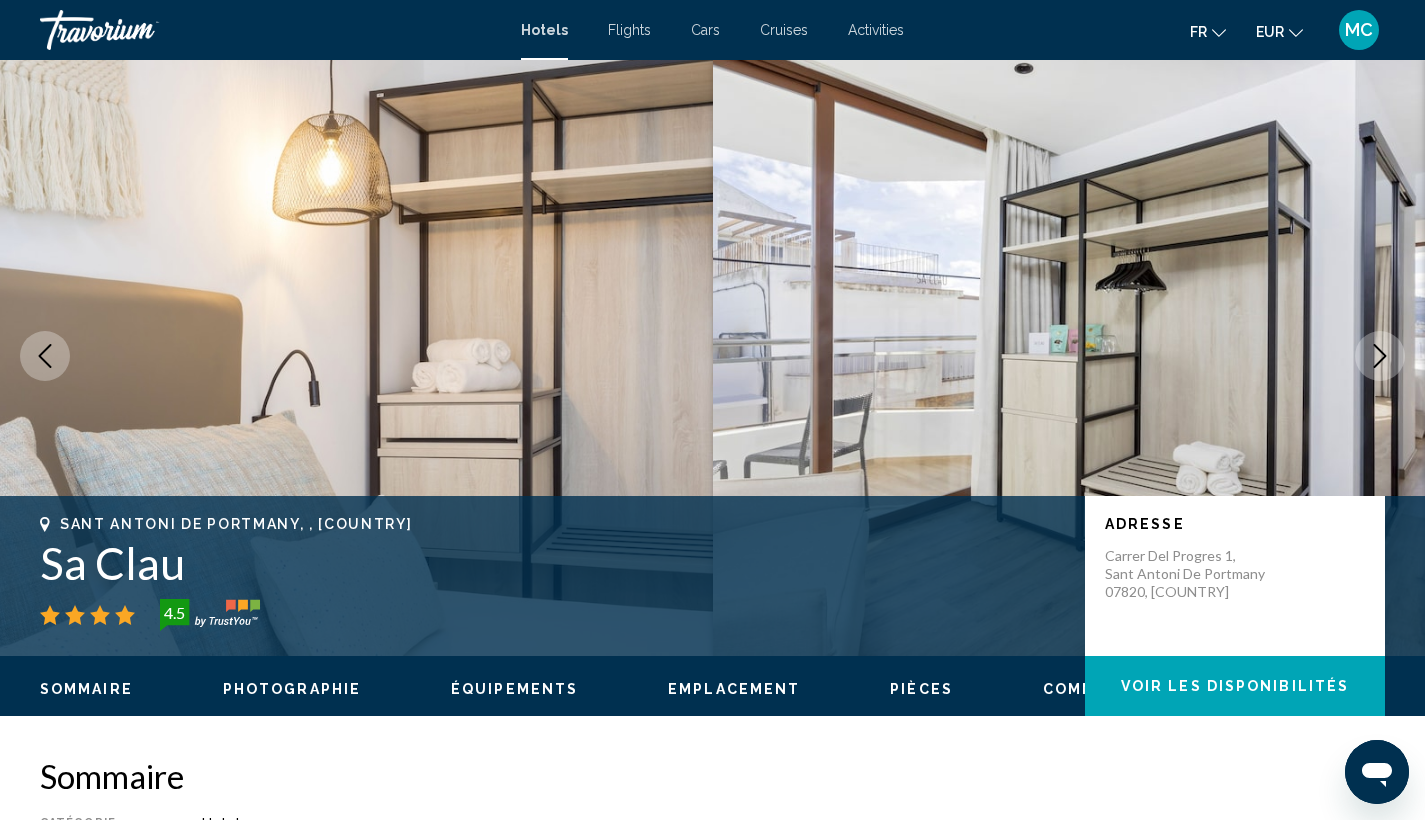 click at bounding box center [45, 356] 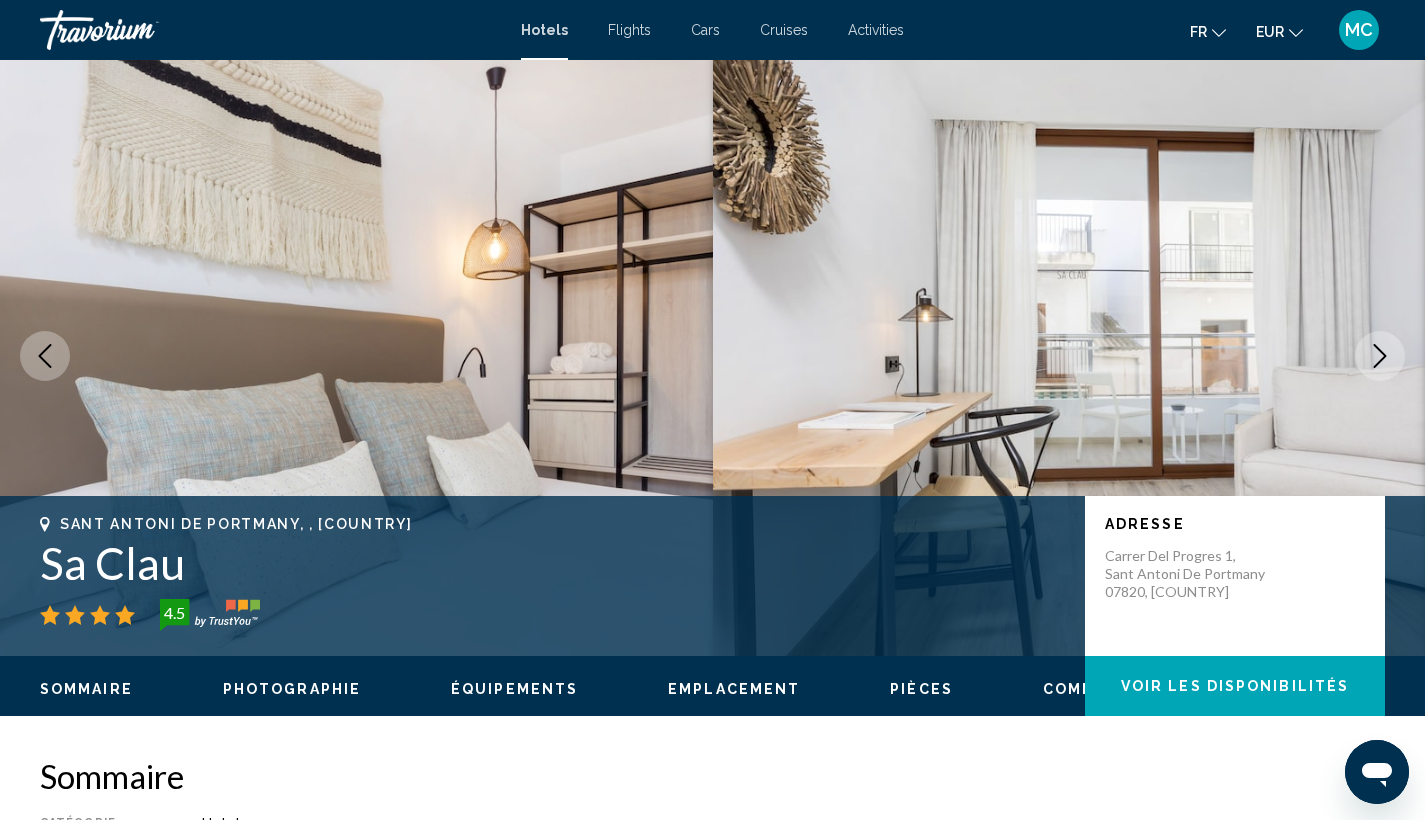 click at bounding box center (45, 356) 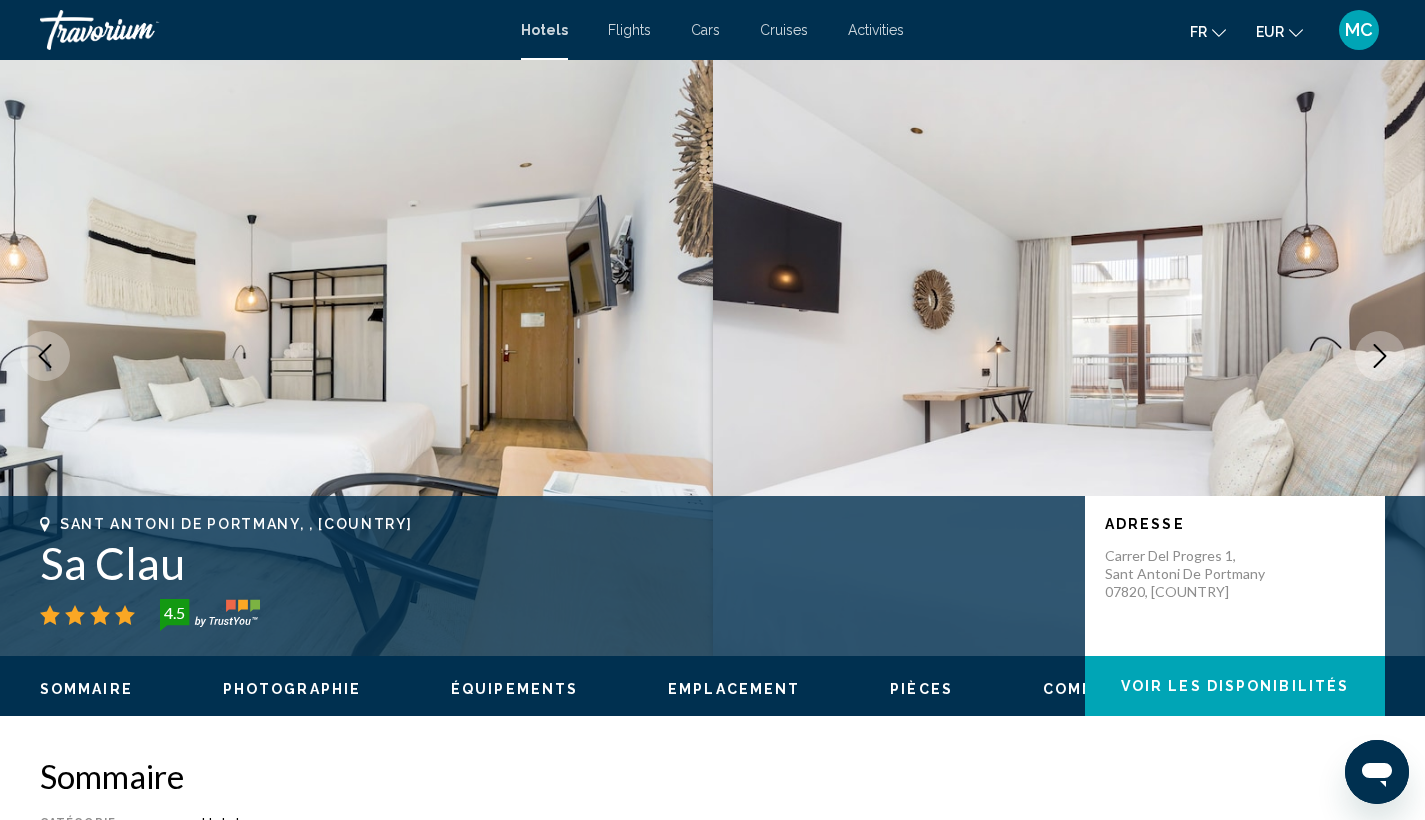 click at bounding box center [45, 356] 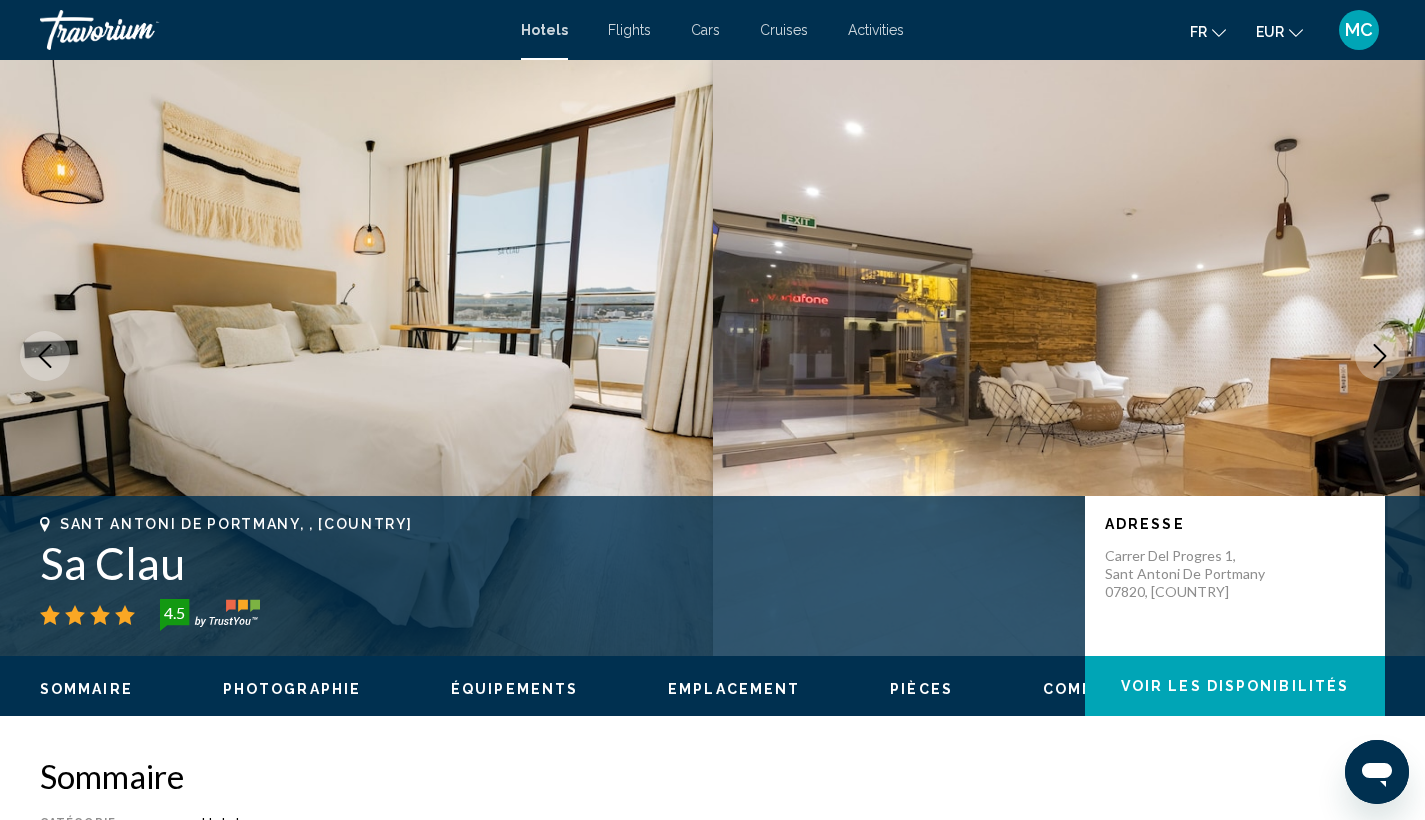 click 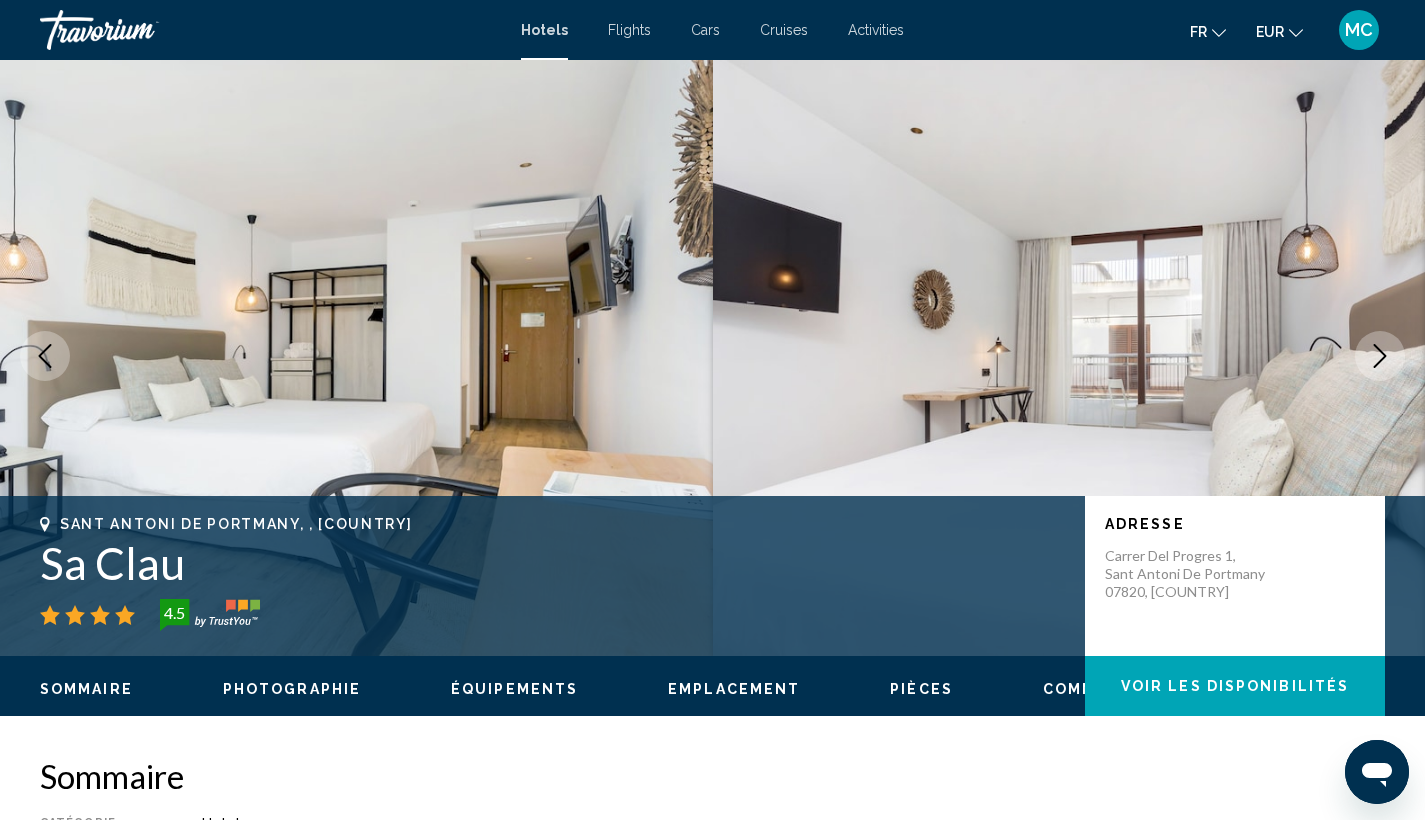 click 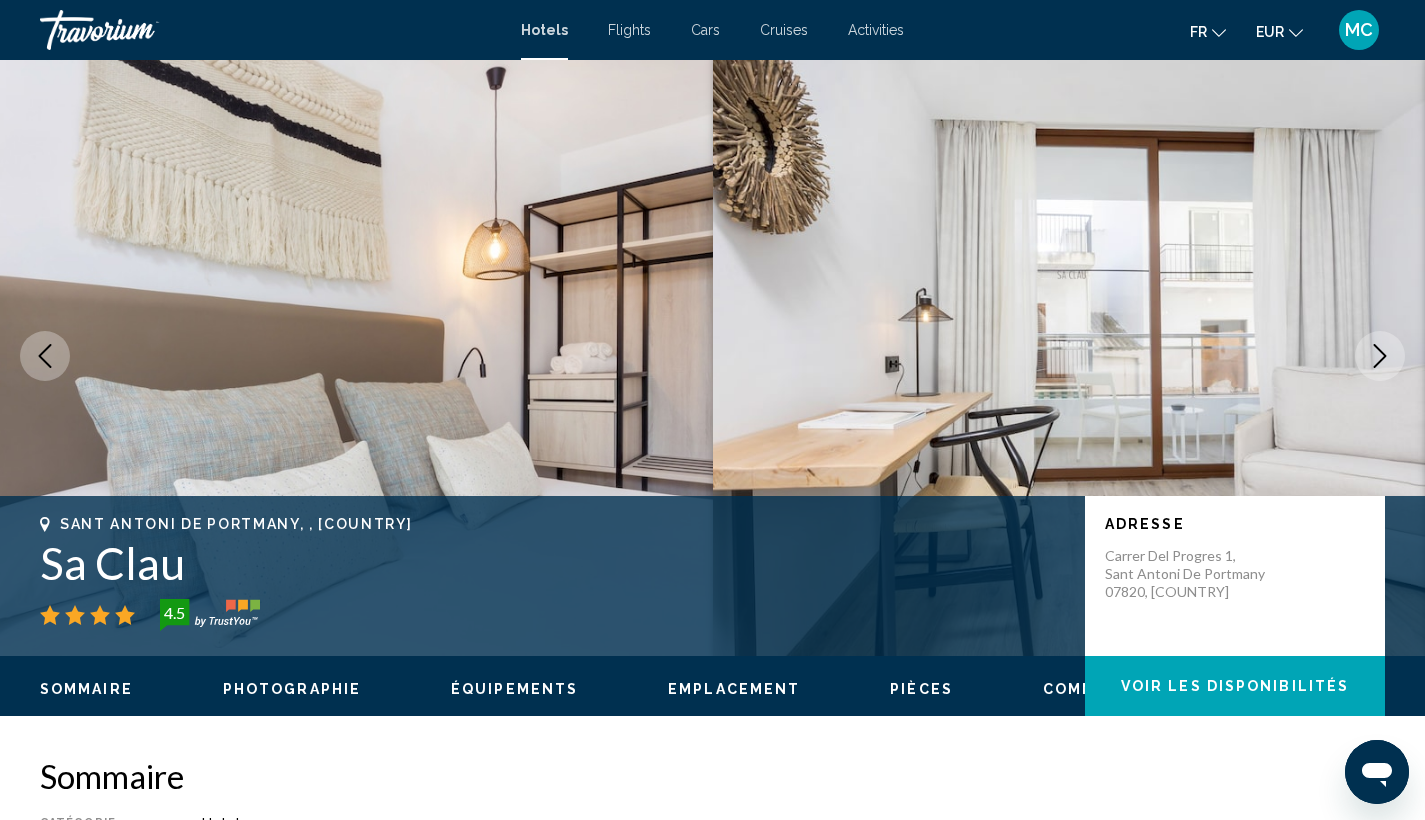 click 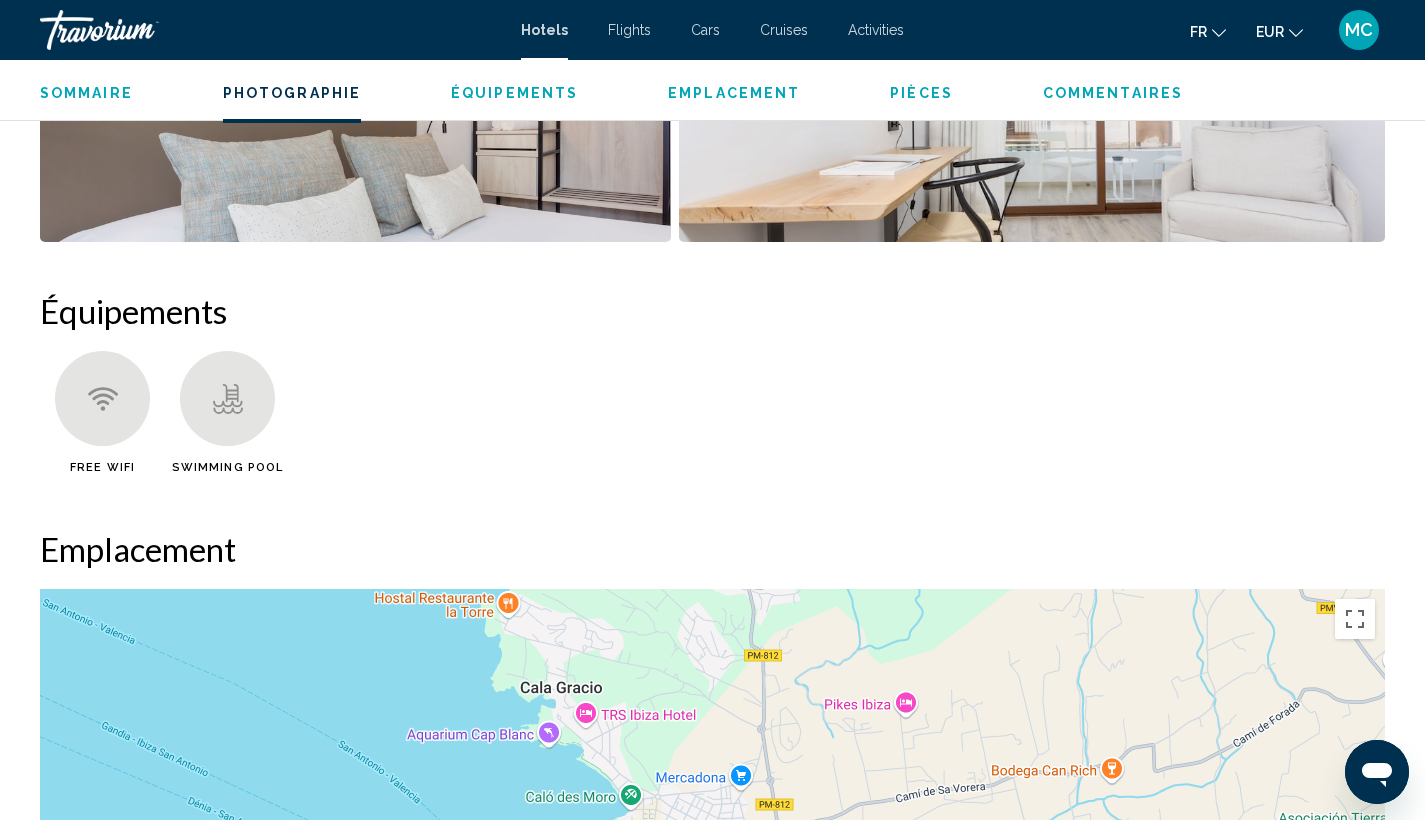 scroll, scrollTop: 1829, scrollLeft: 0, axis: vertical 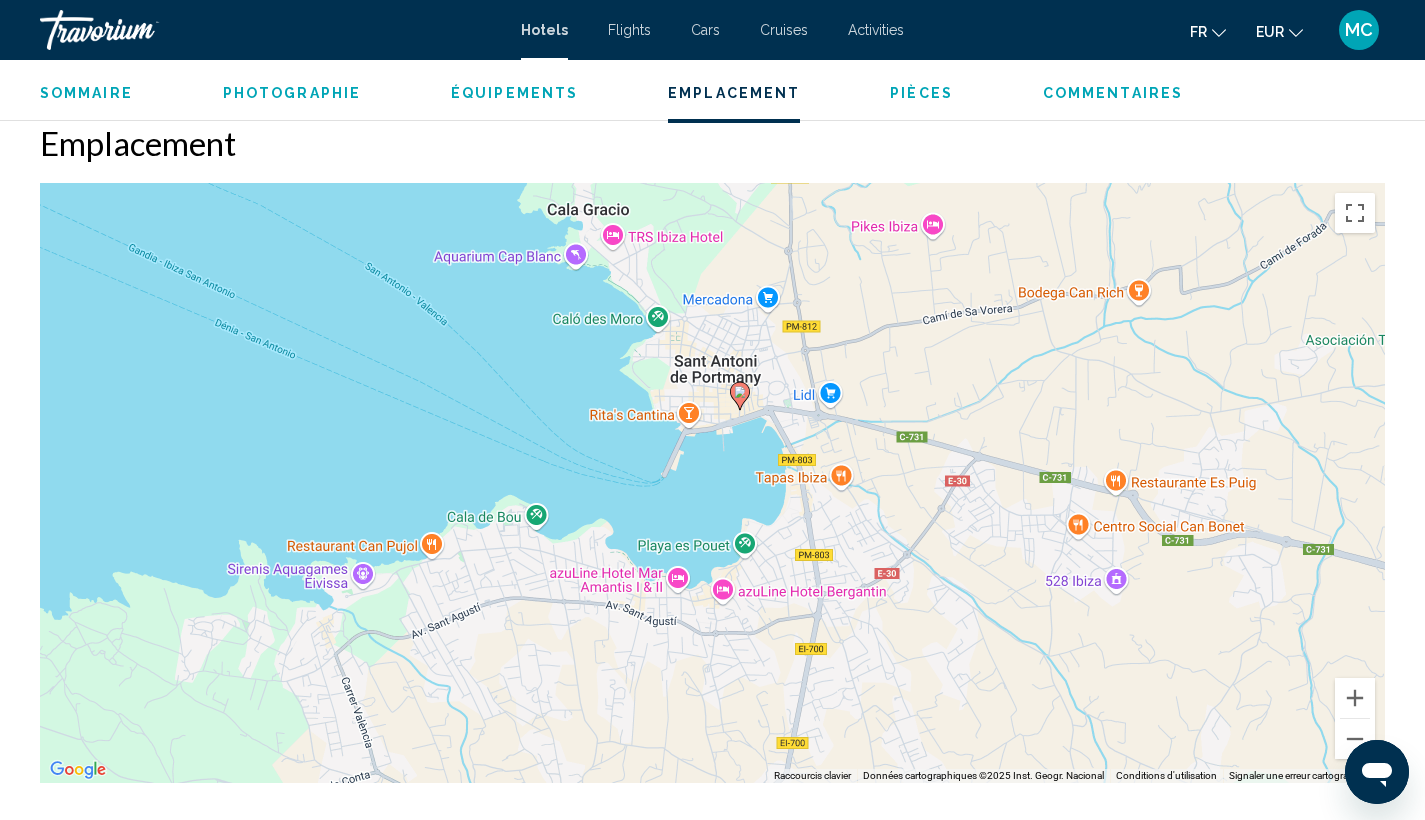 drag, startPoint x: 1052, startPoint y: 429, endPoint x: 1079, endPoint y: 355, distance: 78.77182 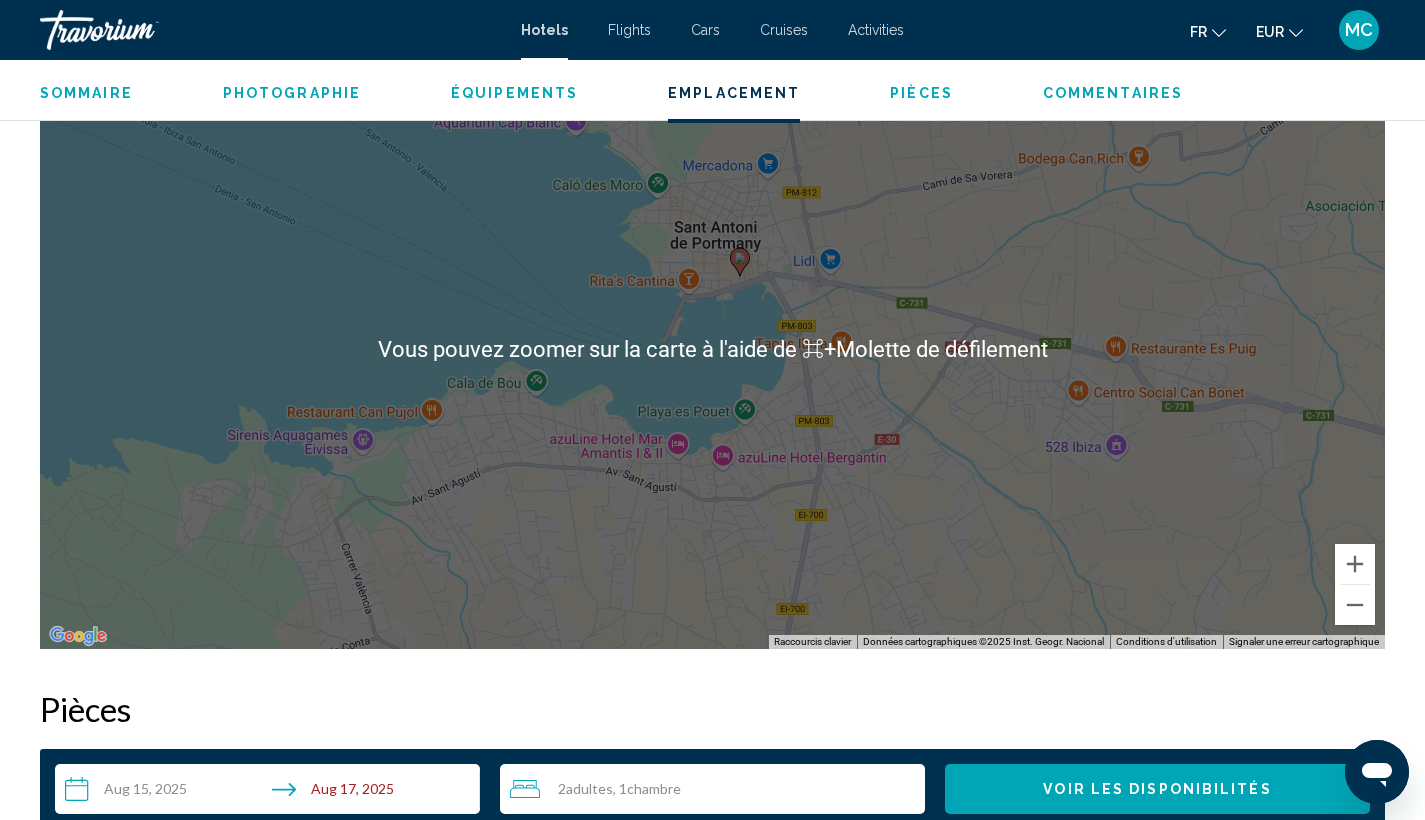 scroll, scrollTop: 1925, scrollLeft: 0, axis: vertical 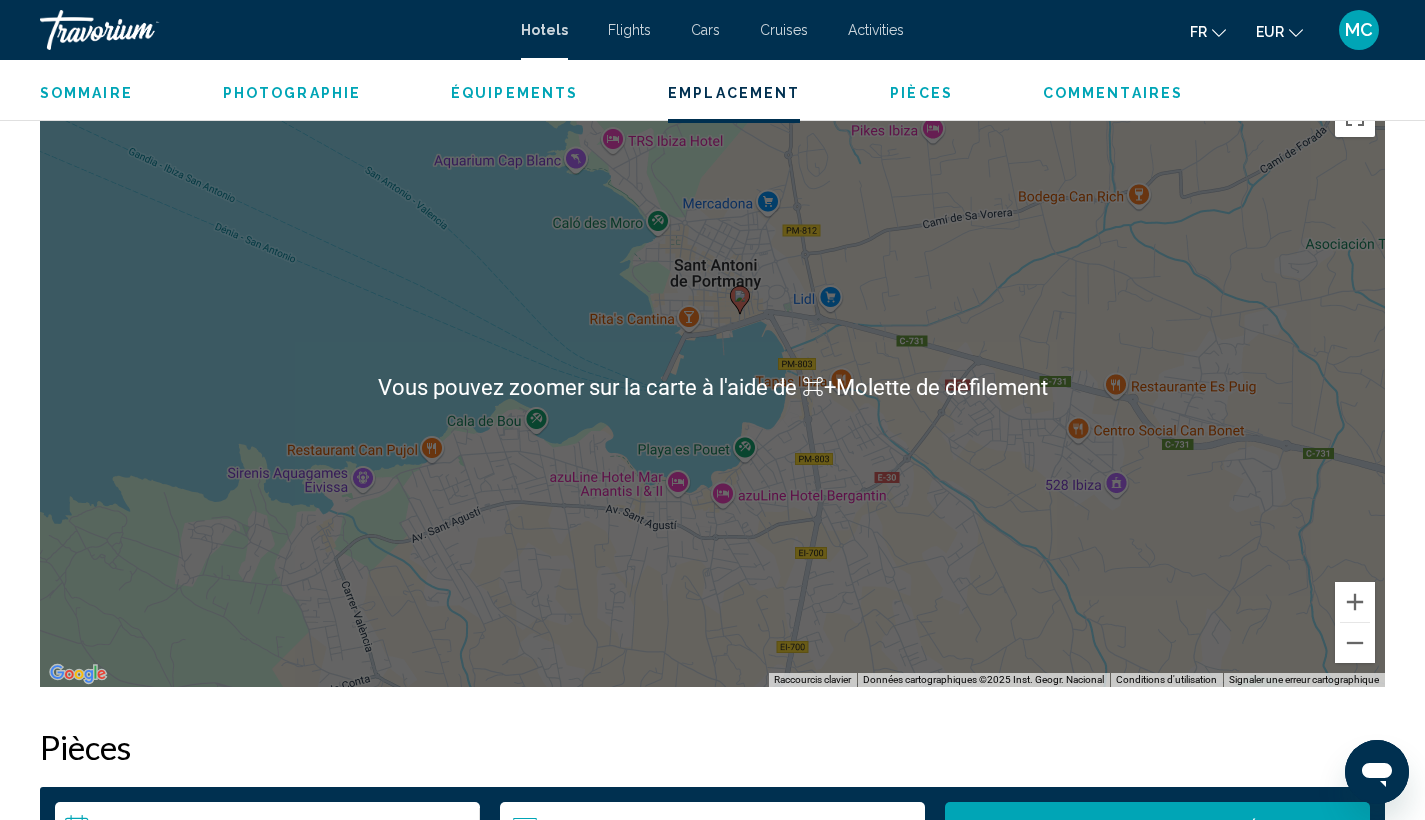 click on "Pour naviguer, appuyez sur les touches fléchées. Pour activer le glissement avec le clavier, appuyez sur Alt+Entrée. Une fois ce mode activé, utilisez les touches fléchées pour déplacer le repère. Pour valider le déplacement, appuyez sur Entrée. Pour annuler, appuyez sur Échap." at bounding box center (712, 387) 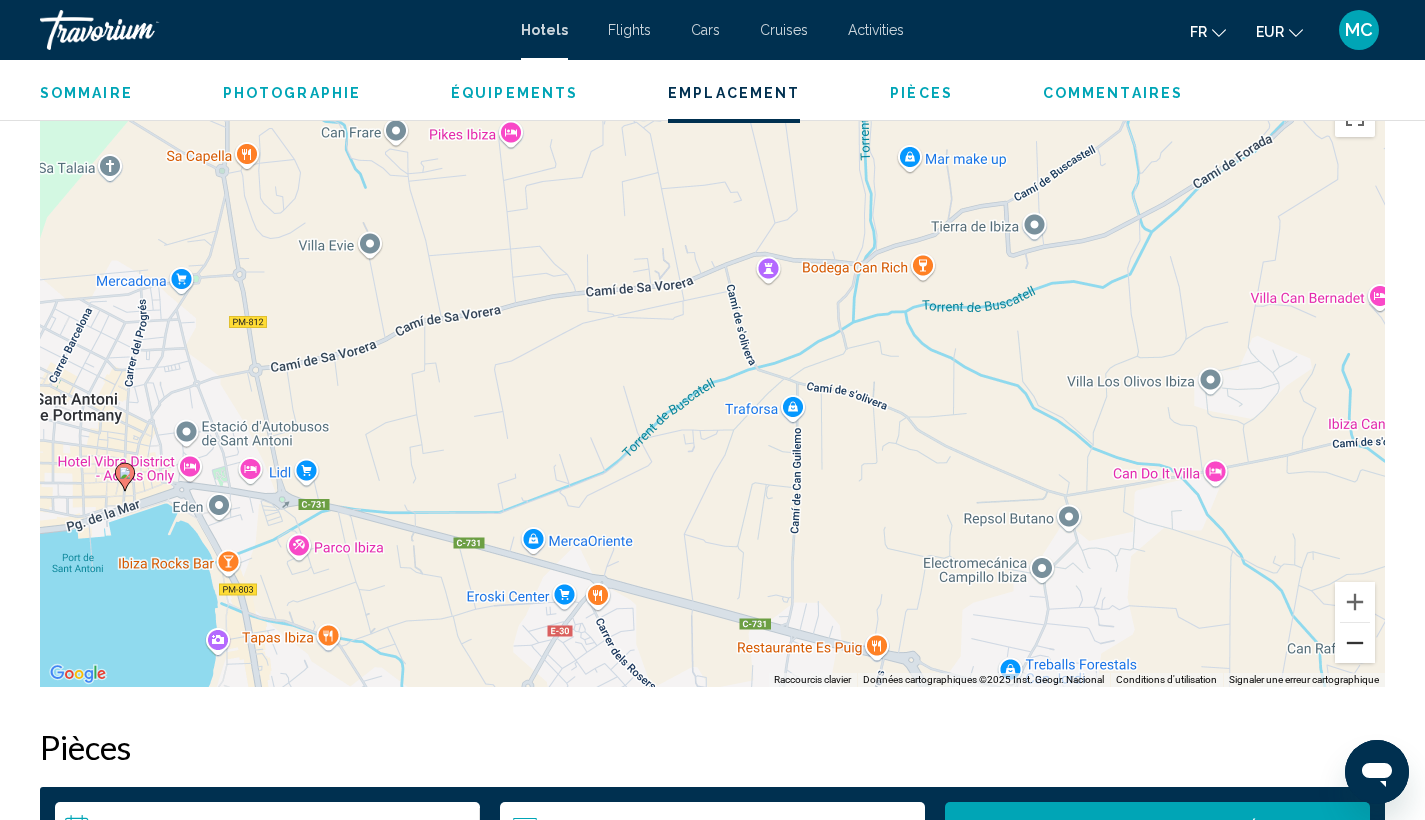click at bounding box center (1355, 643) 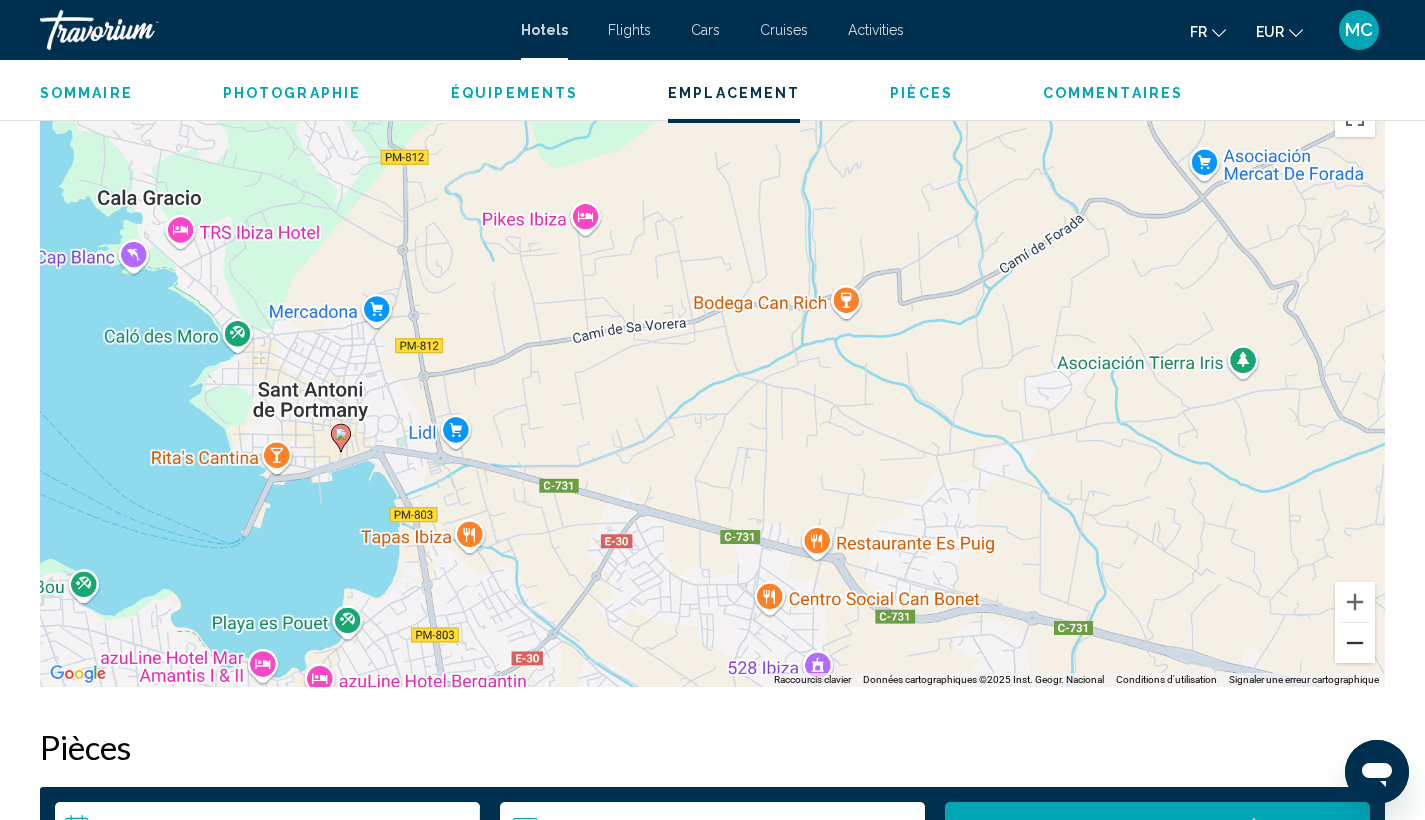 click at bounding box center [1355, 643] 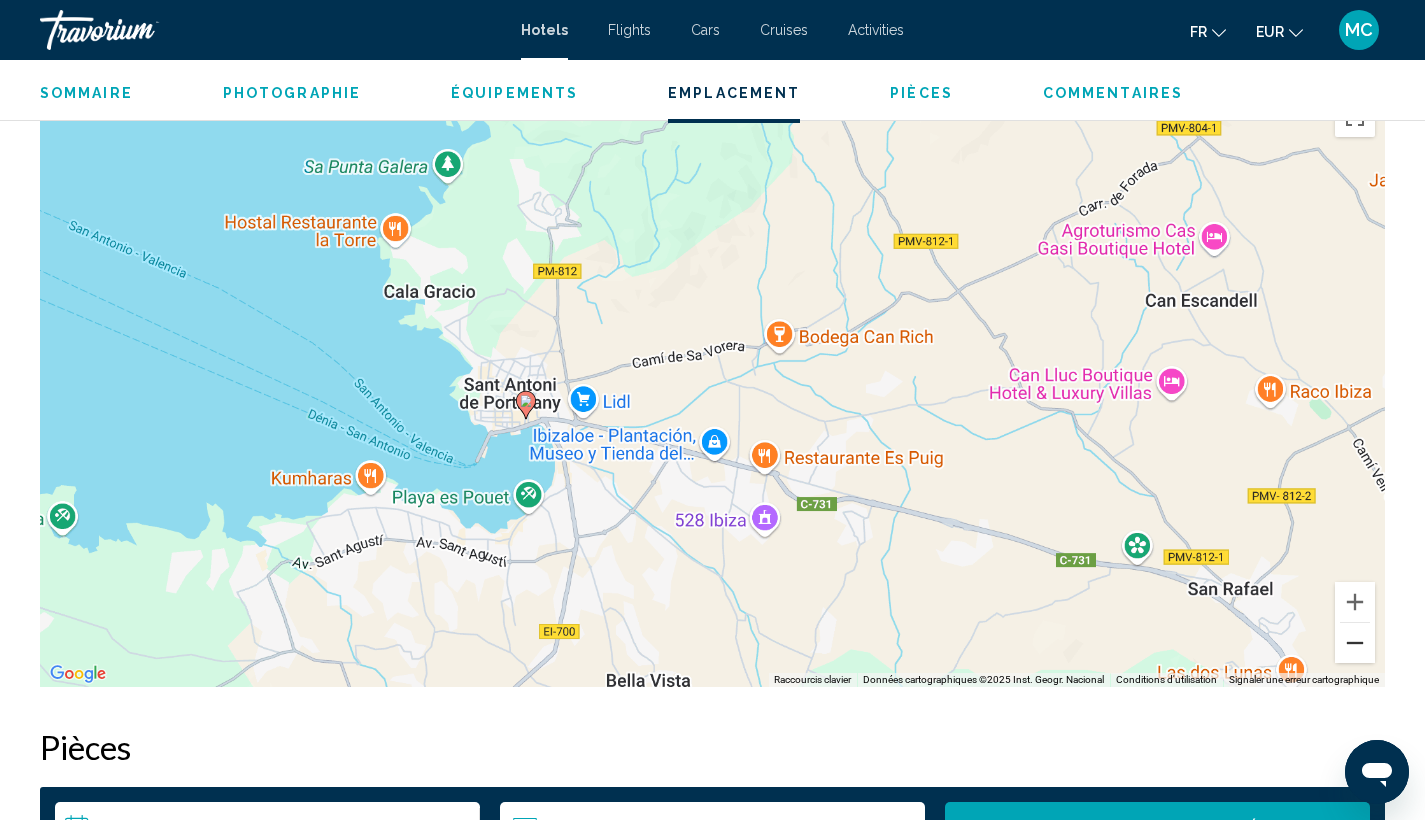 click at bounding box center [1355, 643] 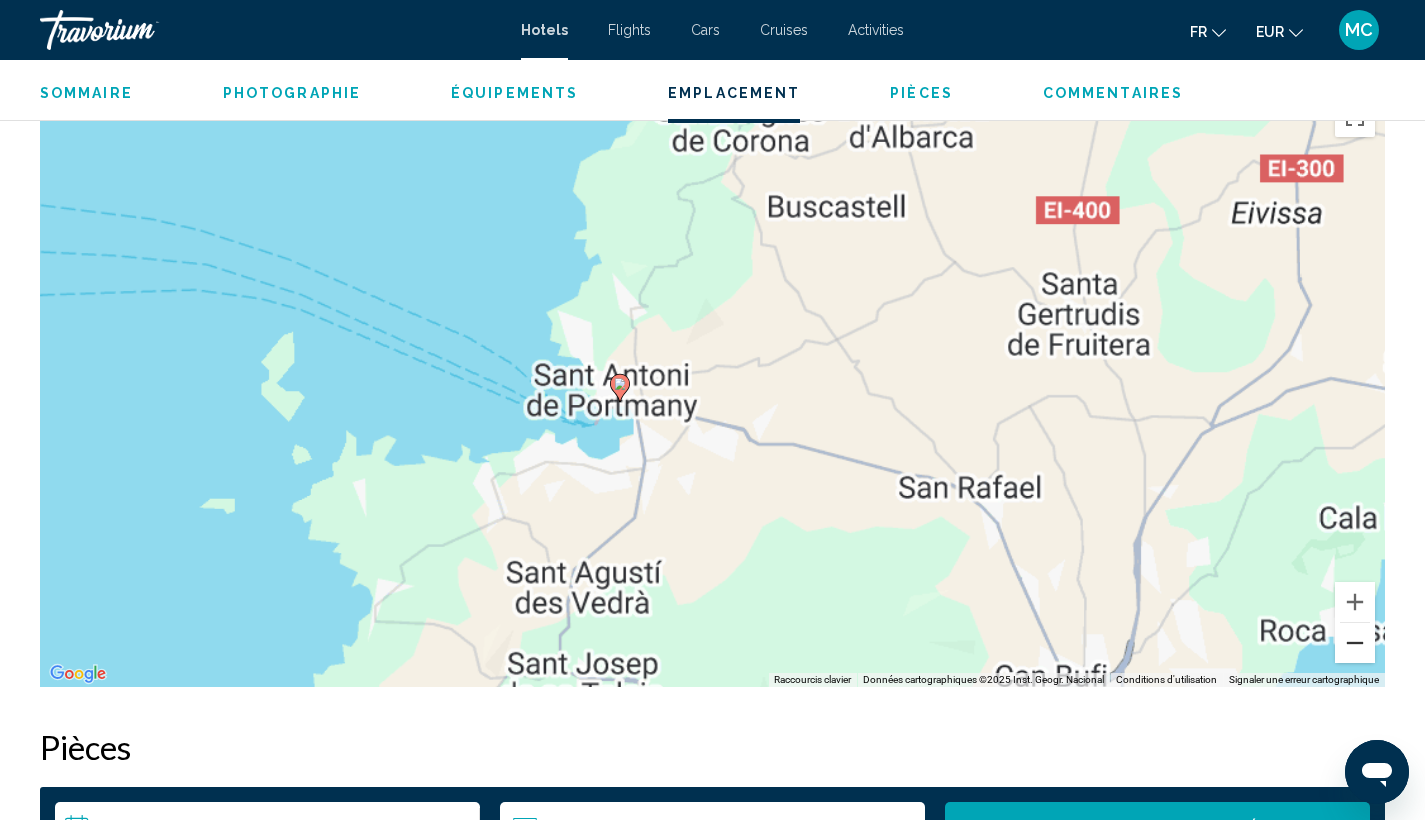 click at bounding box center [1355, 643] 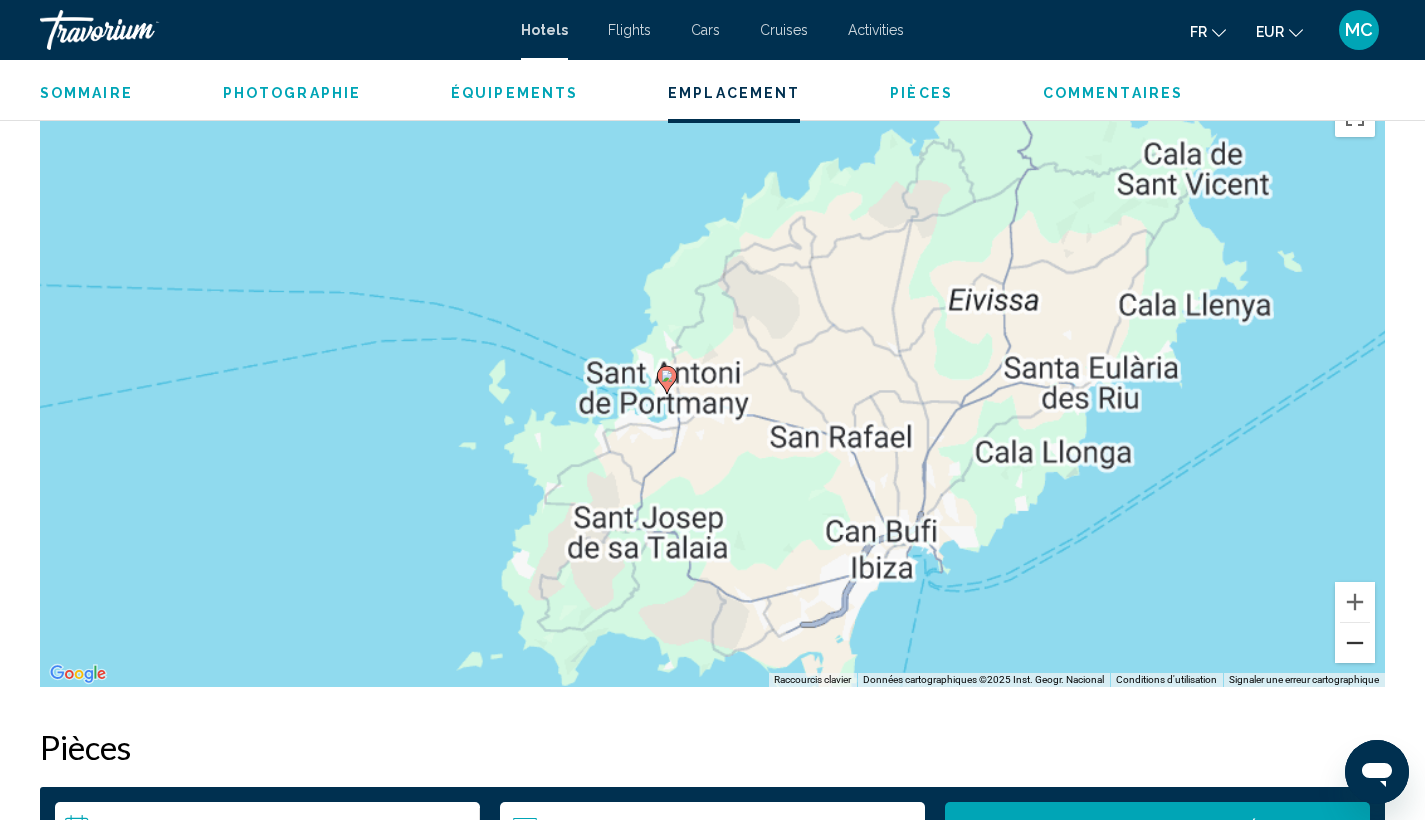click at bounding box center (1355, 643) 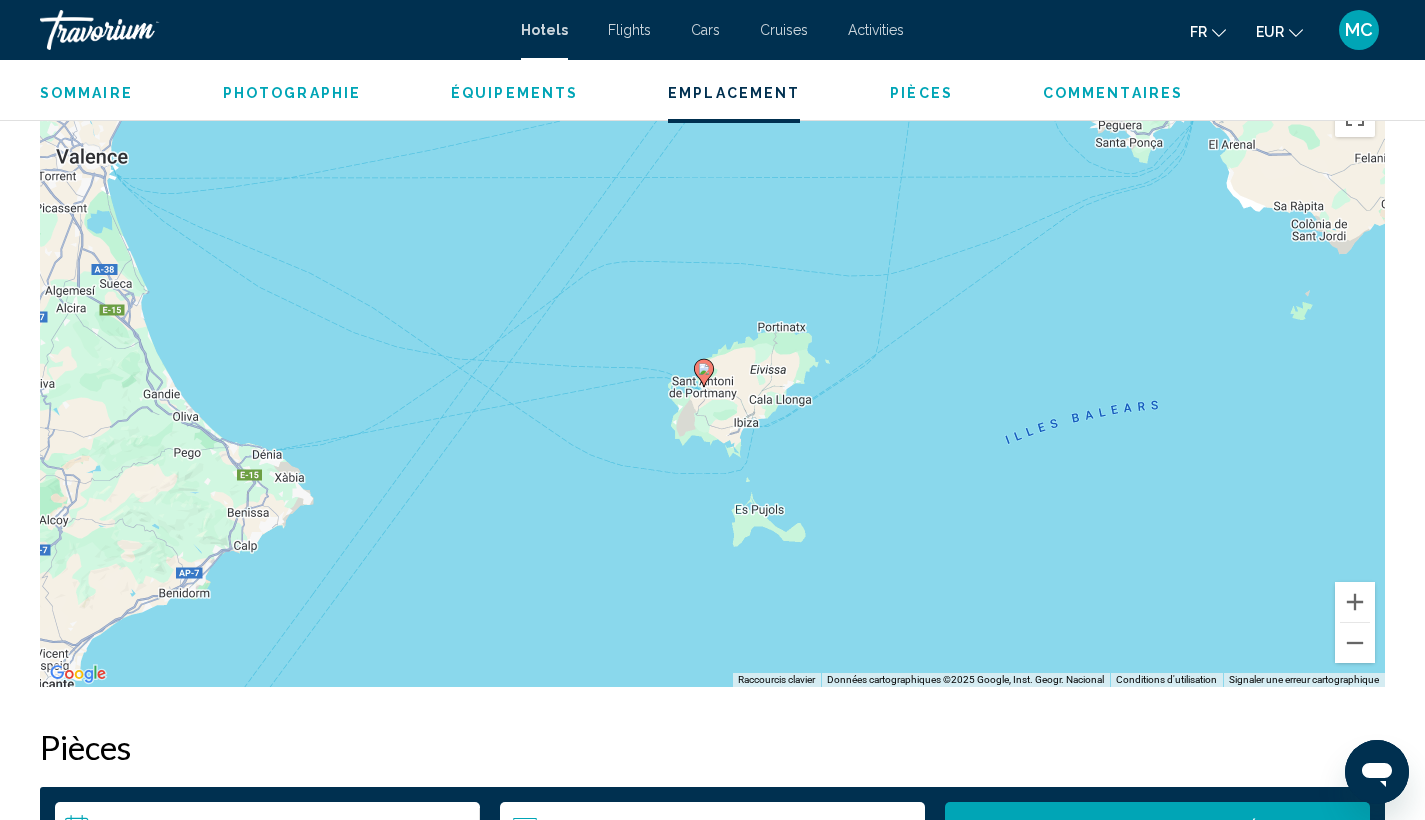 click on "Pour naviguer, appuyez sur les touches fléchées. Pour activer le glissement avec le clavier, appuyez sur Alt+Entrée. Une fois ce mode activé, utilisez les touches fléchées pour déplacer le repère. Pour valider le déplacement, appuyez sur Entrée. Pour annuler, appuyez sur Échap." at bounding box center [712, 387] 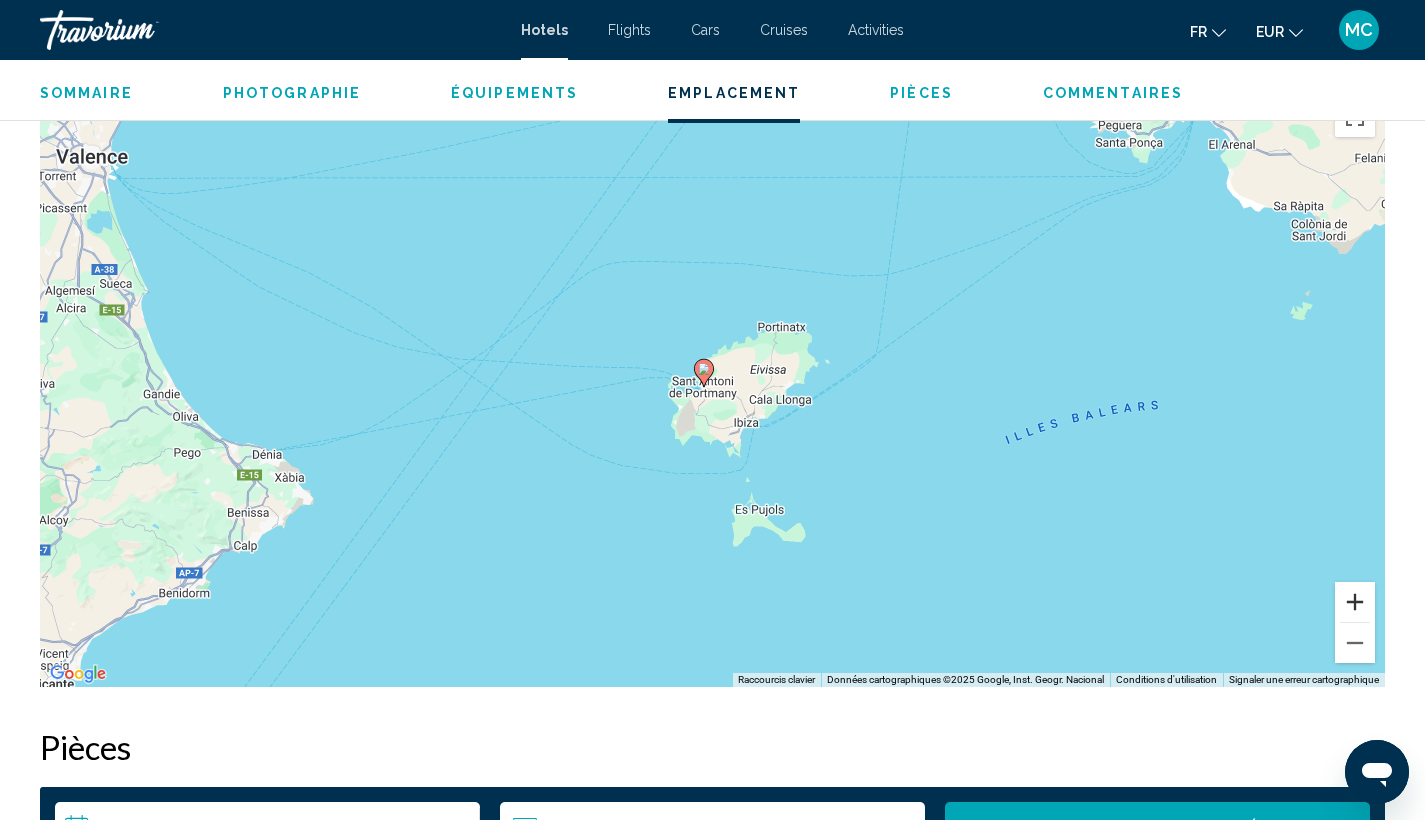 click at bounding box center (1355, 602) 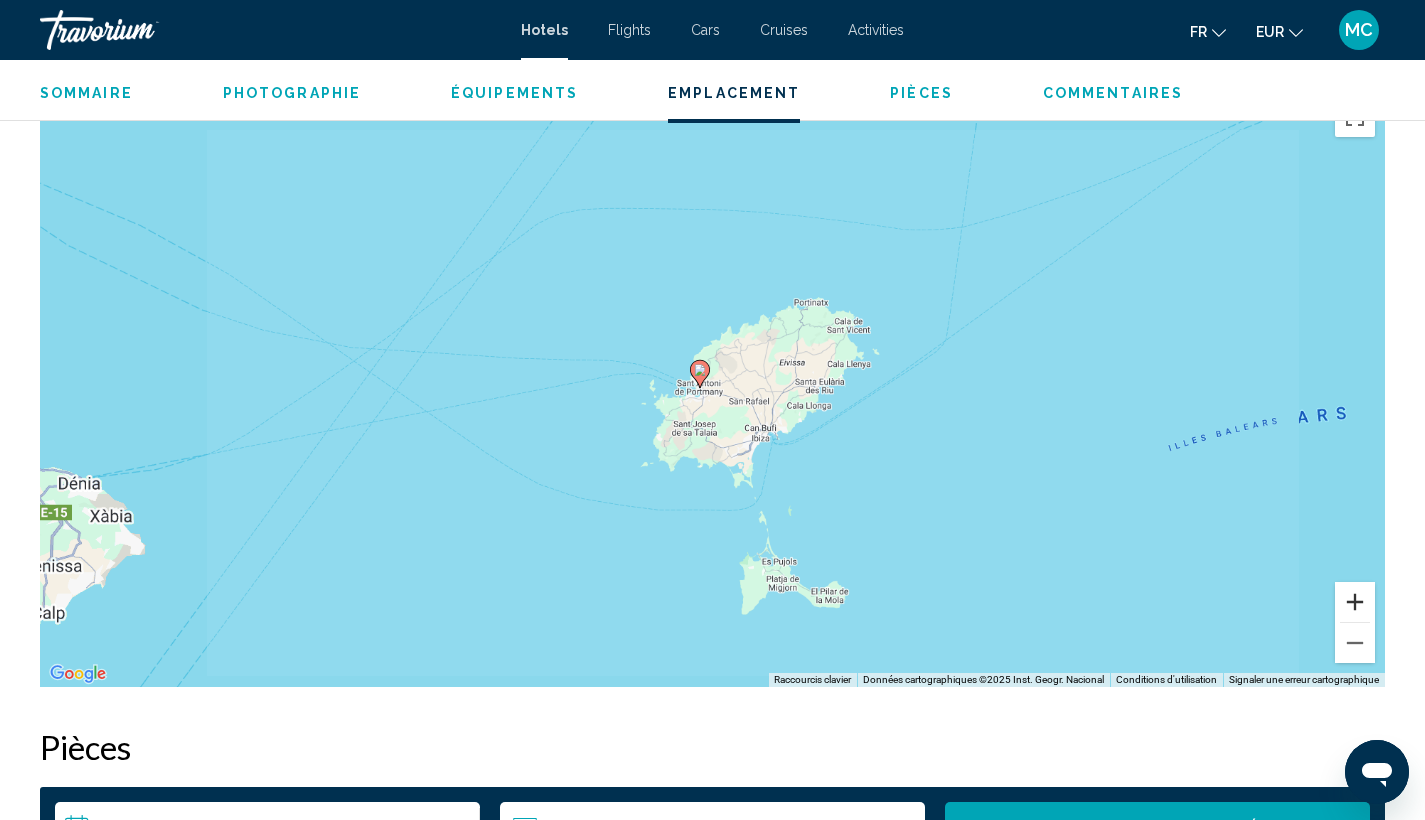 click at bounding box center (1355, 602) 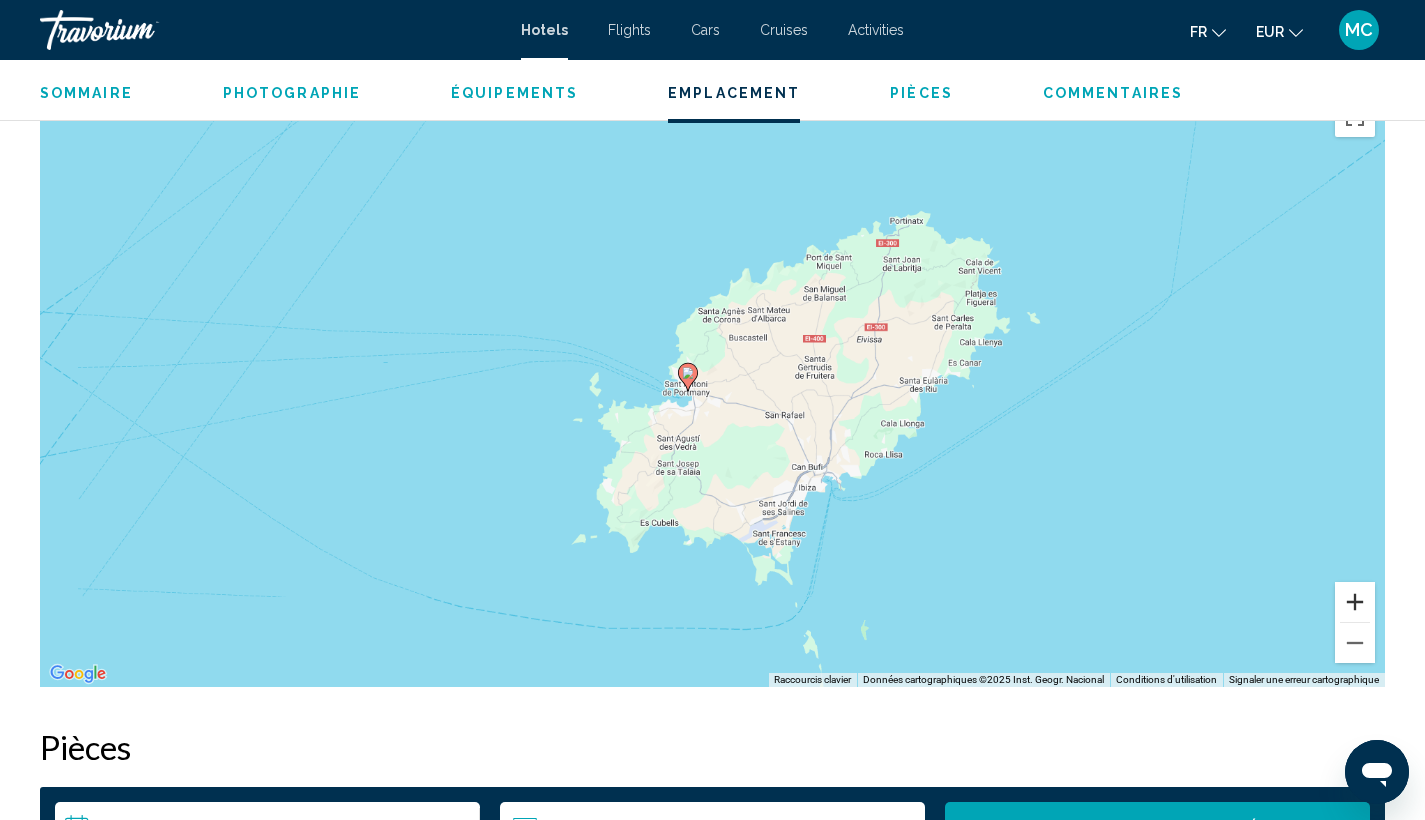 click at bounding box center [1355, 602] 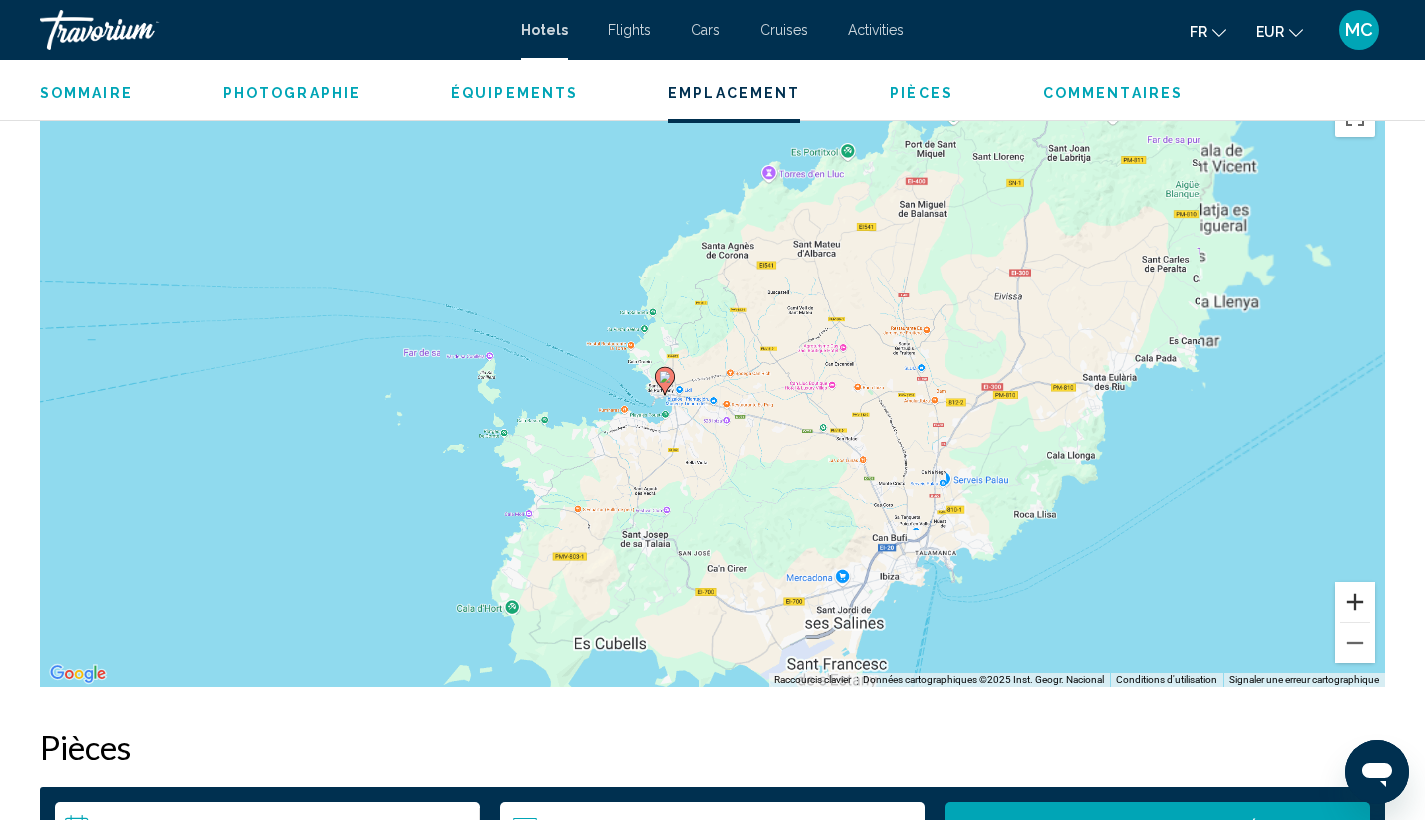 click at bounding box center (1355, 602) 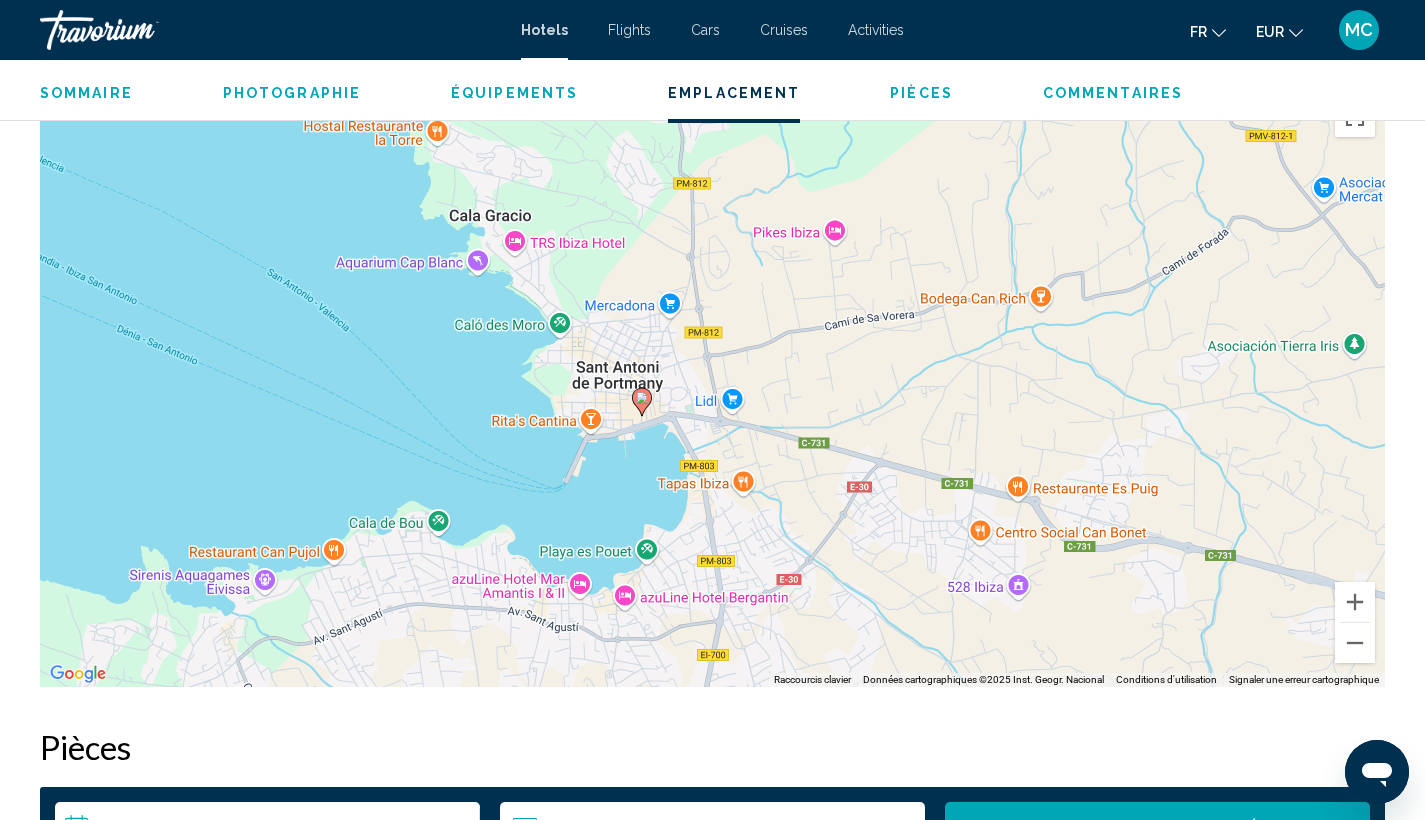 drag, startPoint x: 568, startPoint y: 508, endPoint x: 795, endPoint y: 483, distance: 228.3725 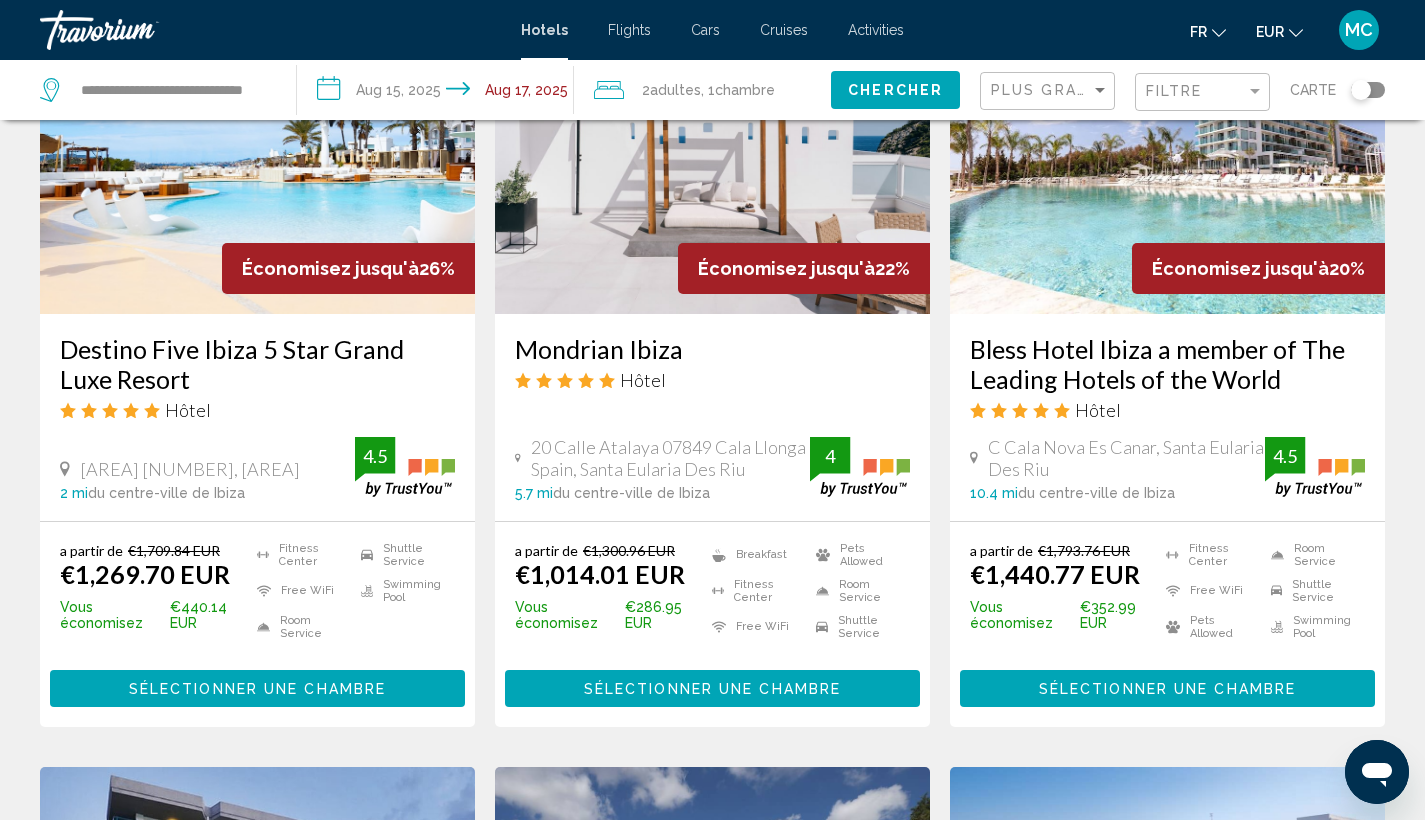 scroll, scrollTop: 0, scrollLeft: 0, axis: both 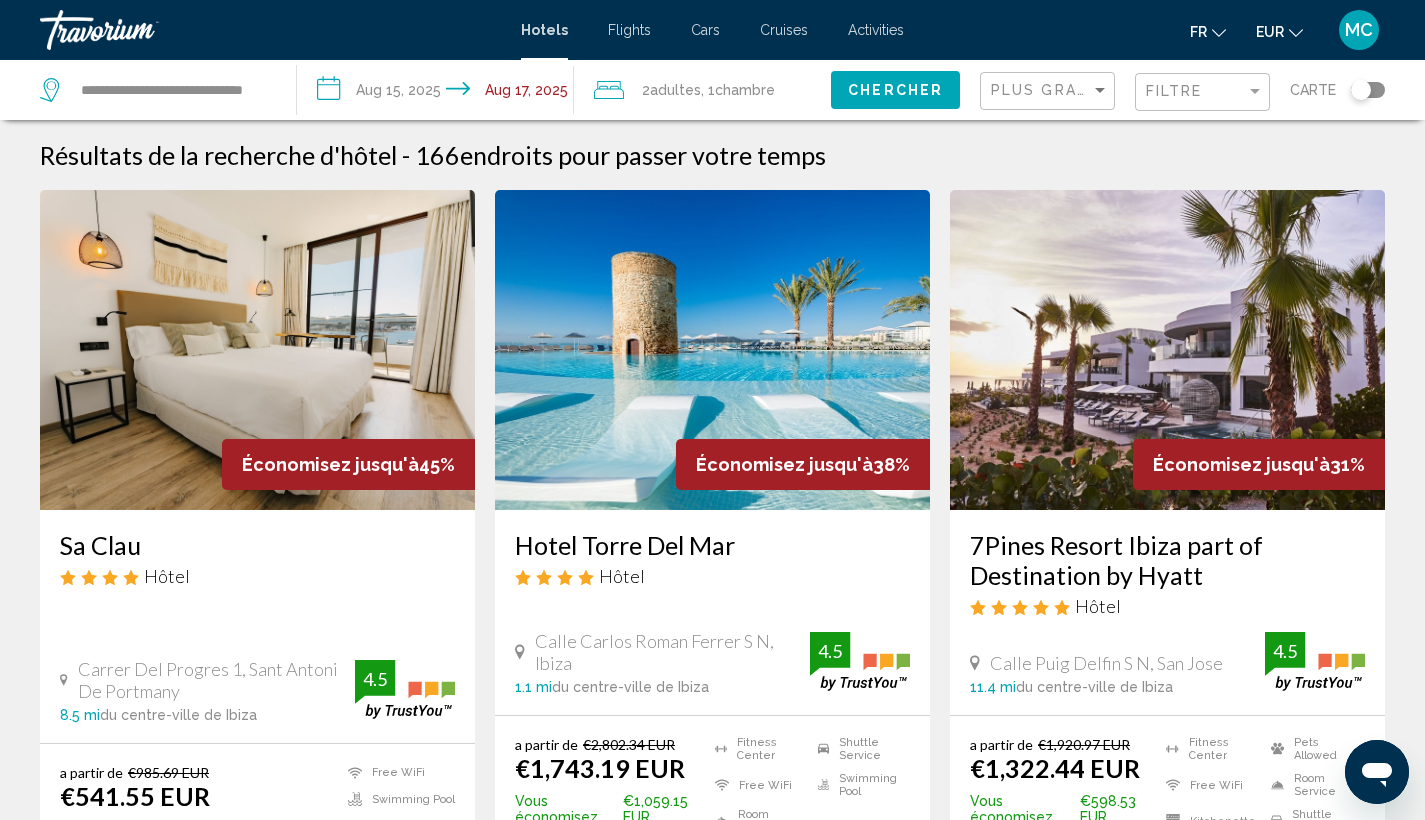 click at bounding box center (712, 350) 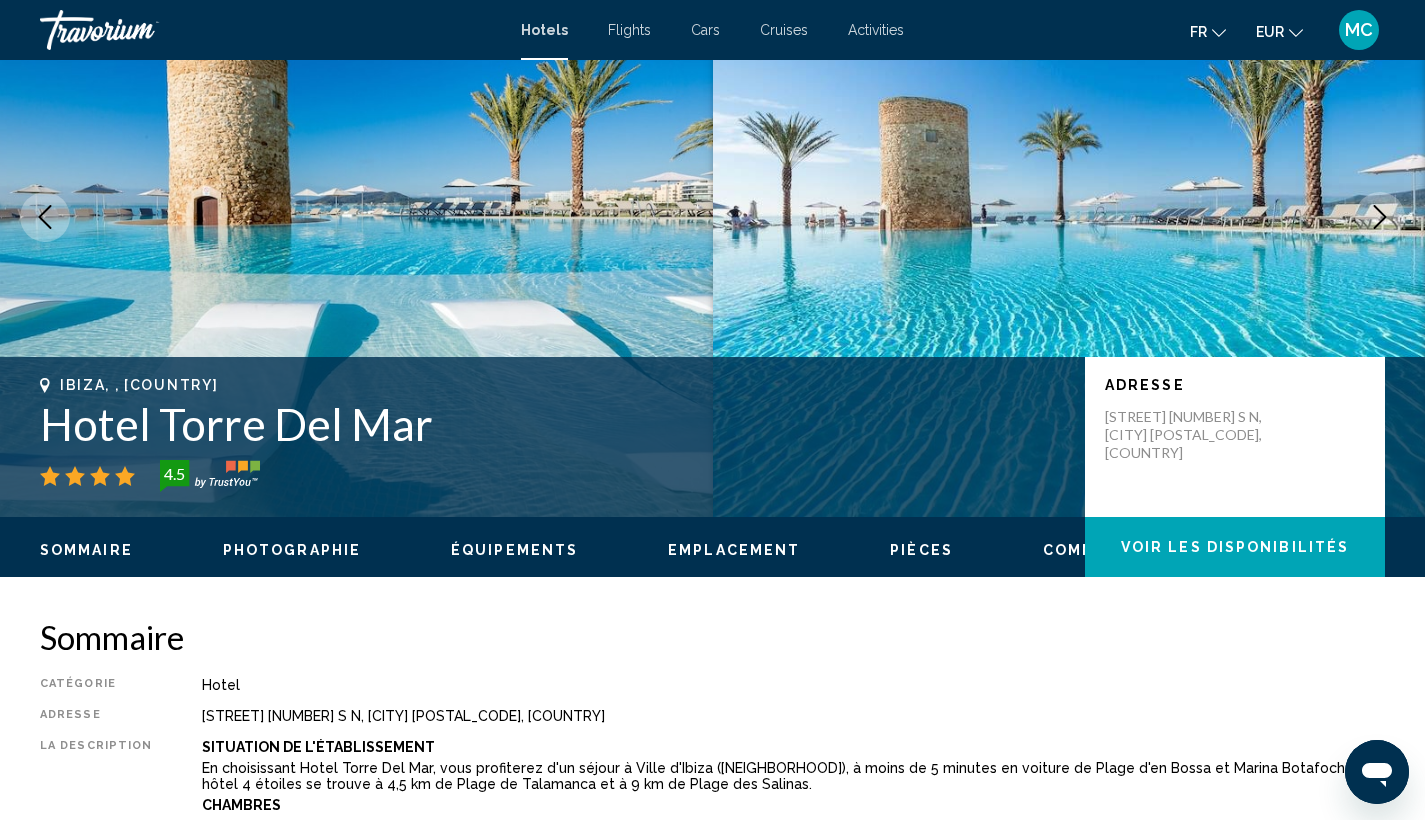 scroll, scrollTop: 293, scrollLeft: 0, axis: vertical 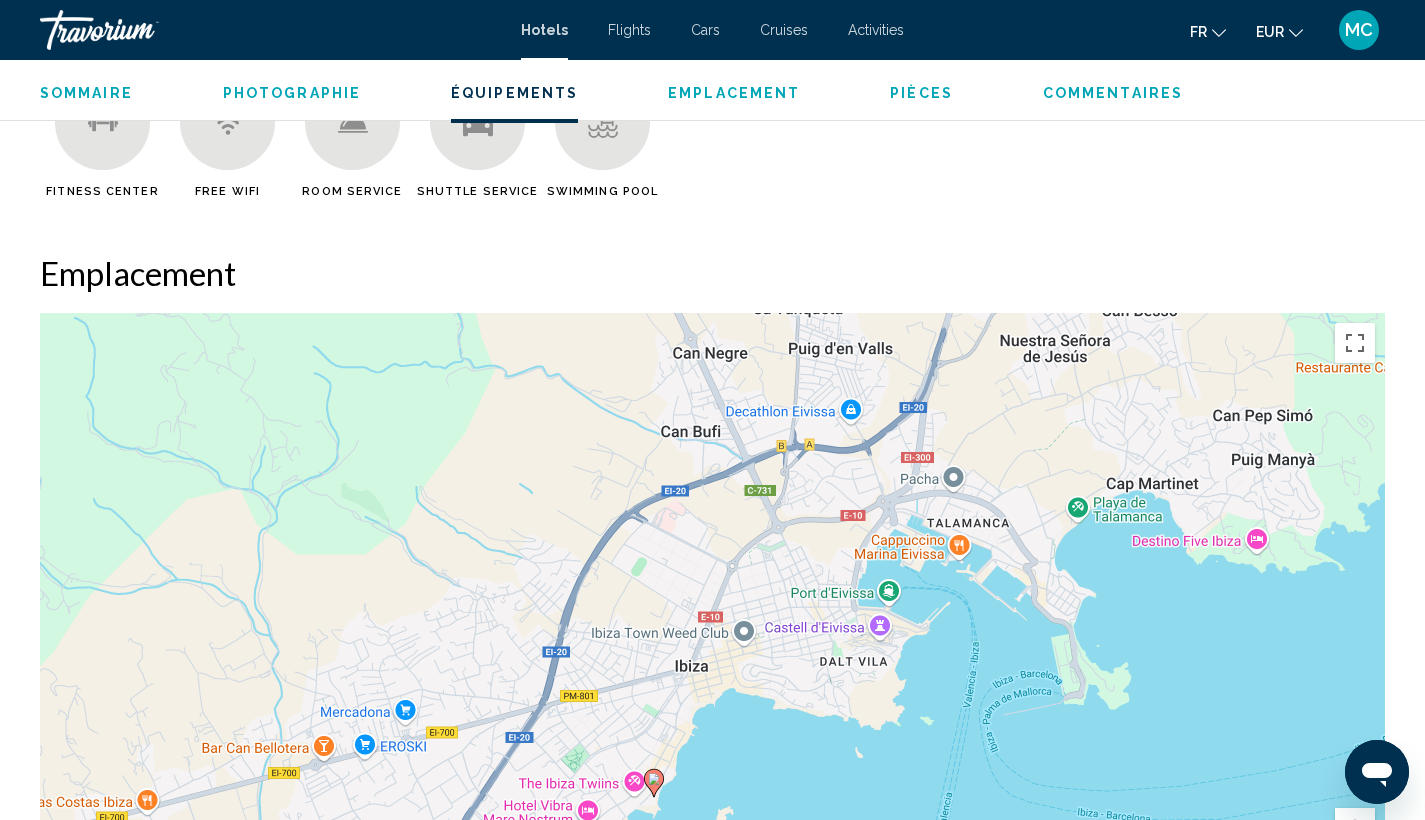 drag, startPoint x: 1174, startPoint y: 461, endPoint x: 745, endPoint y: 631, distance: 461.4553 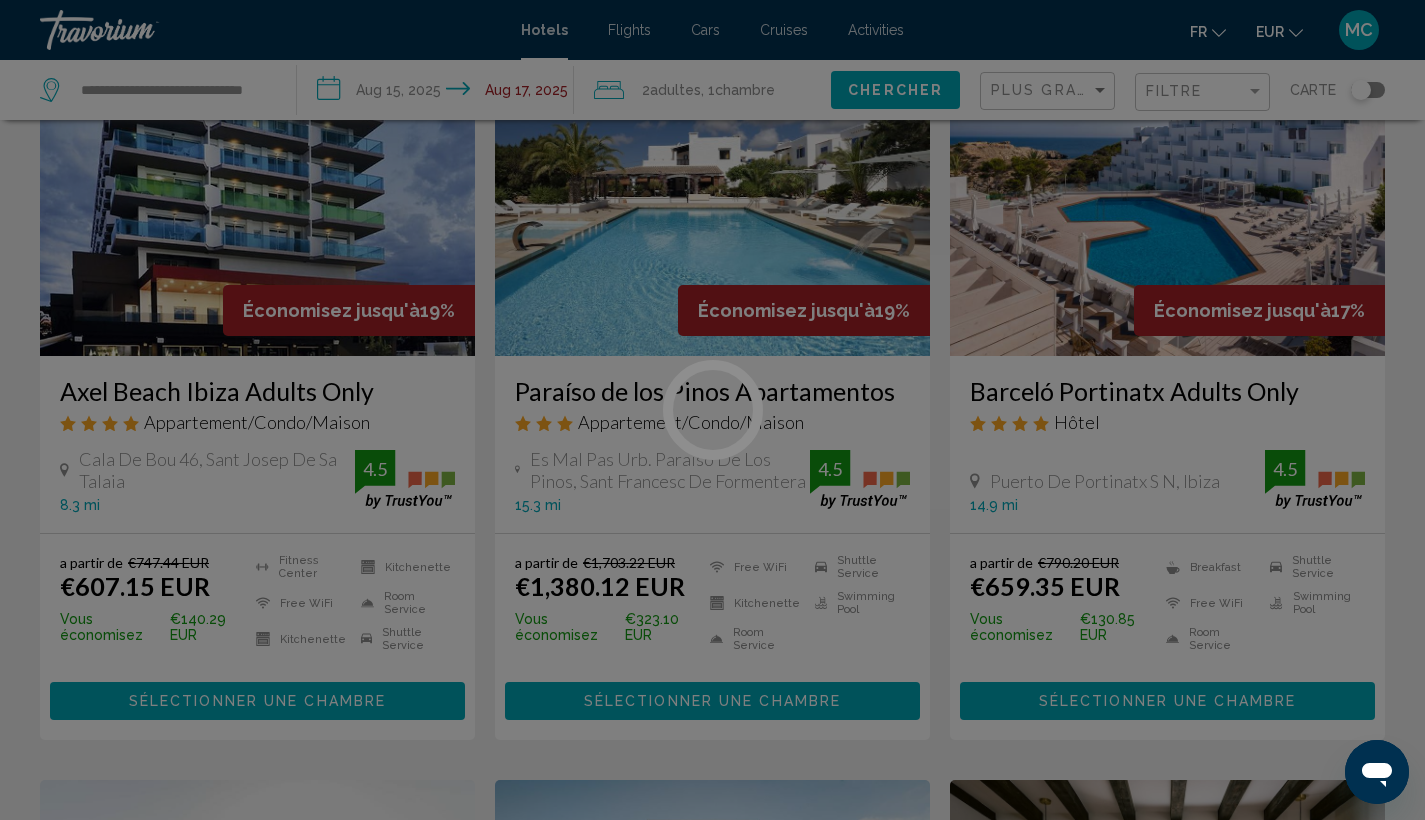 scroll, scrollTop: 0, scrollLeft: 0, axis: both 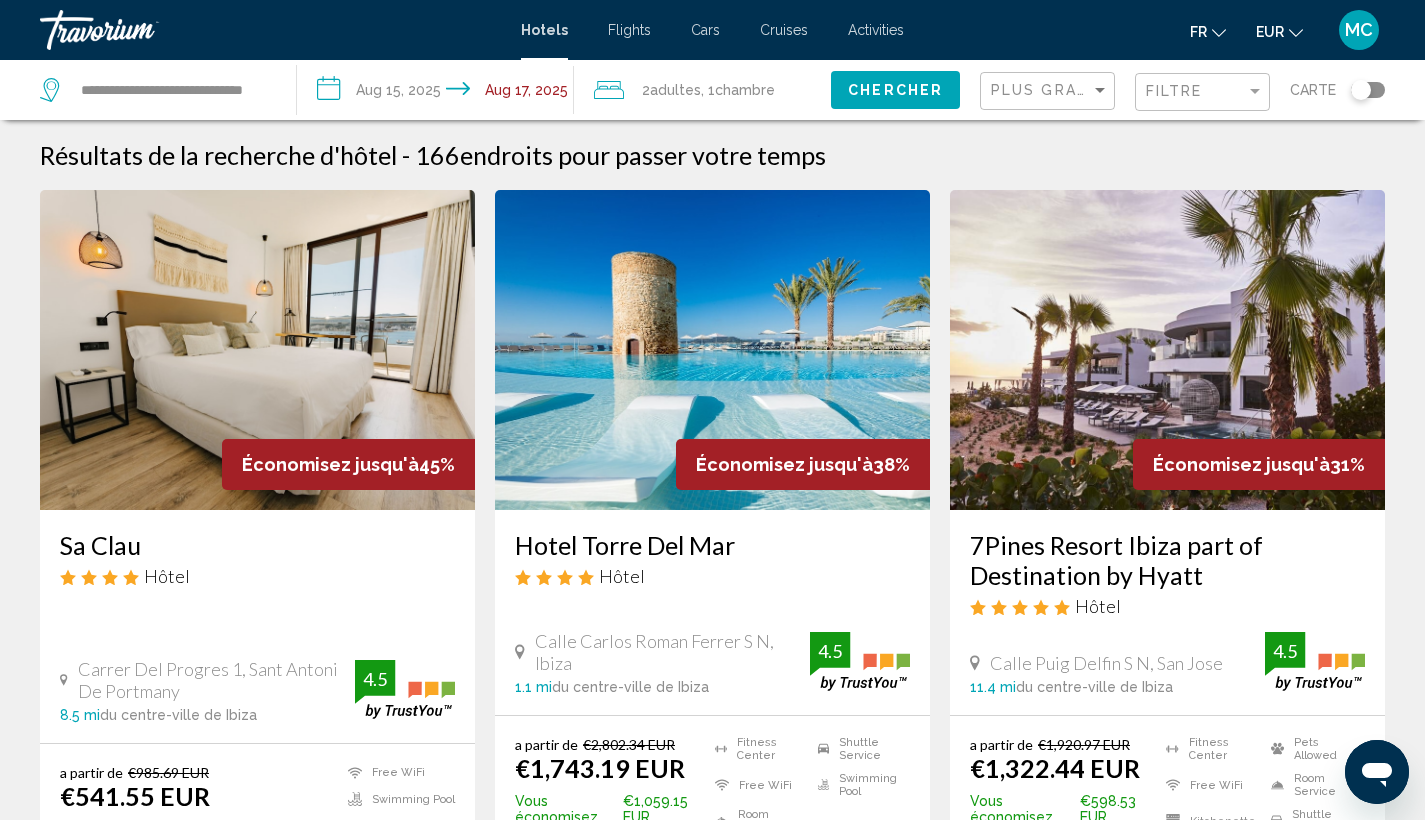 click at bounding box center [712, 350] 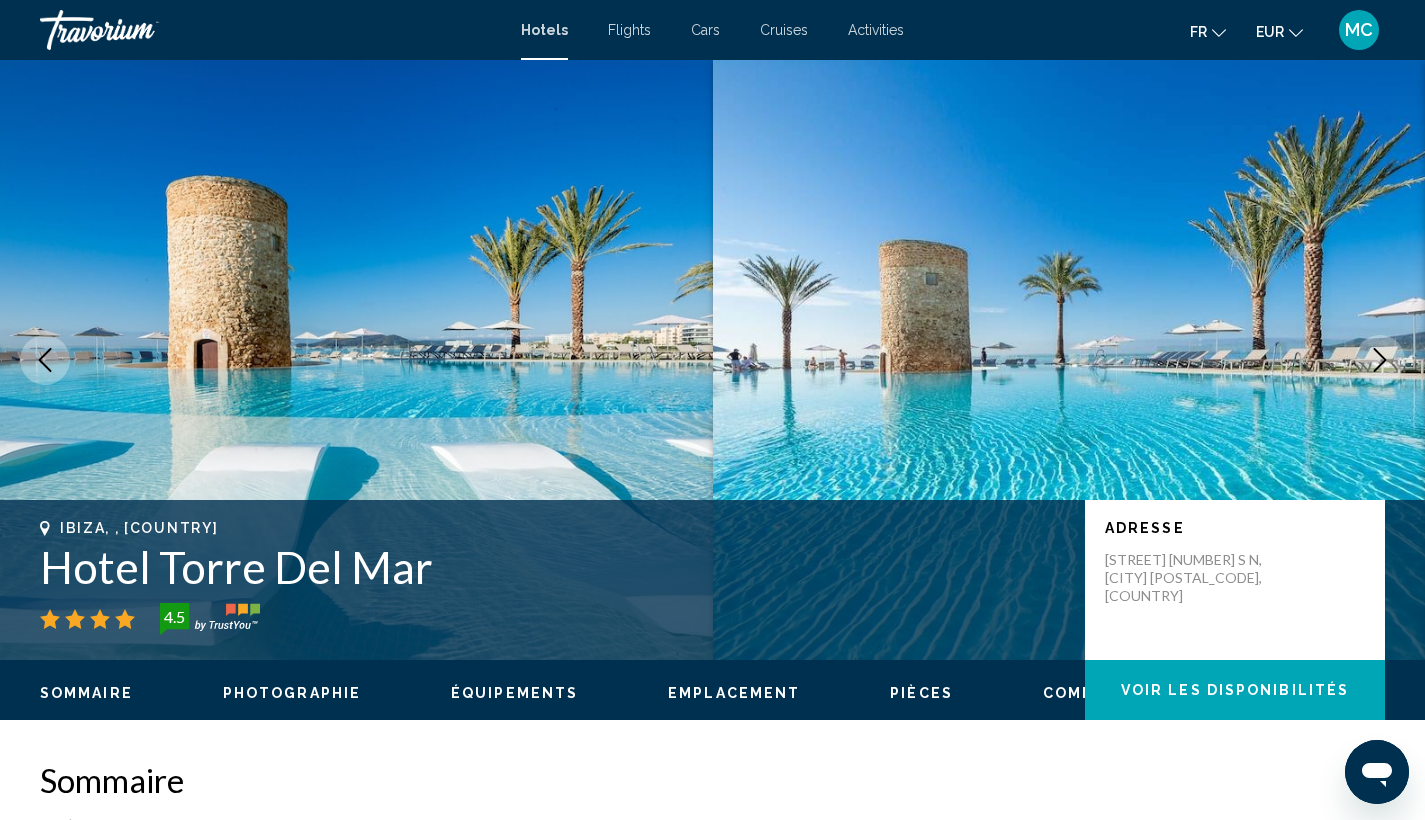 scroll, scrollTop: 419, scrollLeft: 0, axis: vertical 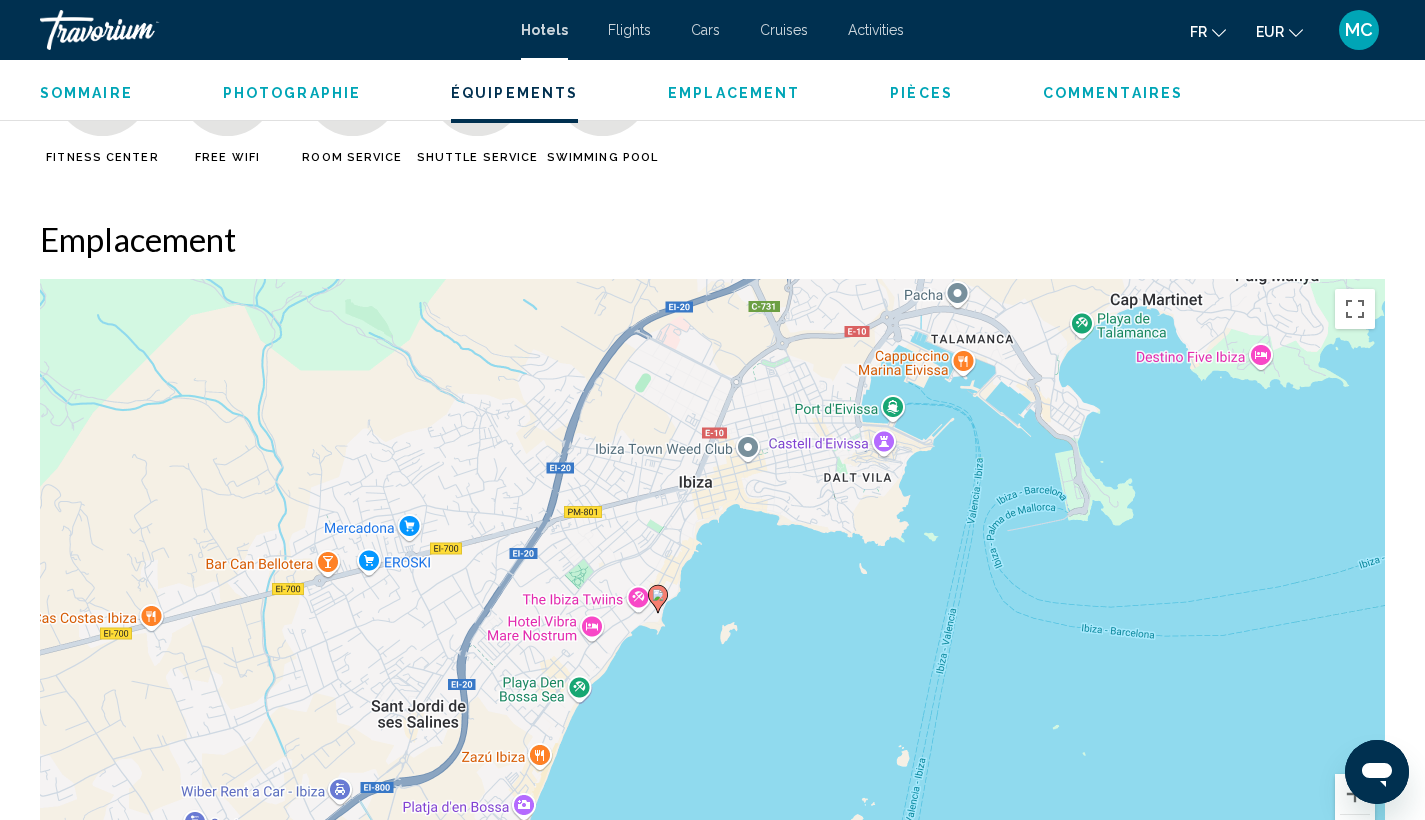 drag, startPoint x: 752, startPoint y: 372, endPoint x: 696, endPoint y: 409, distance: 67.11929 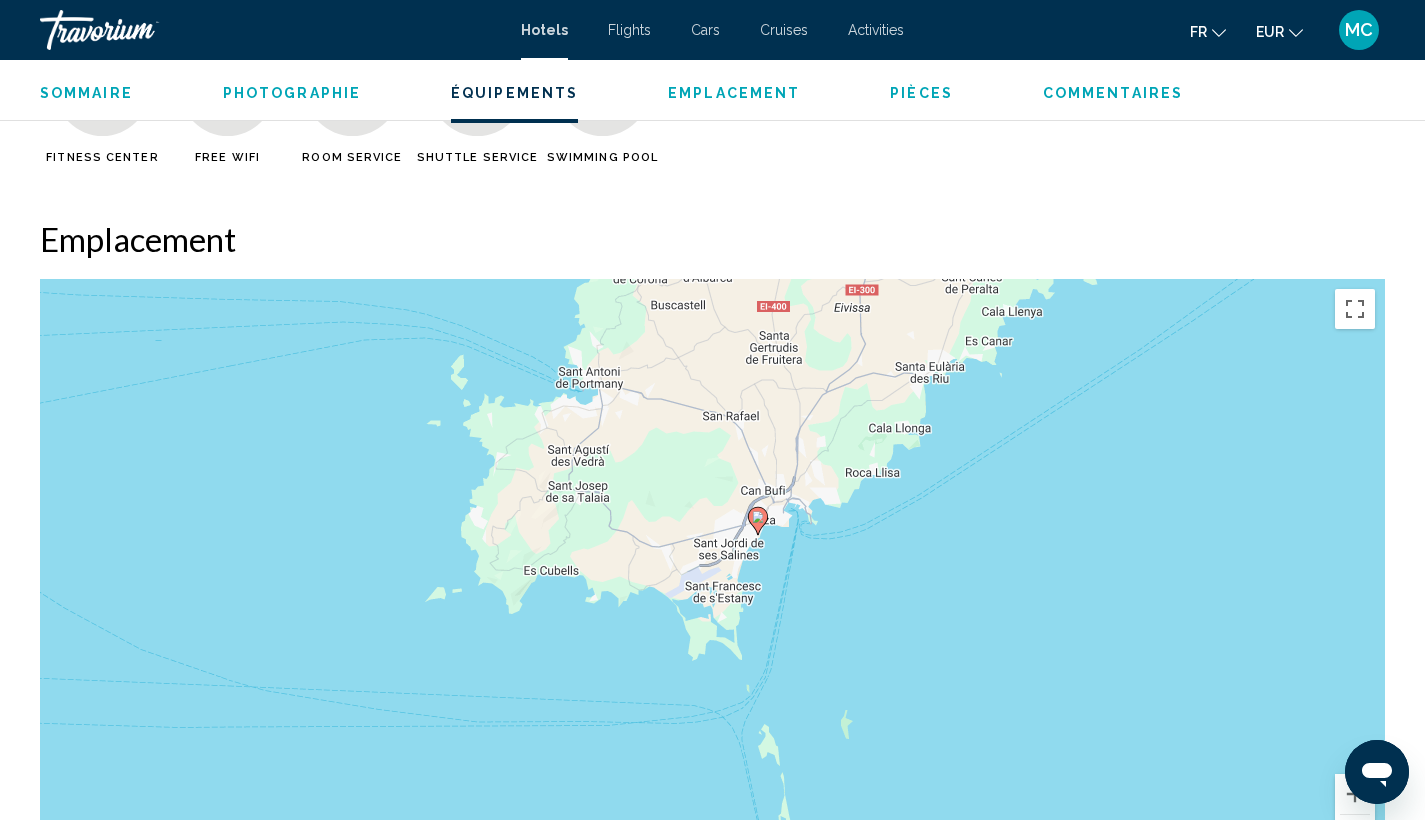 click on "Pour naviguer, appuyez sur les touches fléchées. Pour activer le glissement avec le clavier, appuyez sur Alt+Entrée. Une fois ce mode activé, utilisez les touches fléchées pour déplacer le repère. Pour valider le déplacement, appuyez sur Entrée. Pour annuler, appuyez sur Échap." at bounding box center (712, 579) 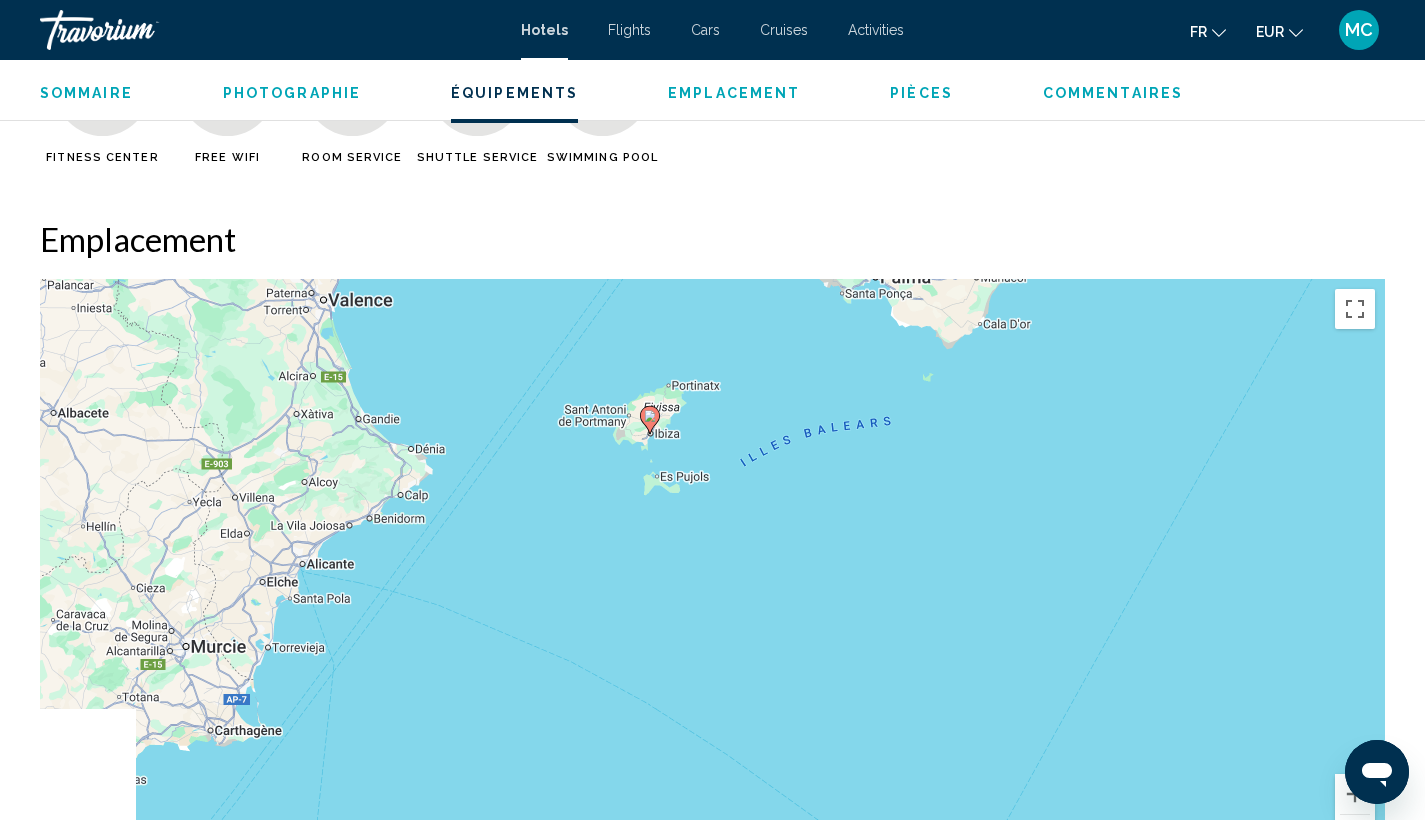 drag, startPoint x: 532, startPoint y: 488, endPoint x: 966, endPoint y: 401, distance: 442.63416 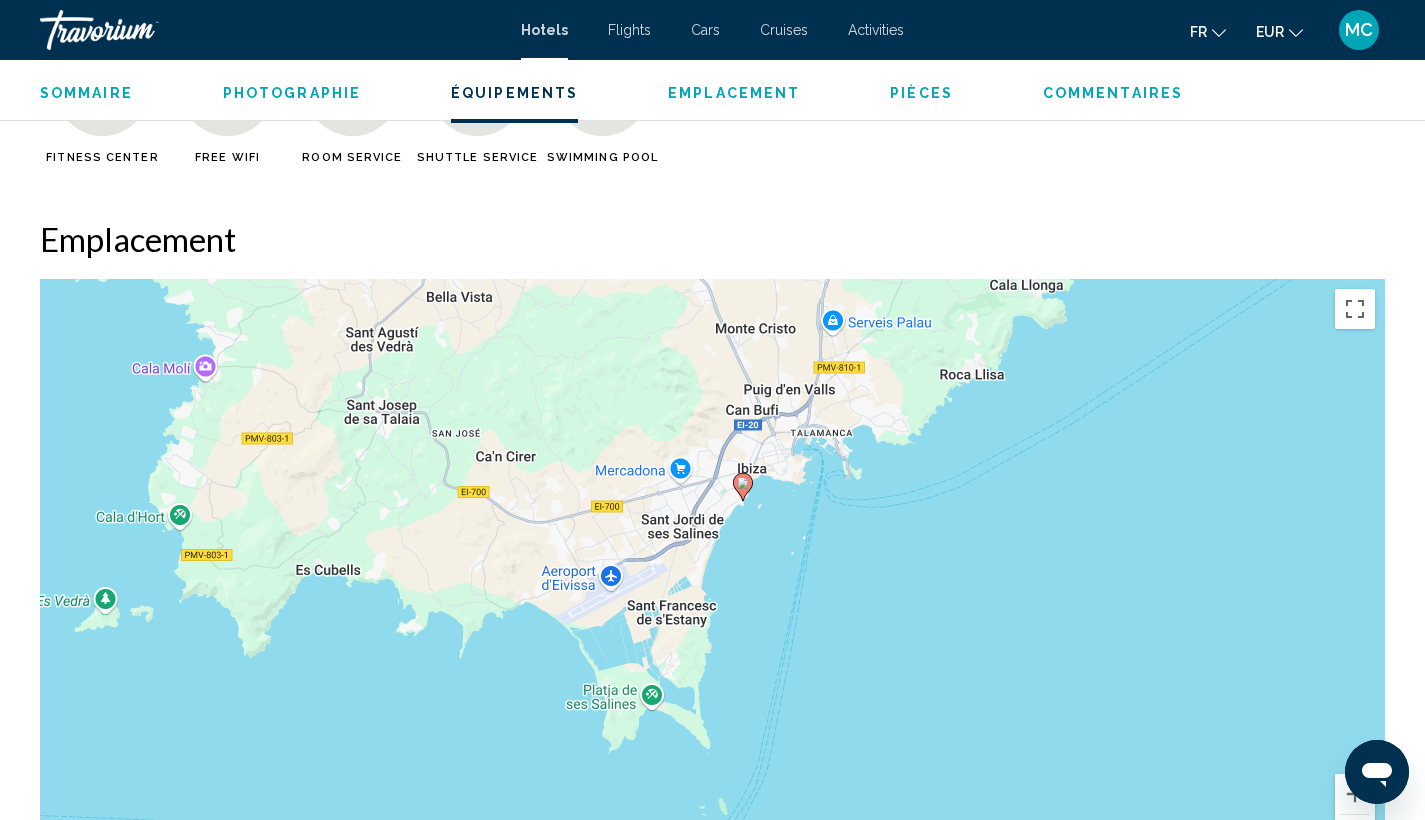 drag, startPoint x: 817, startPoint y: 435, endPoint x: 797, endPoint y: 612, distance: 178.12636 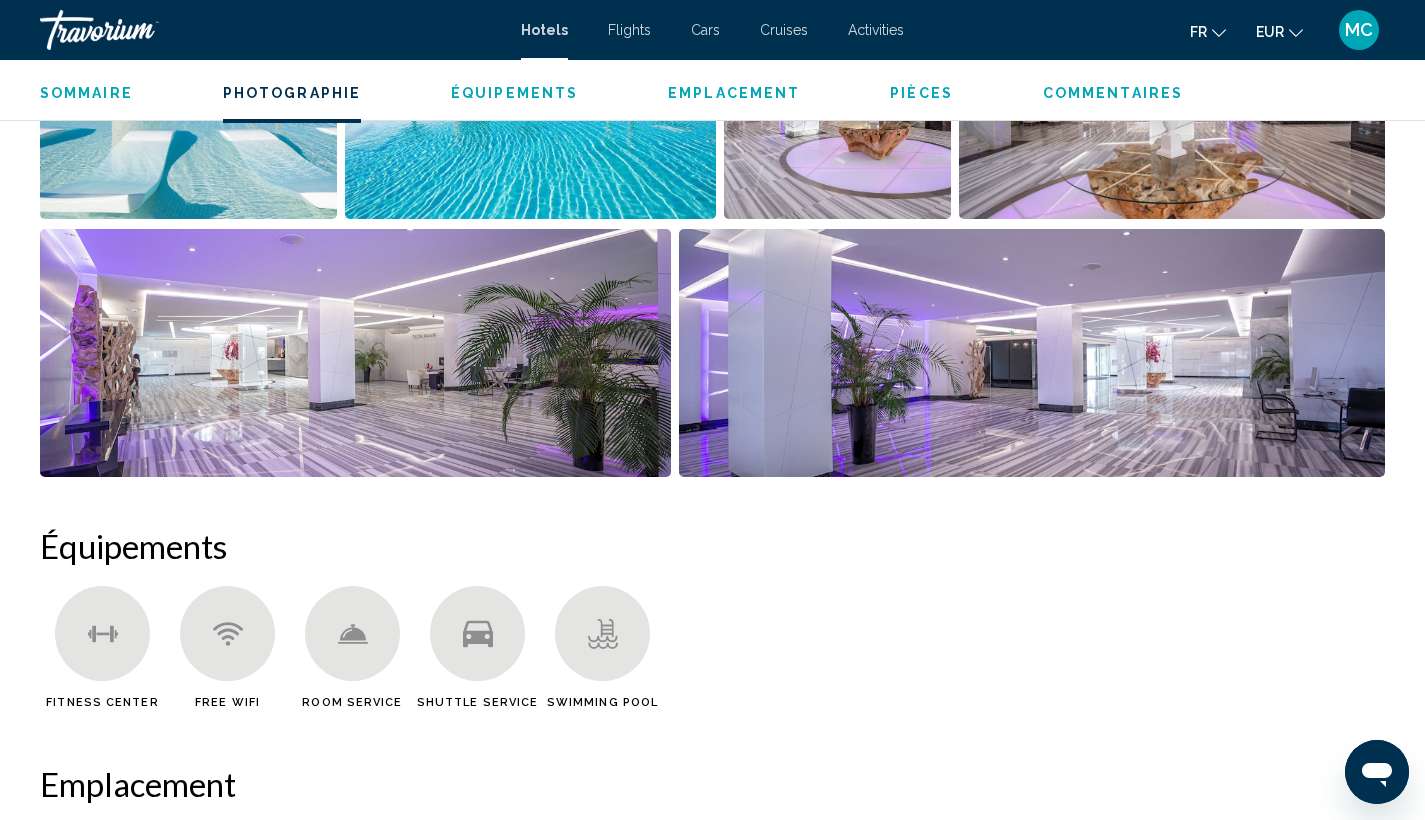 scroll, scrollTop: 1853, scrollLeft: 0, axis: vertical 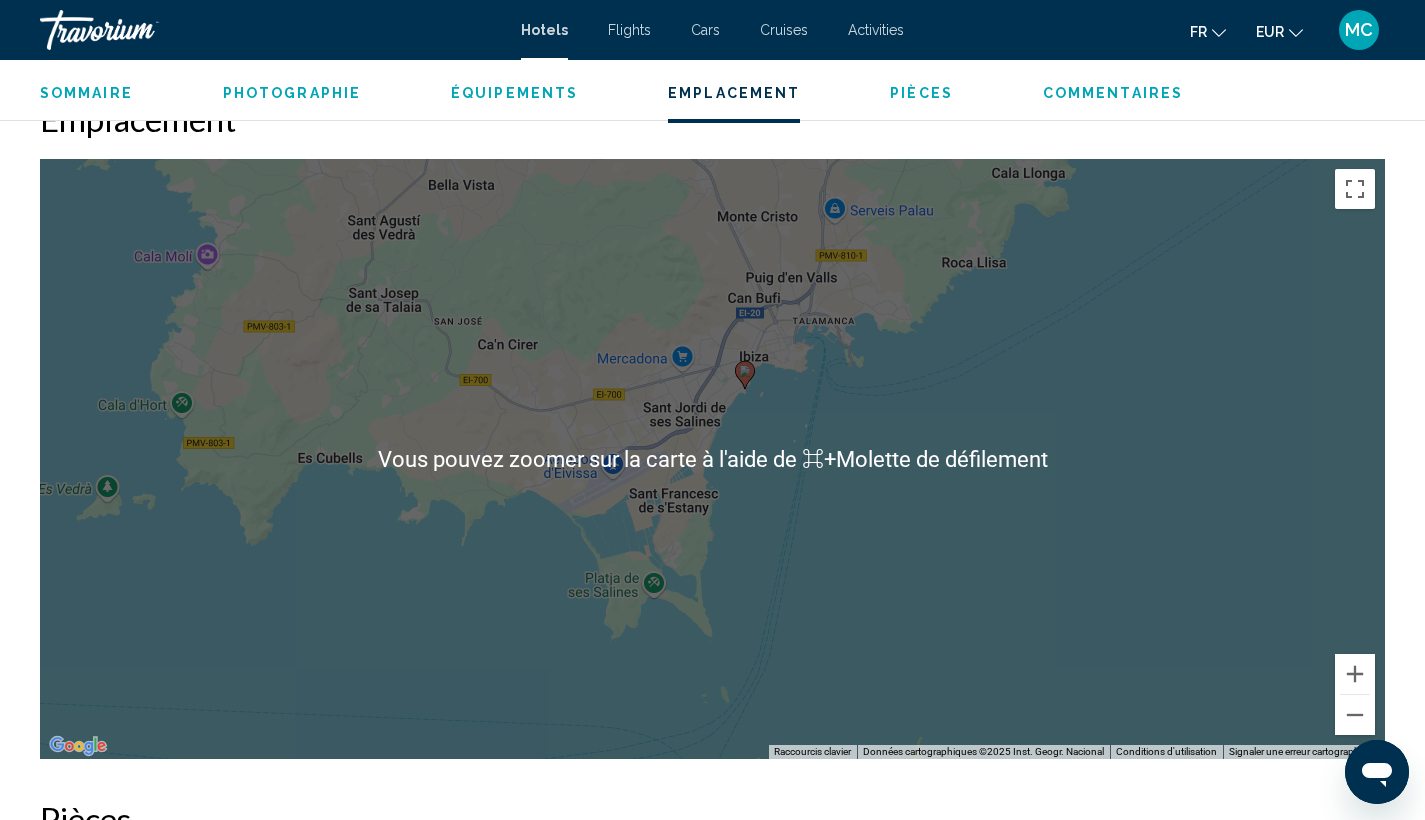 click on "Pour naviguer, appuyez sur les touches fléchées. Pour activer le glissement avec le clavier, appuyez sur Alt+Entrée. Une fois ce mode activé, utilisez les touches fléchées pour déplacer le repère. Pour valider le déplacement, appuyez sur Entrée. Pour annuler, appuyez sur Échap." at bounding box center [712, 459] 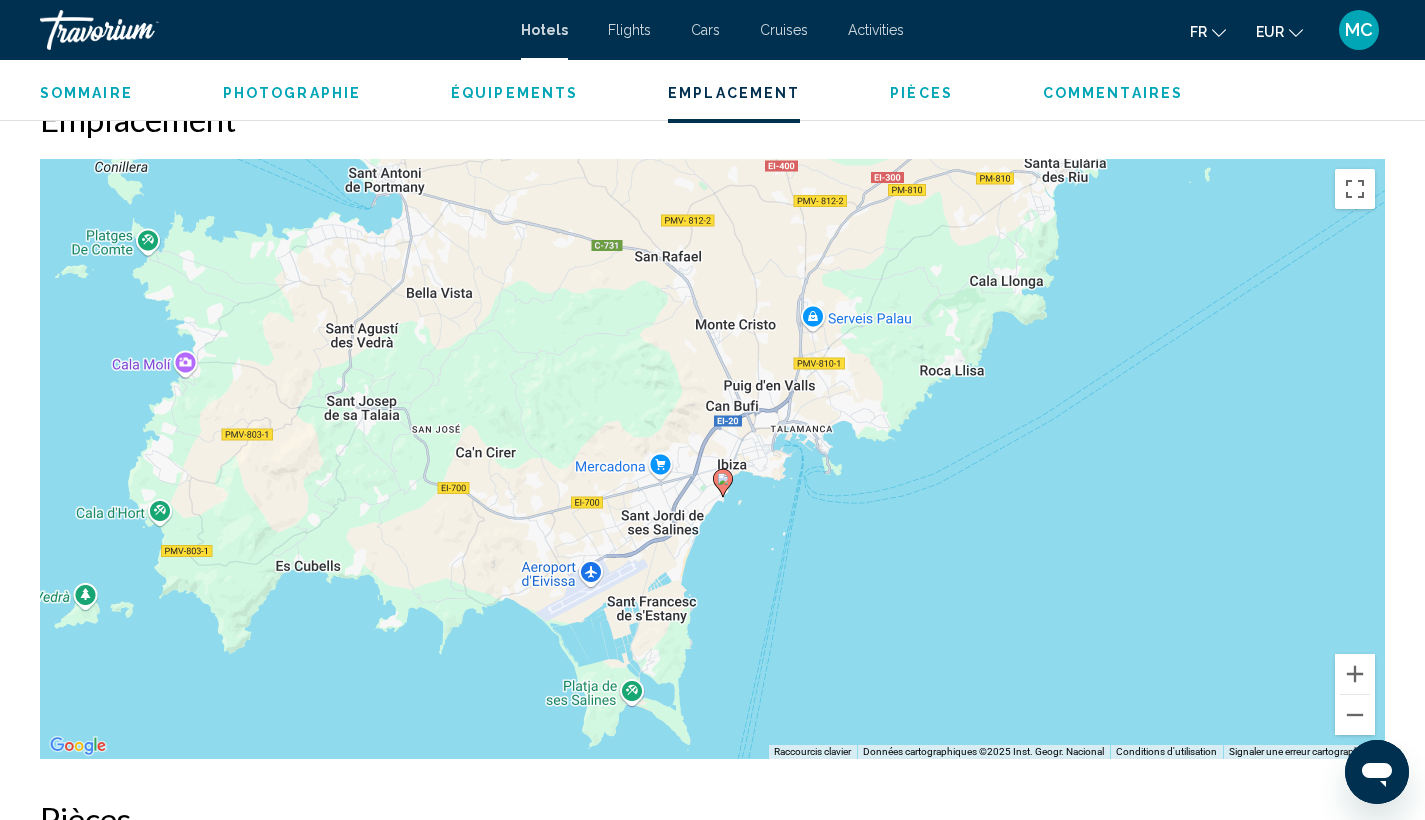 drag, startPoint x: 757, startPoint y: 396, endPoint x: 720, endPoint y: 506, distance: 116.05602 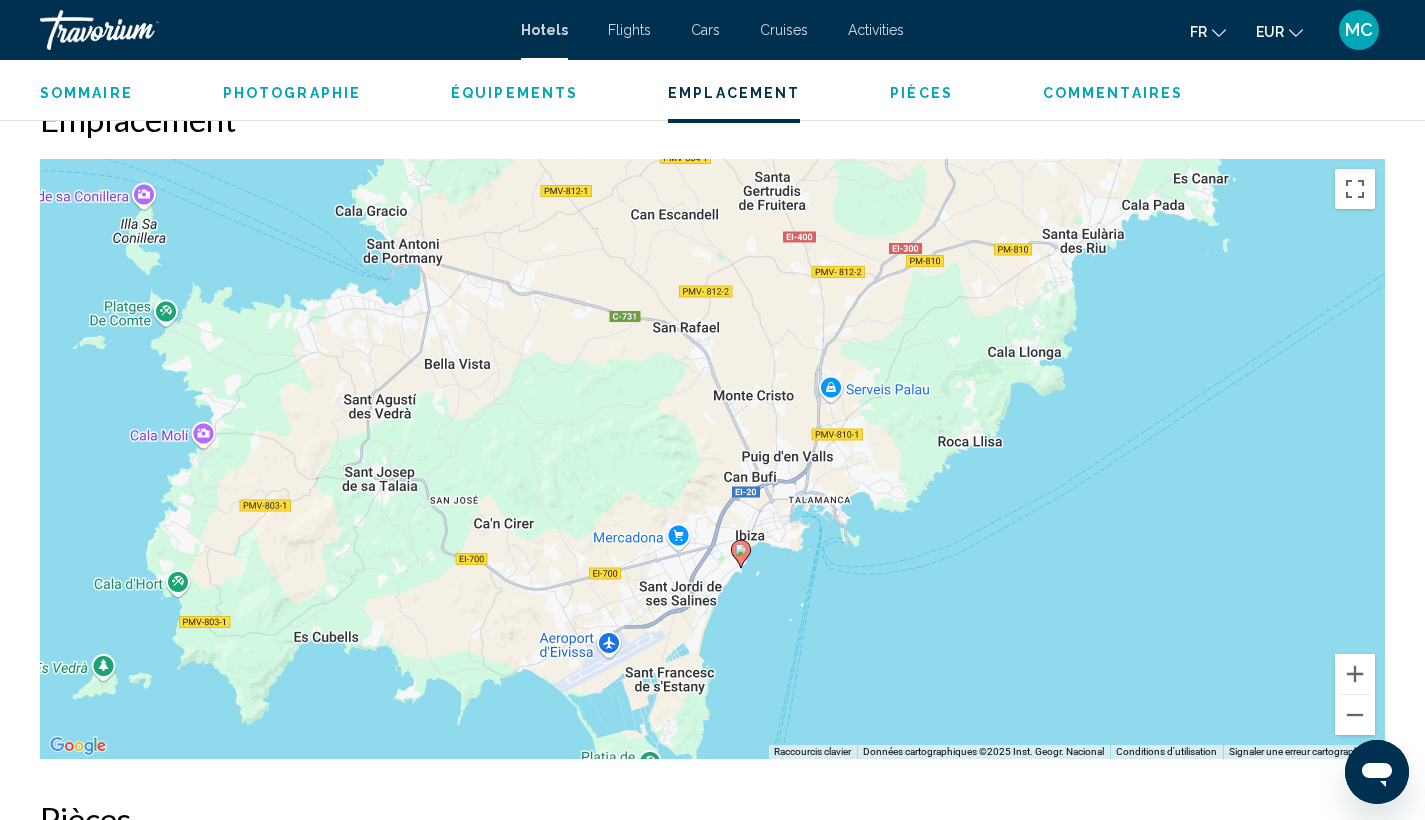 drag, startPoint x: 720, startPoint y: 505, endPoint x: 738, endPoint y: 581, distance: 78.10249 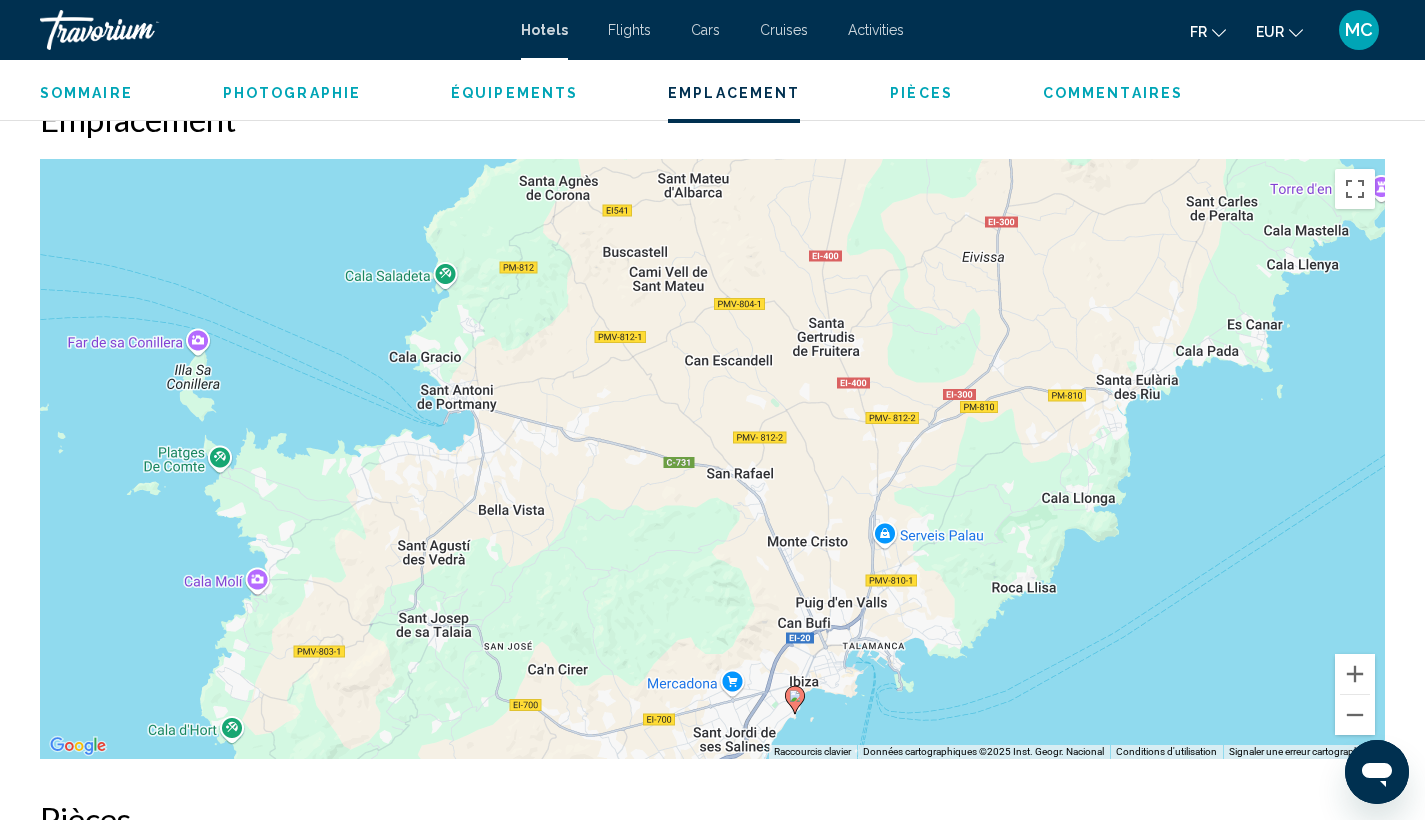 drag, startPoint x: 761, startPoint y: 556, endPoint x: 784, endPoint y: 623, distance: 70.837845 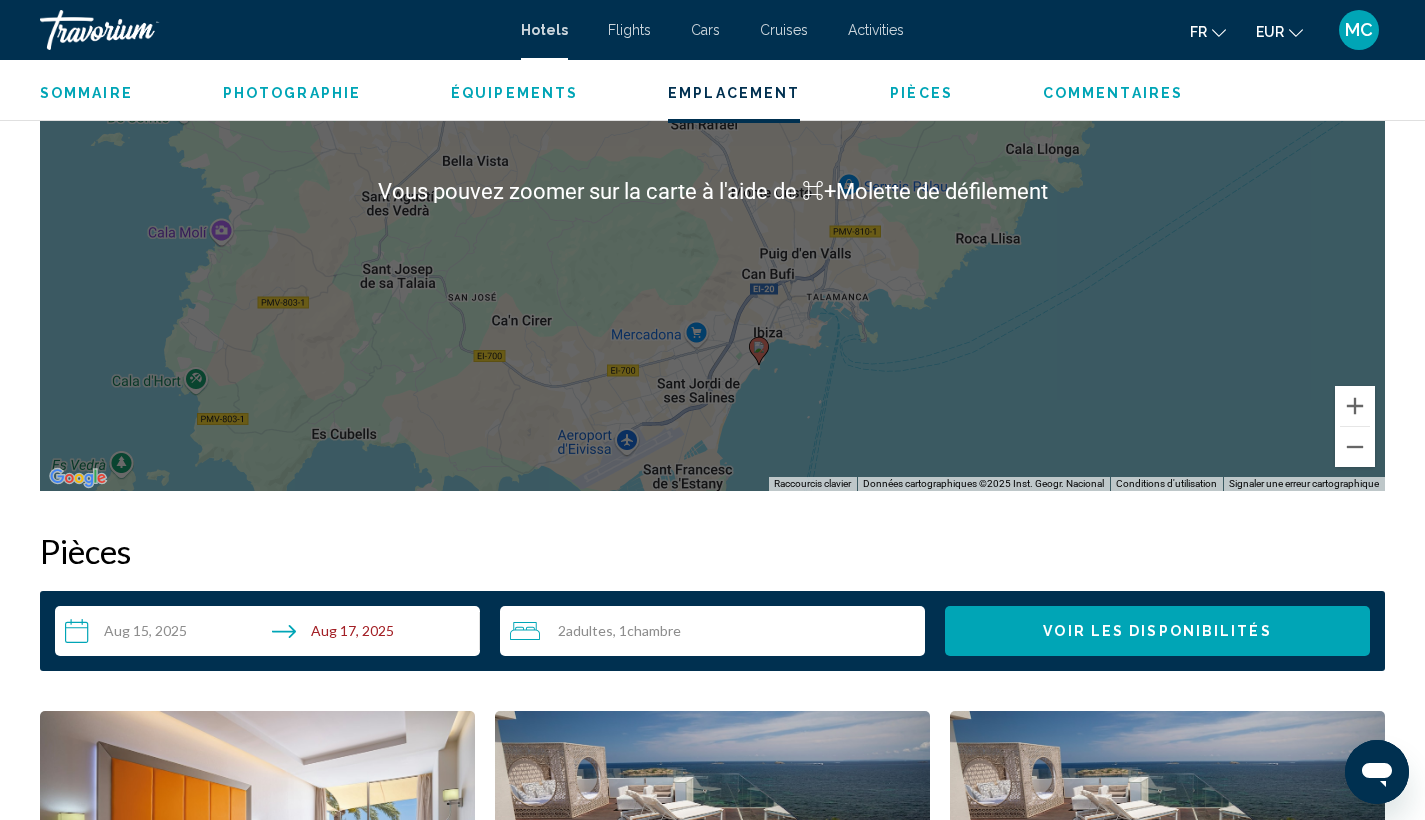 scroll, scrollTop: 1850, scrollLeft: 0, axis: vertical 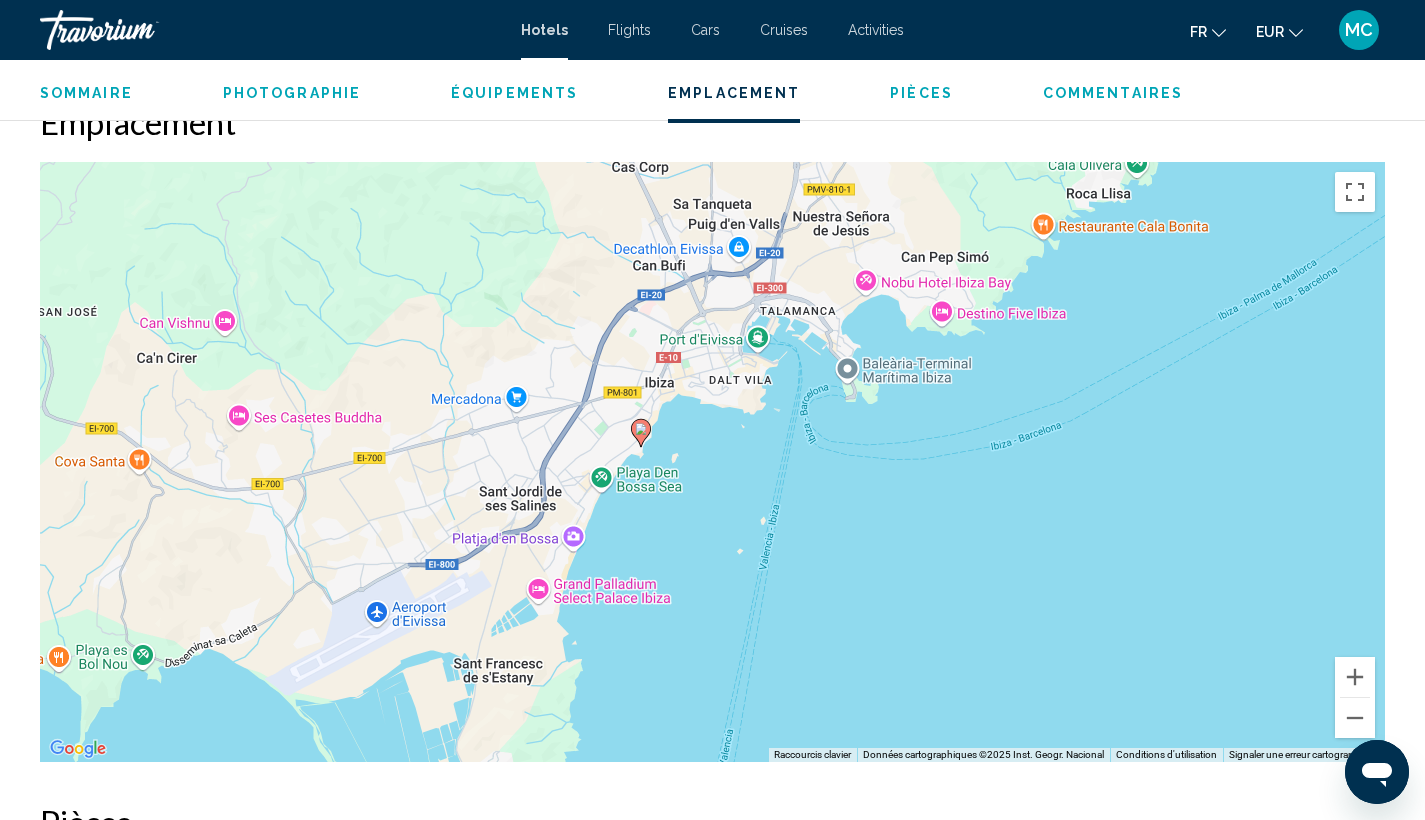 drag, startPoint x: 616, startPoint y: 391, endPoint x: 559, endPoint y: 510, distance: 131.94696 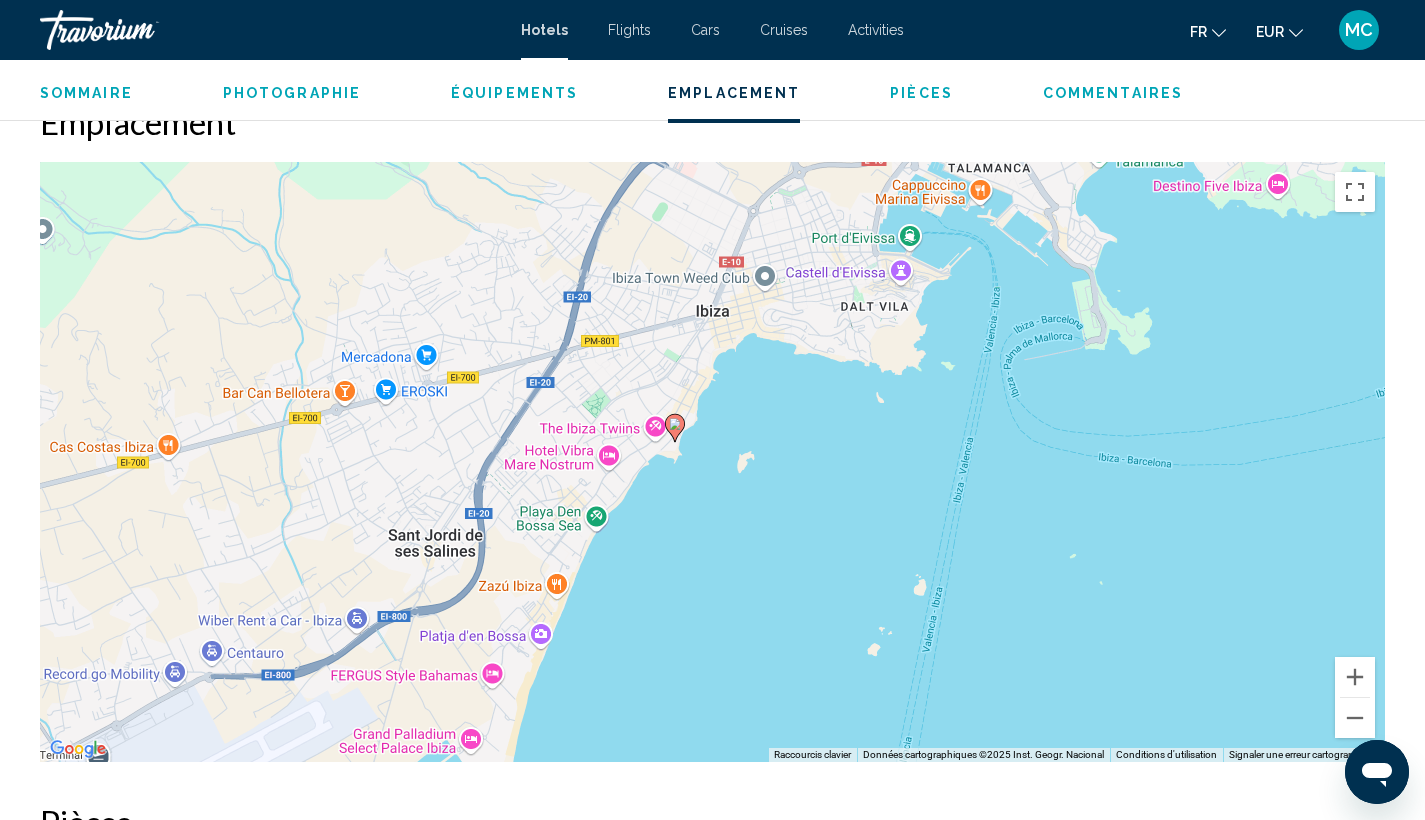 drag, startPoint x: 535, startPoint y: 578, endPoint x: 532, endPoint y: 611, distance: 33.13608 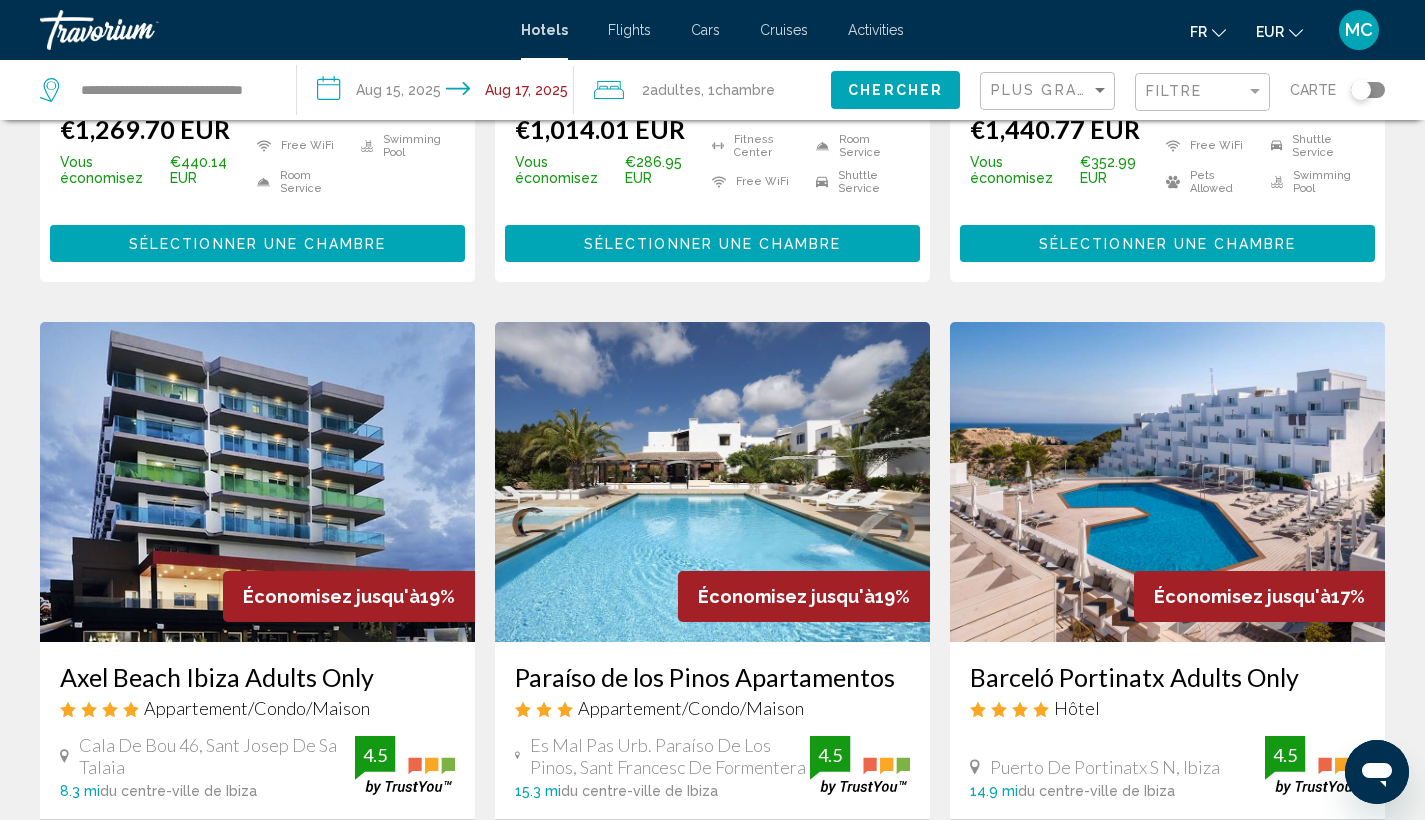 scroll, scrollTop: 1535, scrollLeft: 0, axis: vertical 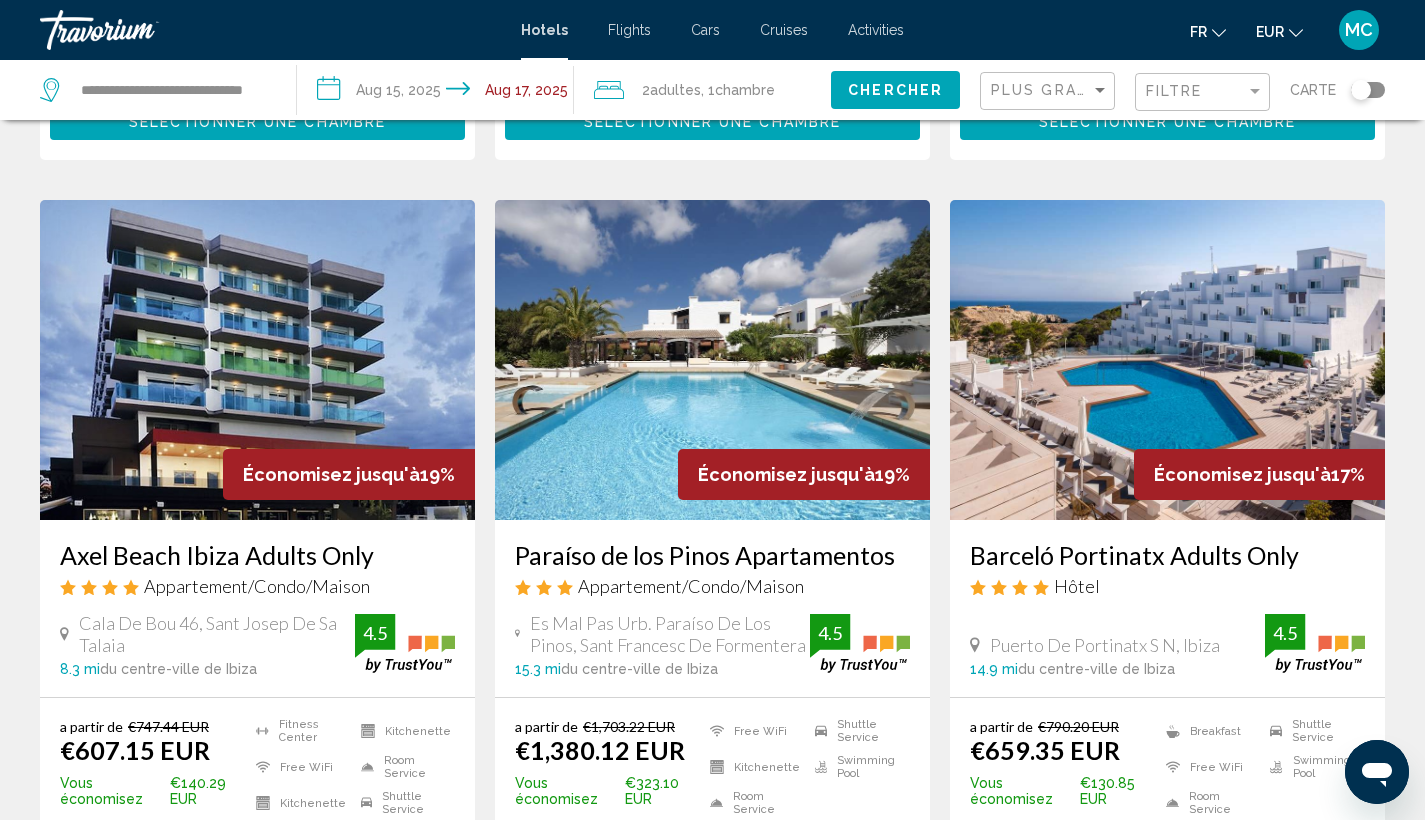 click at bounding box center [1167, 360] 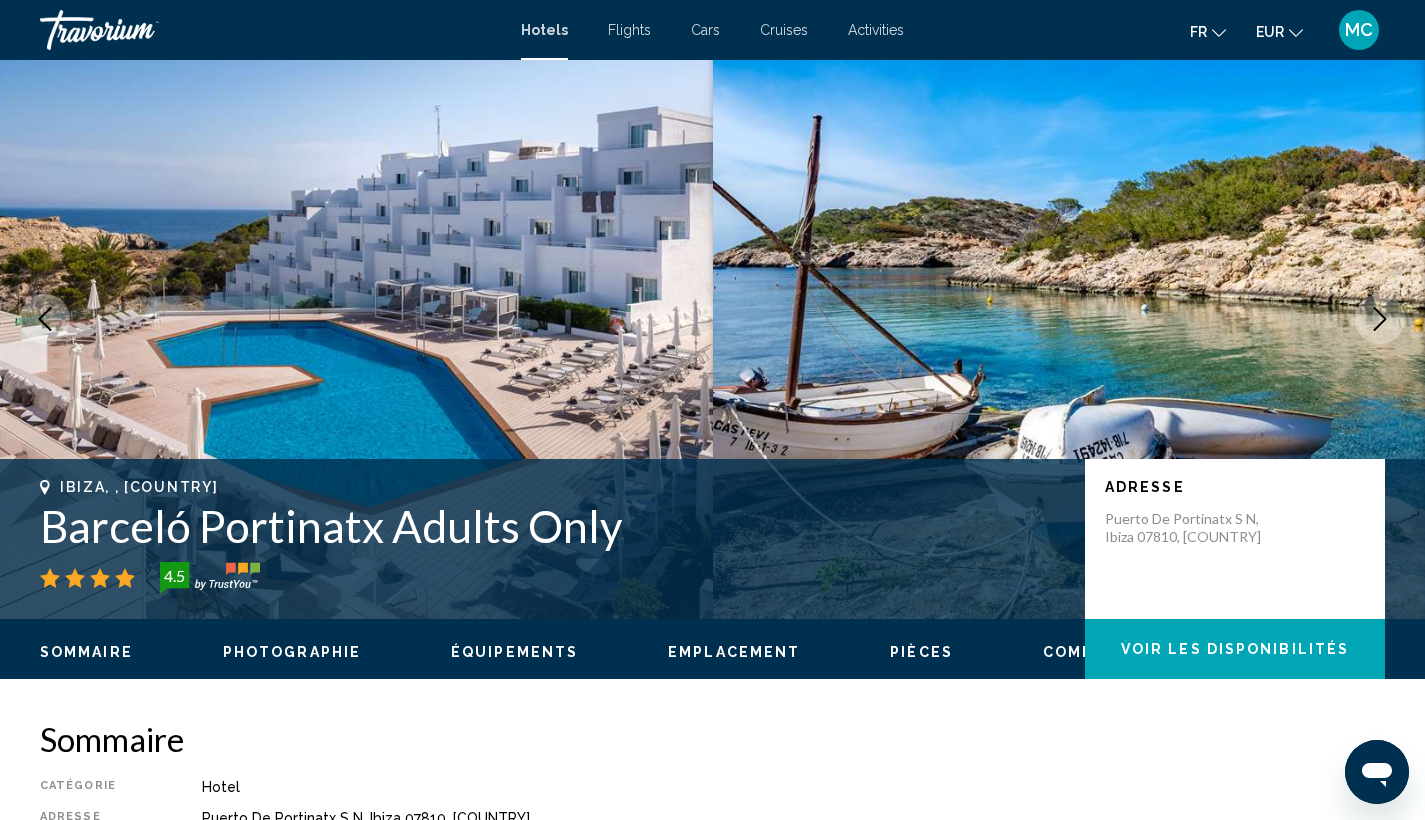 scroll, scrollTop: 388, scrollLeft: 0, axis: vertical 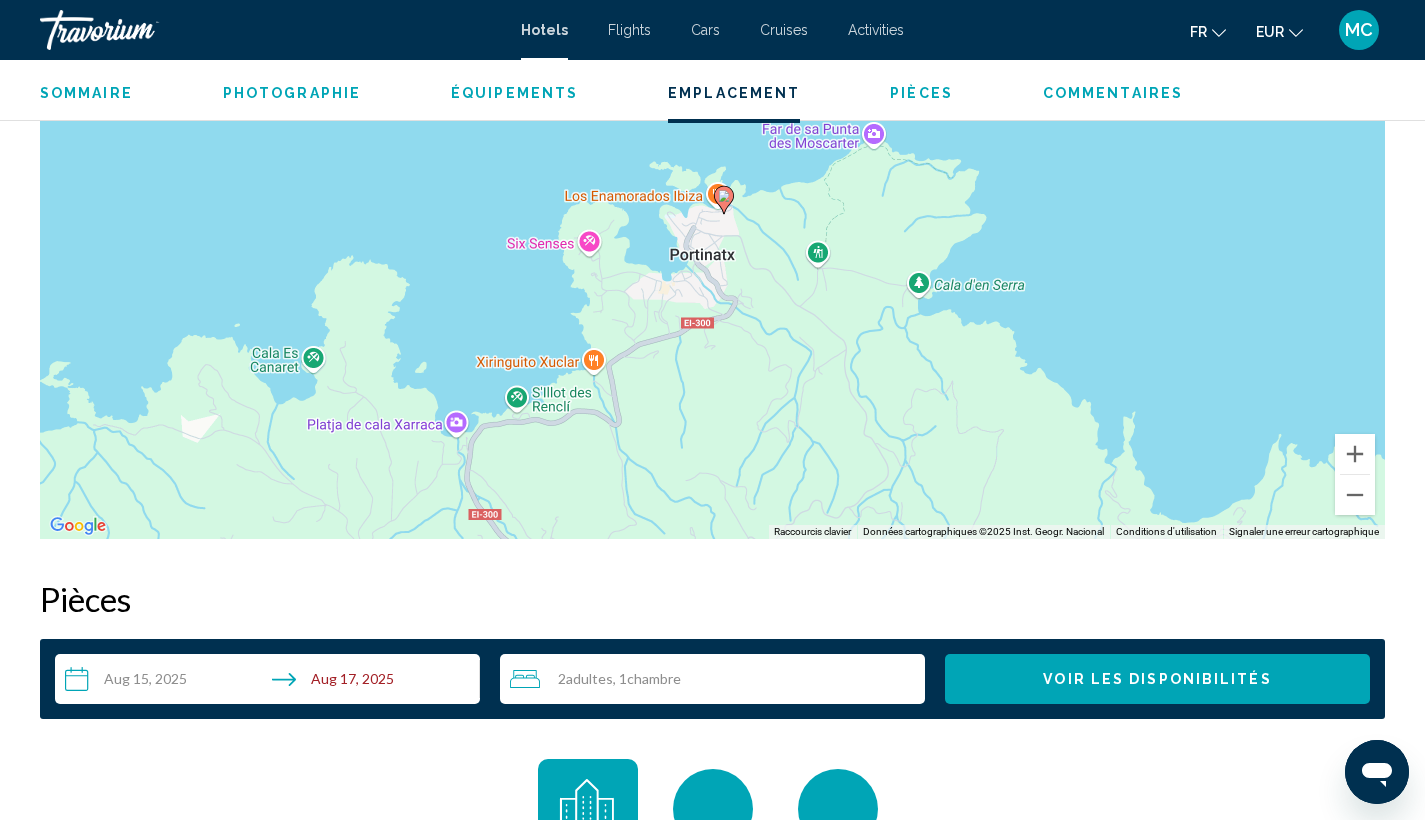 drag, startPoint x: 1040, startPoint y: 423, endPoint x: 1110, endPoint y: 370, distance: 87.80091 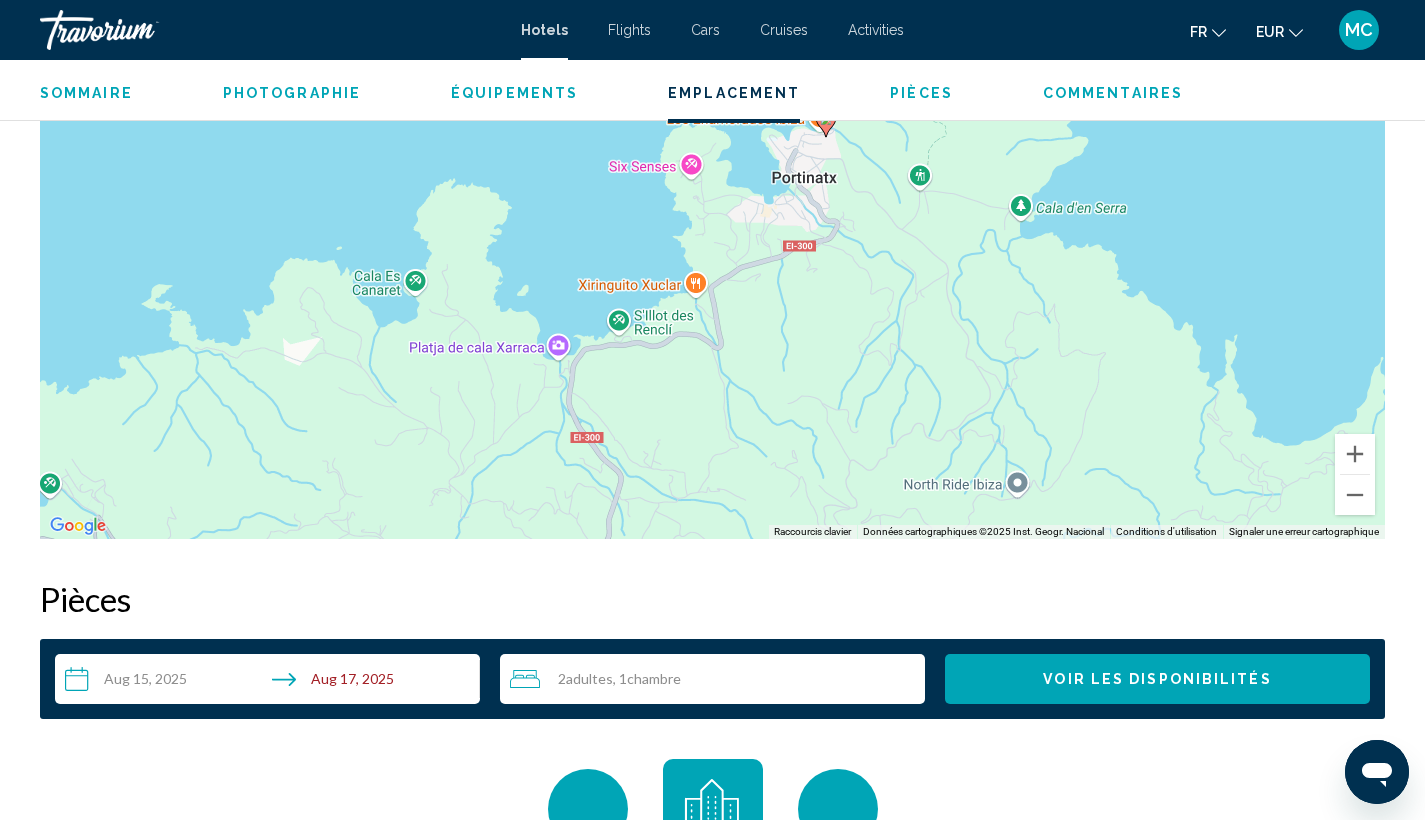 scroll, scrollTop: 0, scrollLeft: 0, axis: both 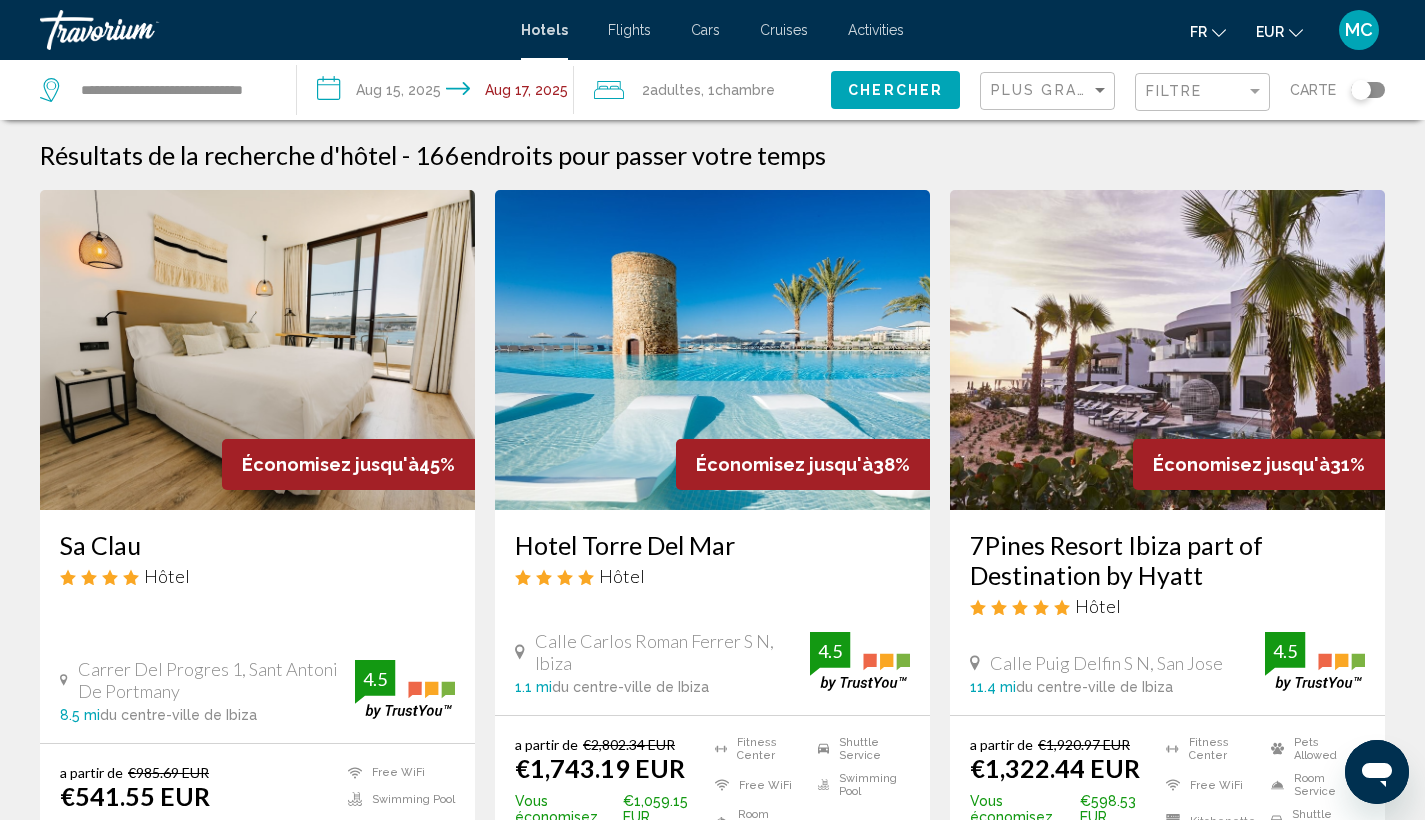 click at bounding box center [257, 350] 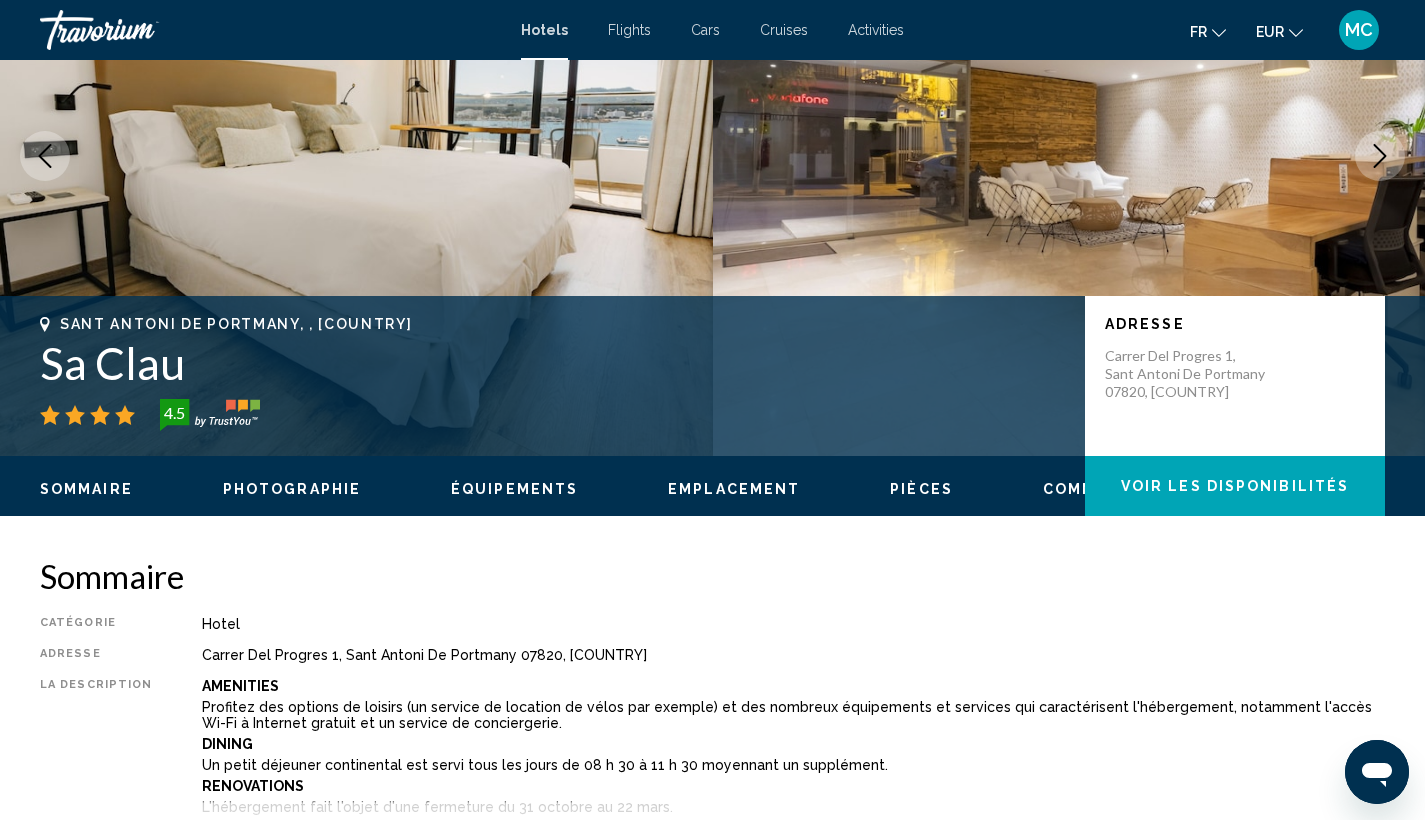 scroll, scrollTop: 967, scrollLeft: 0, axis: vertical 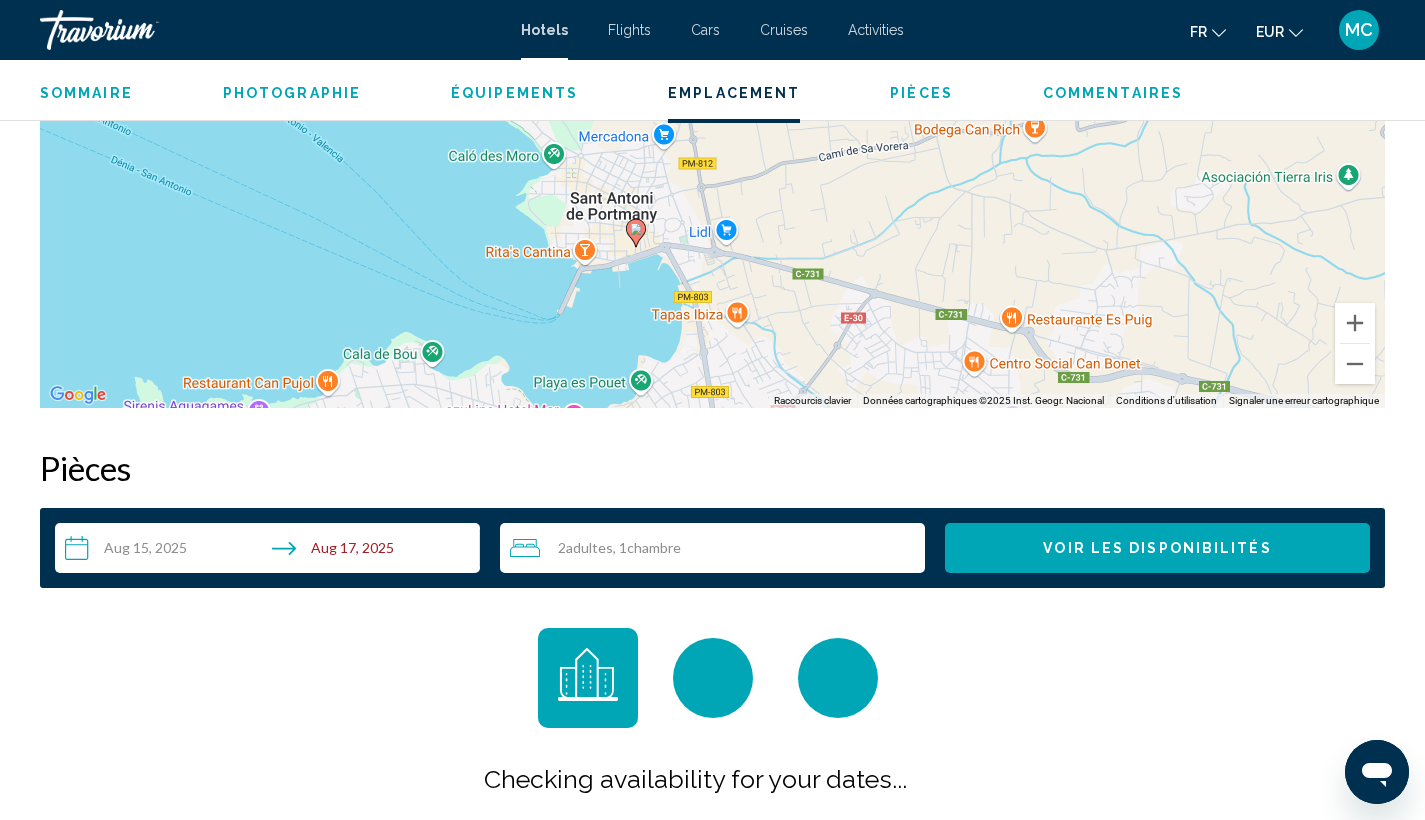 drag, startPoint x: 1243, startPoint y: 357, endPoint x: 1201, endPoint y: 472, distance: 122.42957 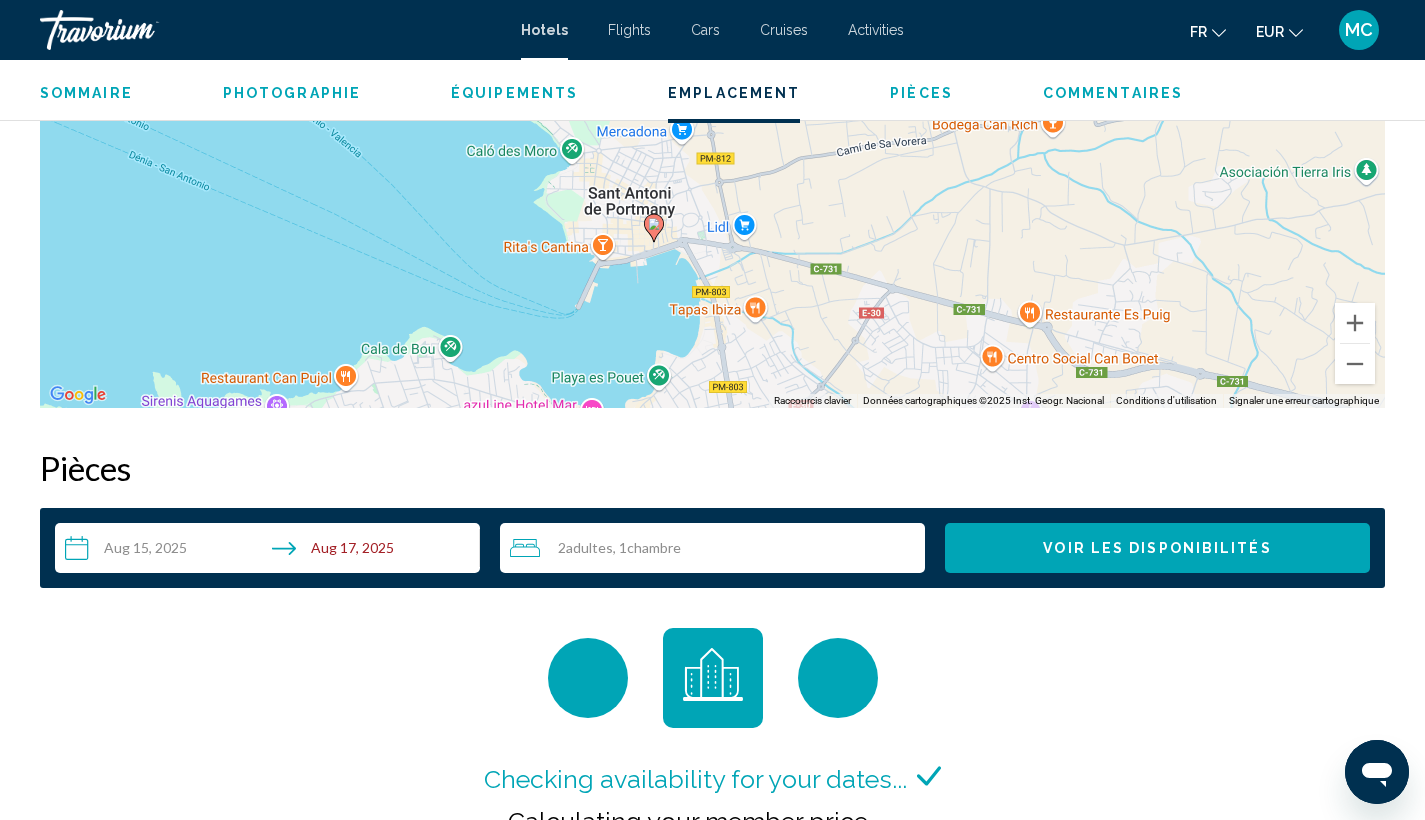 scroll, scrollTop: 0, scrollLeft: 0, axis: both 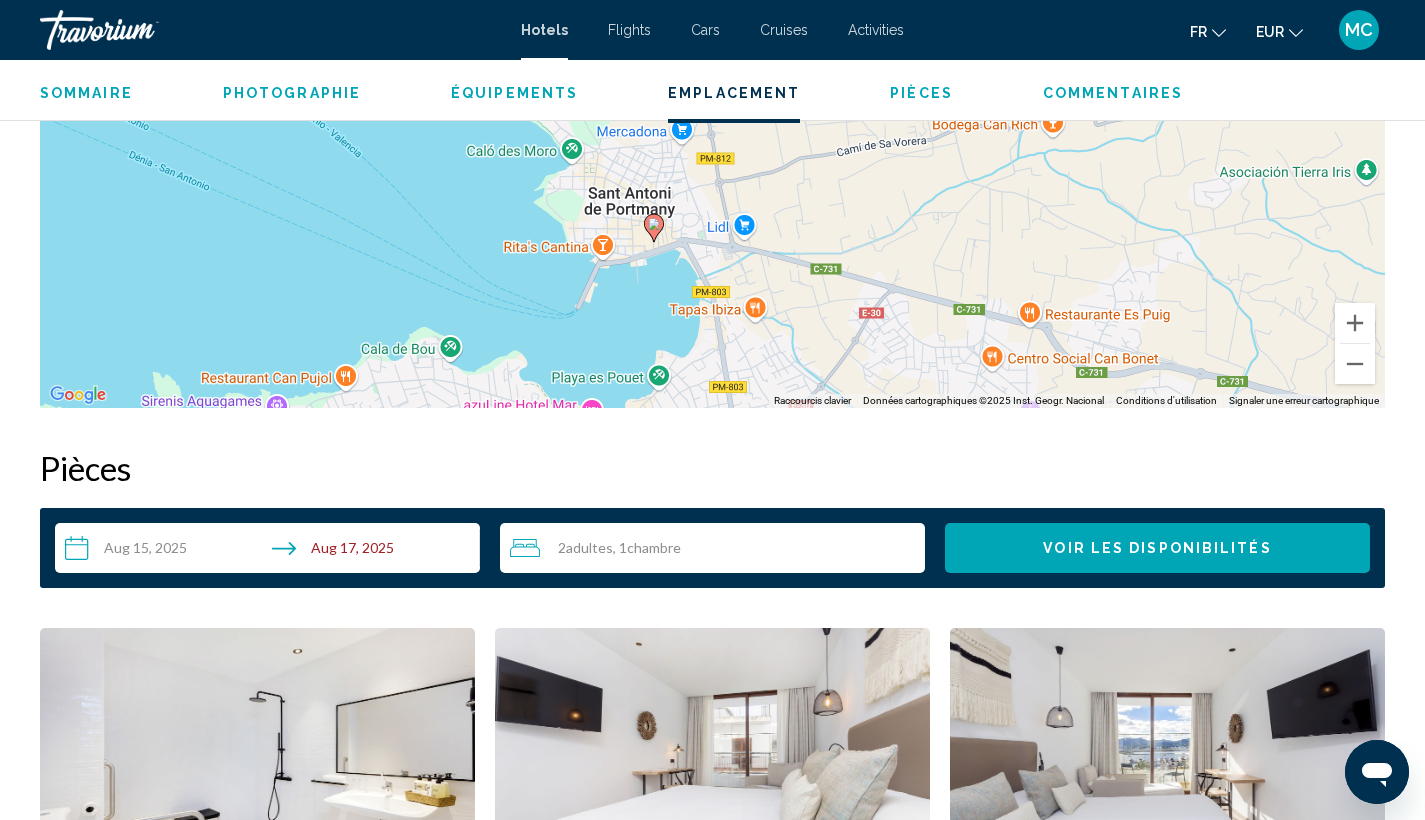 drag, startPoint x: 1342, startPoint y: 334, endPoint x: 1252, endPoint y: 334, distance: 90 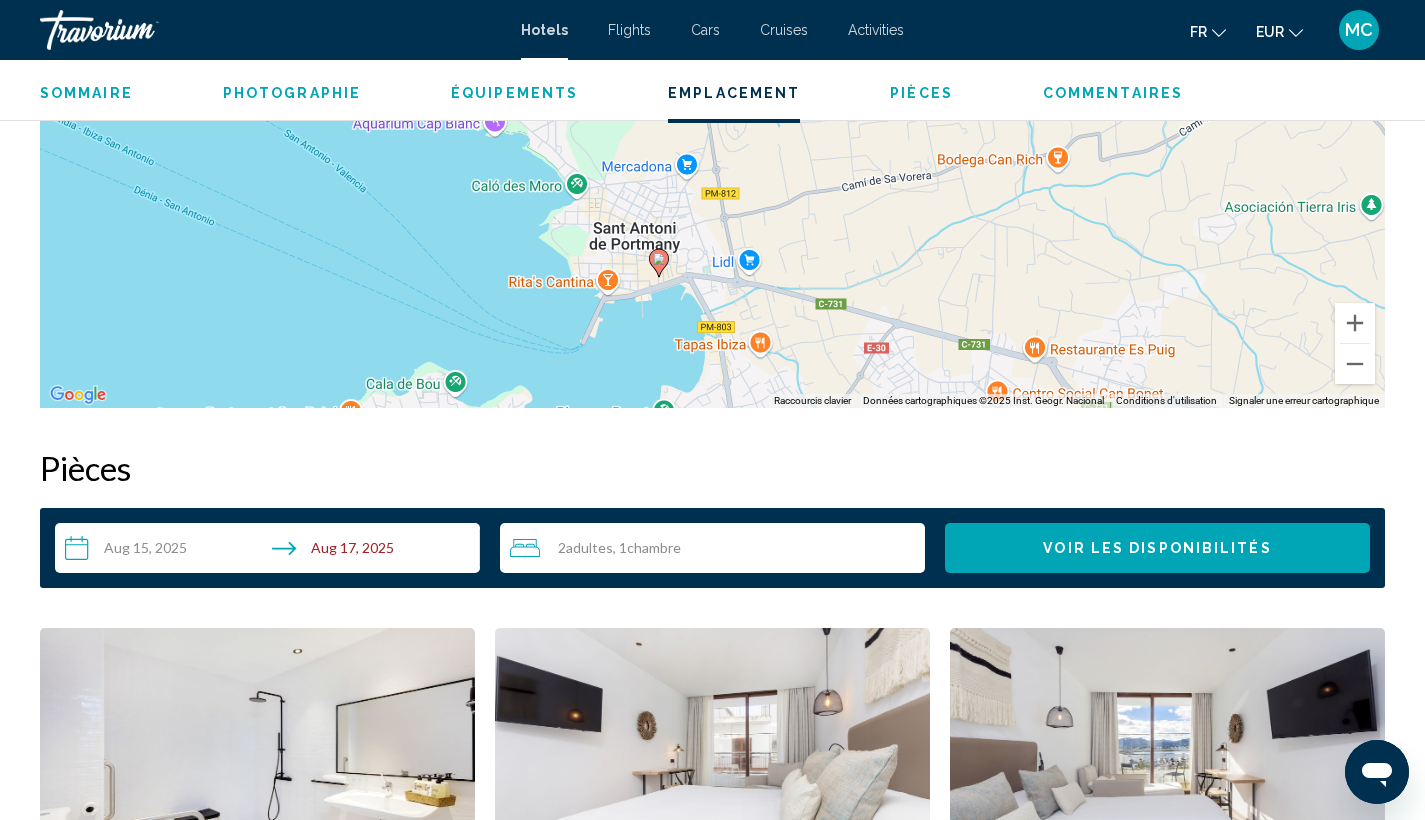 drag, startPoint x: 1259, startPoint y: 383, endPoint x: 1283, endPoint y: 467, distance: 87.36132 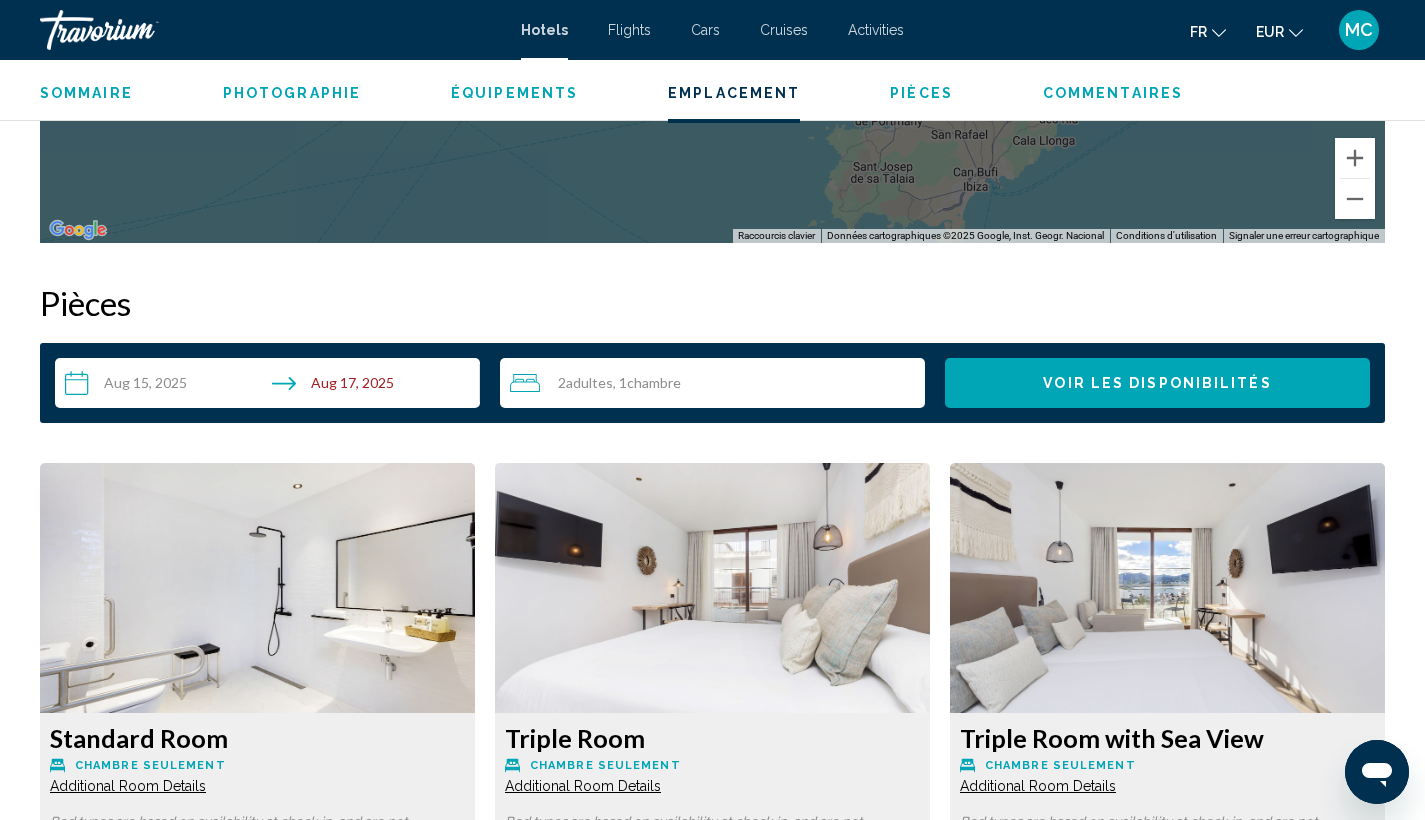 scroll, scrollTop: 1983, scrollLeft: 0, axis: vertical 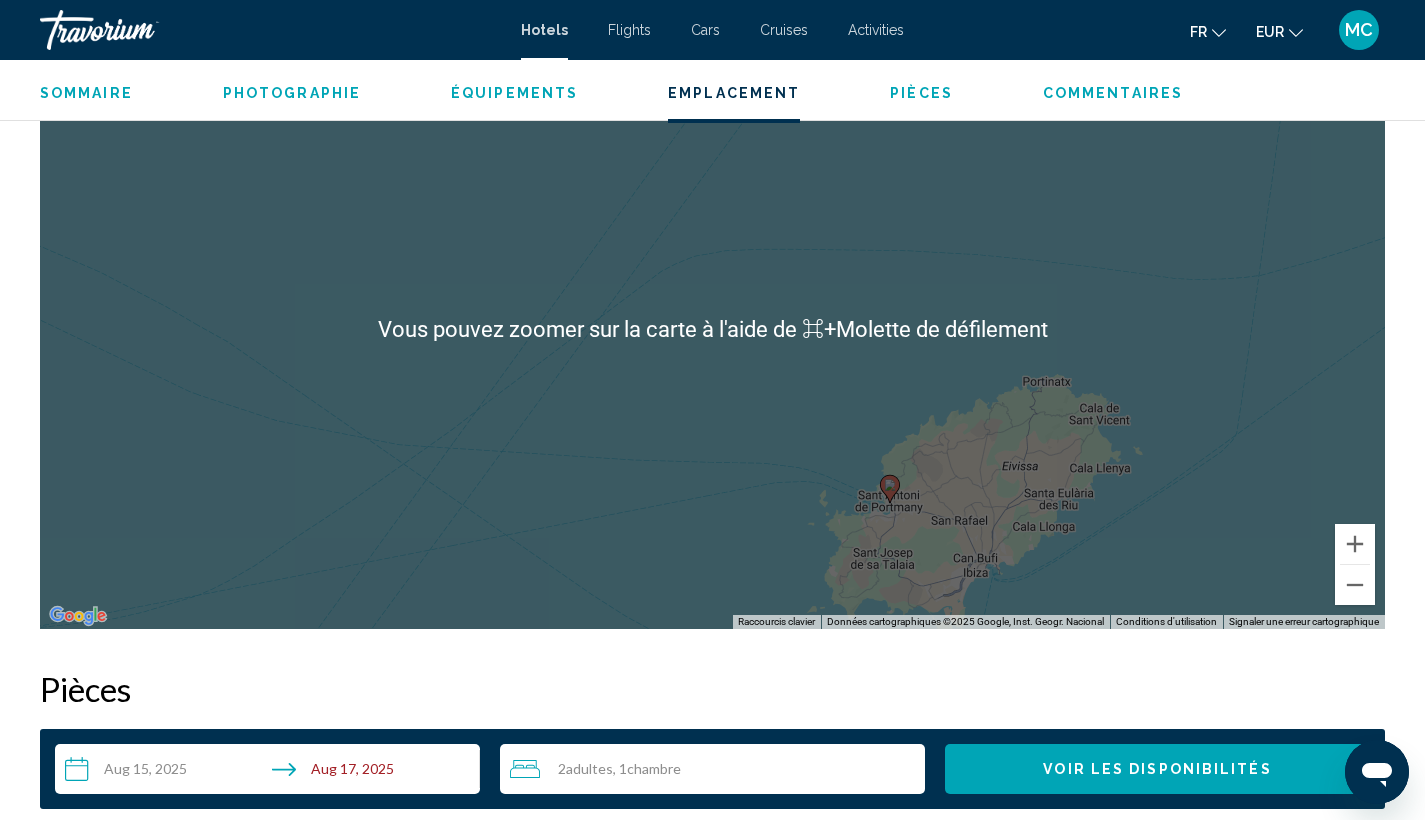click on "Pour naviguer, appuyez sur les touches fléchées. Pour activer le glissement avec le clavier, appuyez sur Alt+Entrée. Une fois ce mode activé, utilisez les touches fléchées pour déplacer le repère. Pour valider le déplacement, appuyez sur Entrée. Pour annuler, appuyez sur Échap." at bounding box center (712, 329) 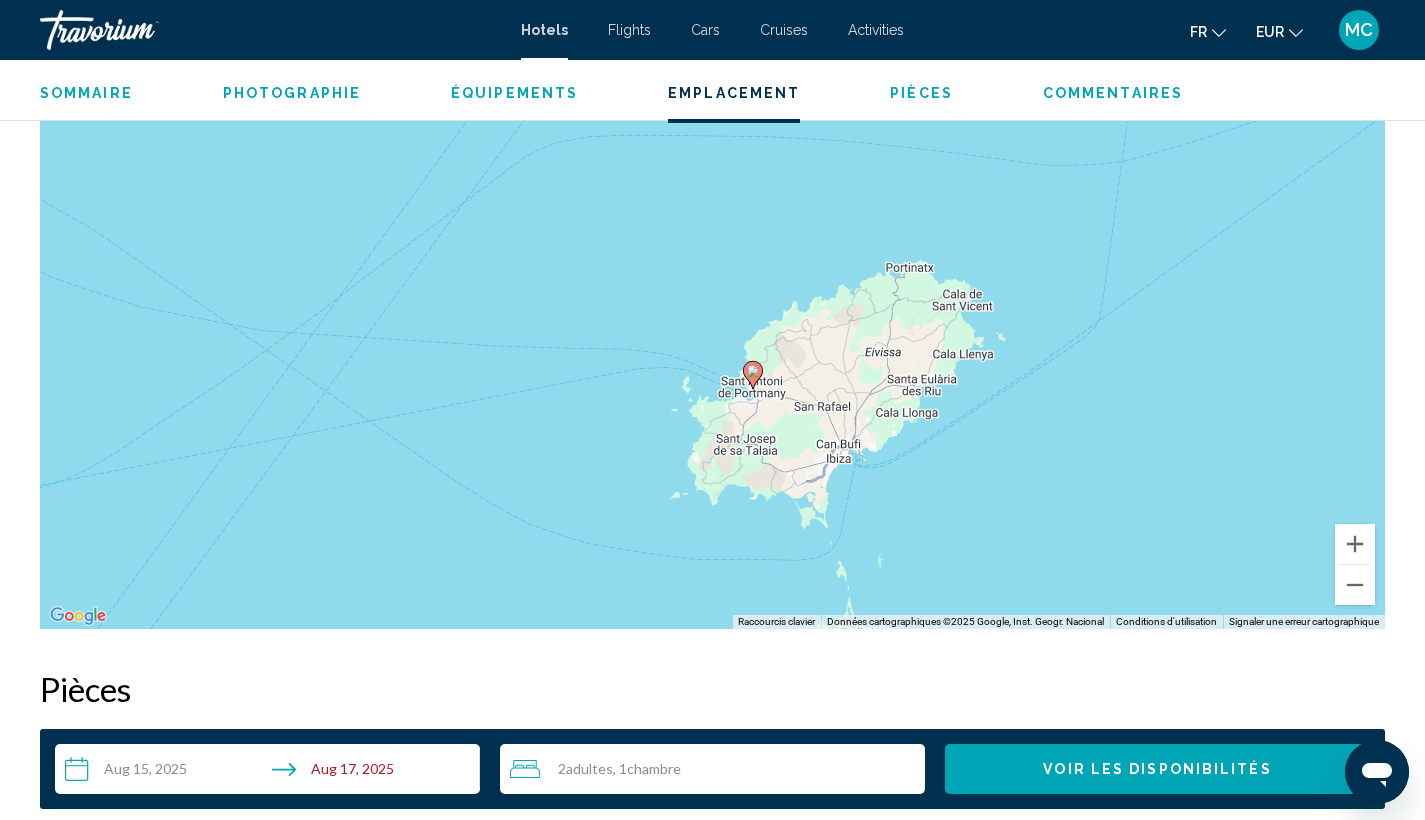 drag, startPoint x: 1056, startPoint y: 445, endPoint x: 923, endPoint y: 316, distance: 185.28357 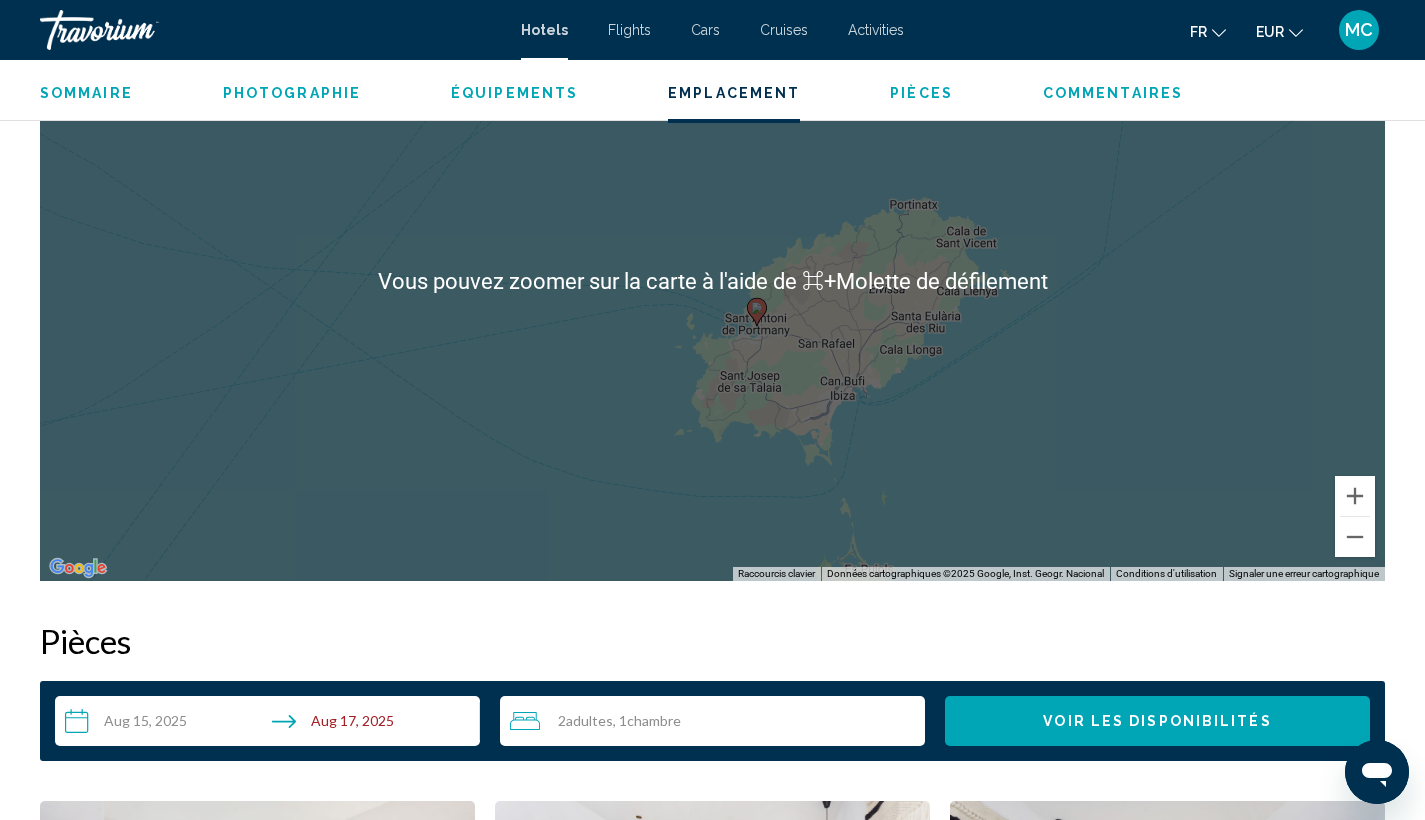 scroll, scrollTop: 1873, scrollLeft: 0, axis: vertical 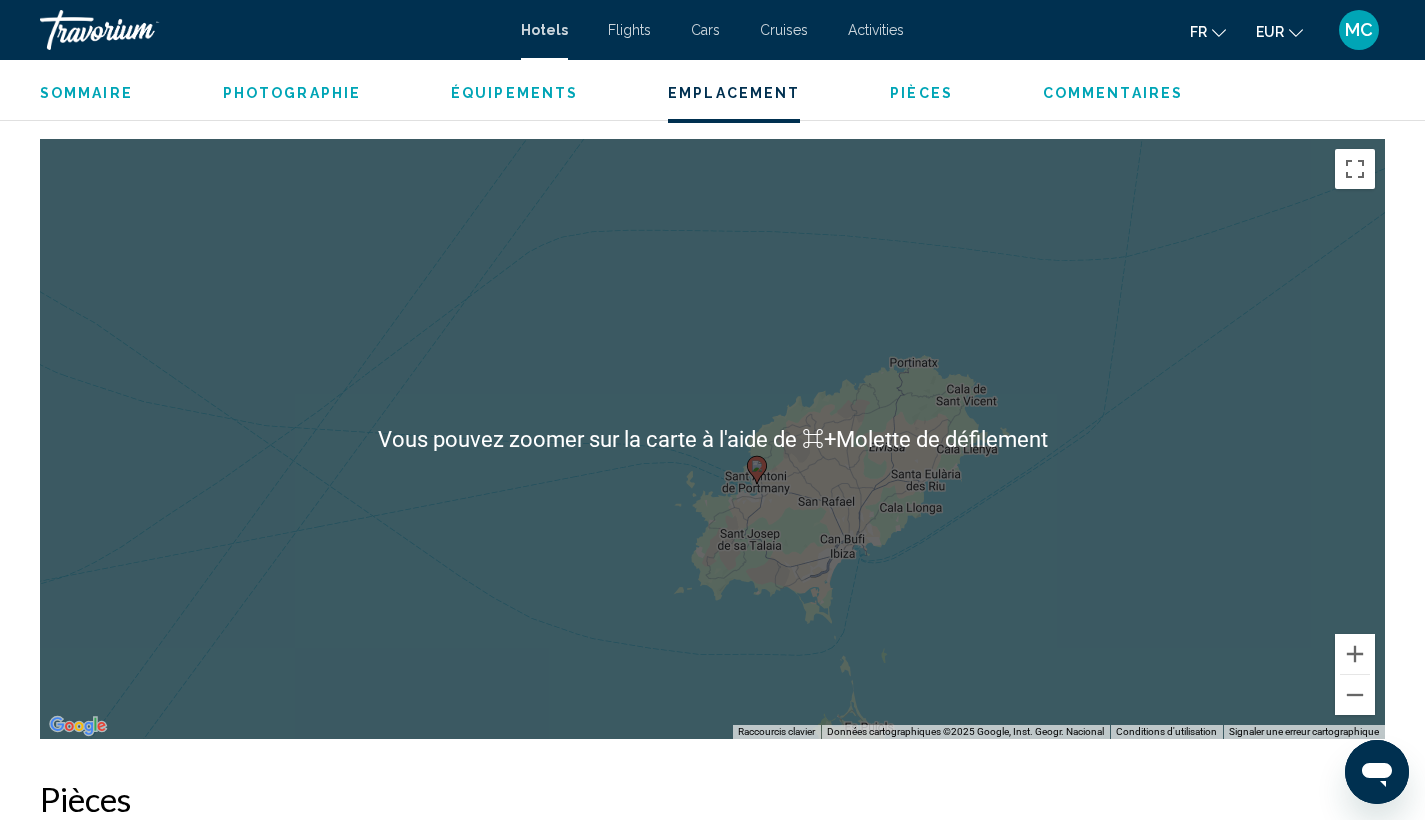 click on "Pour naviguer, appuyez sur les touches fléchées. Pour activer le glissement avec le clavier, appuyez sur Alt+Entrée. Une fois ce mode activé, utilisez les touches fléchées pour déplacer le repère. Pour valider le déplacement, appuyez sur Entrée. Pour annuler, appuyez sur Échap." at bounding box center (712, 439) 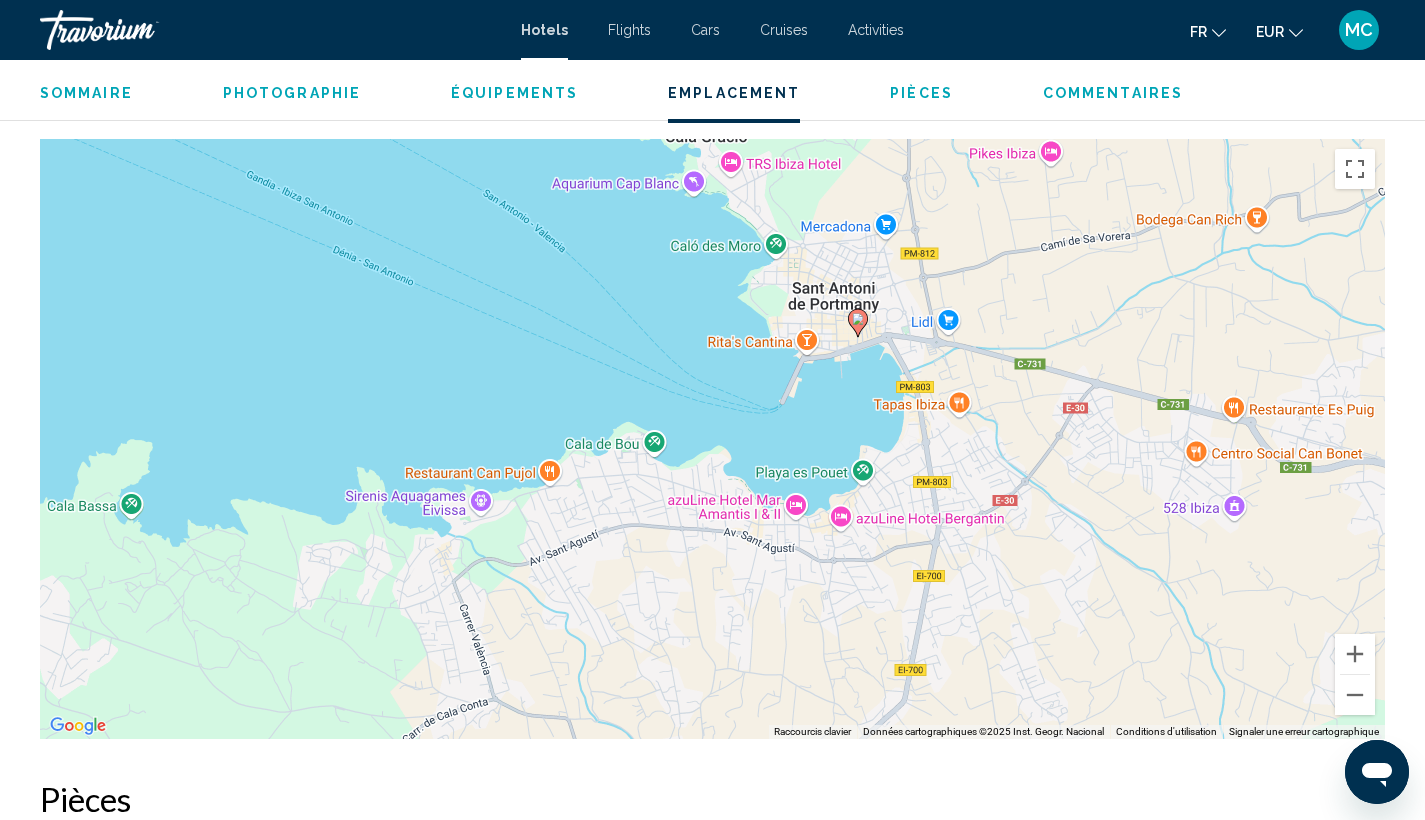 drag, startPoint x: 854, startPoint y: 288, endPoint x: 770, endPoint y: 476, distance: 205.9126 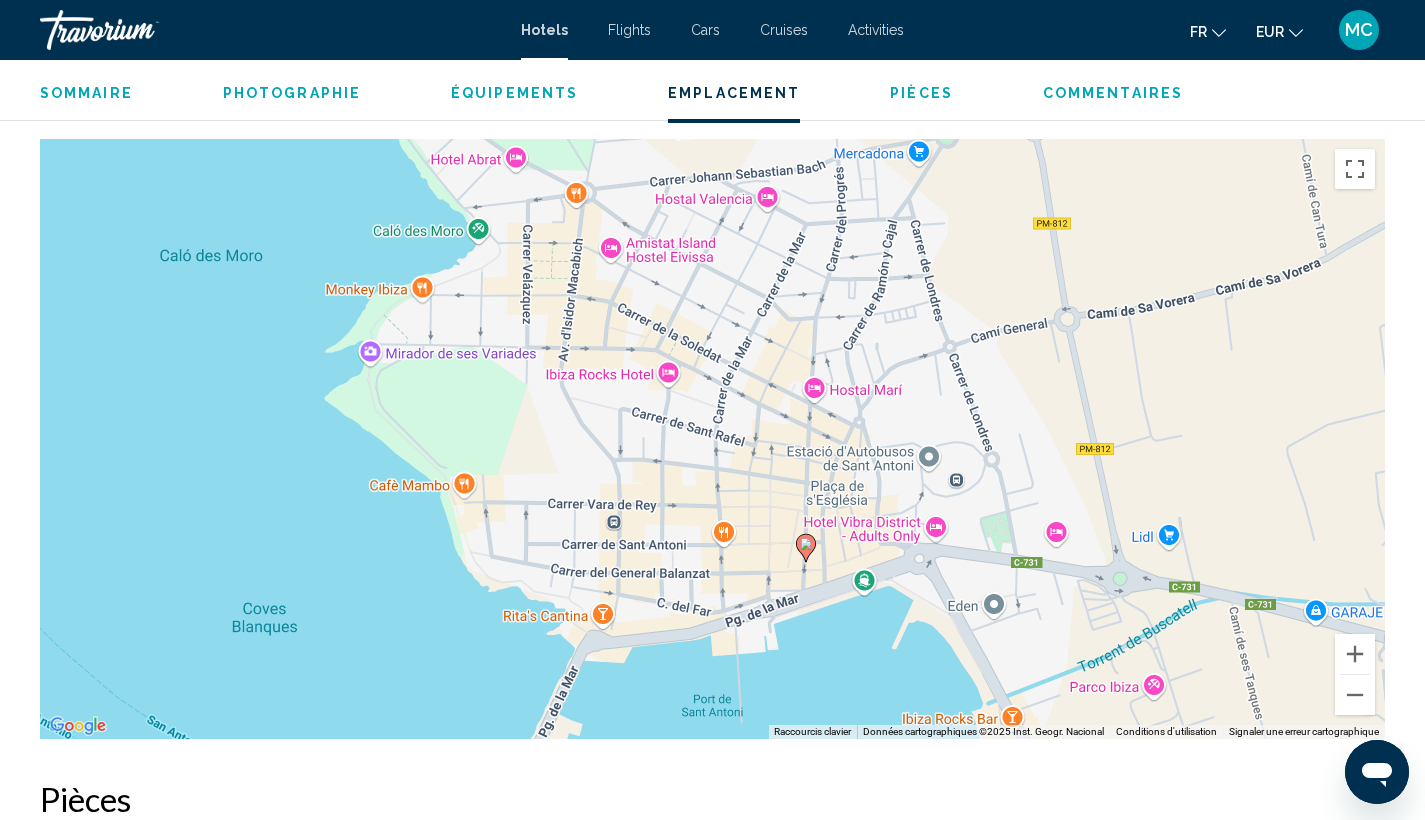 drag, startPoint x: 729, startPoint y: 565, endPoint x: 724, endPoint y: 734, distance: 169.07394 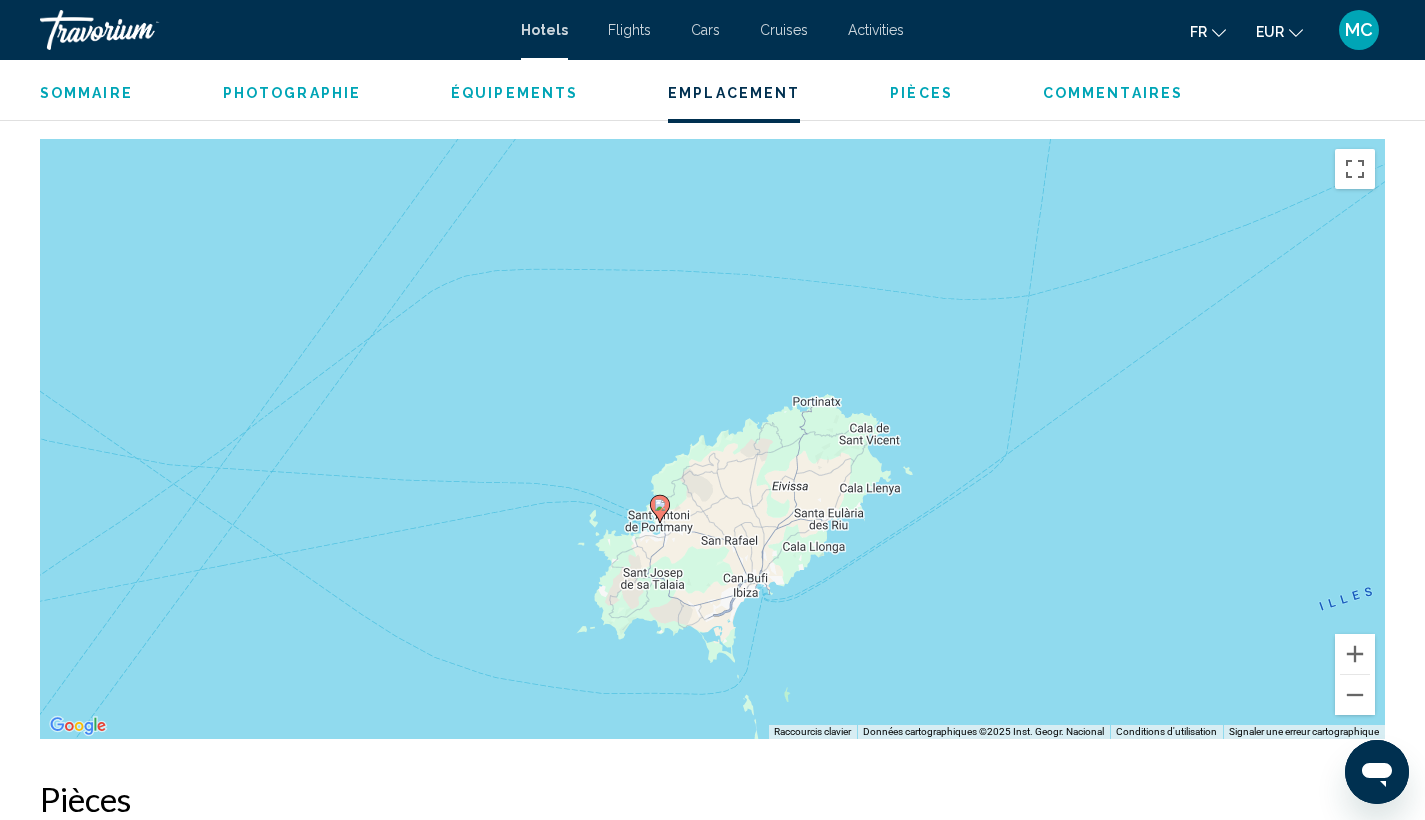 drag, startPoint x: 753, startPoint y: 493, endPoint x: 791, endPoint y: 405, distance: 95.85406 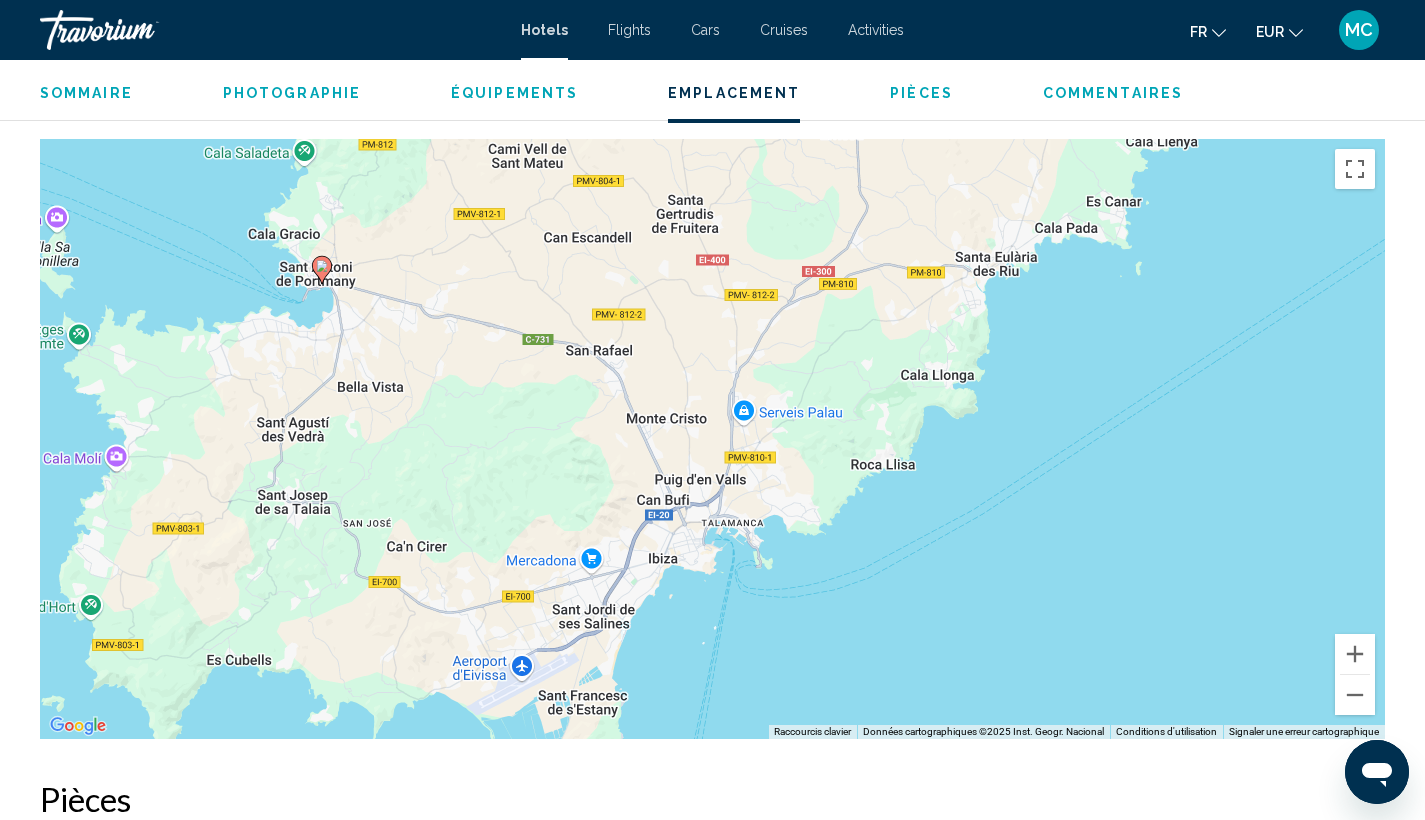 drag, startPoint x: 752, startPoint y: 524, endPoint x: 756, endPoint y: 435, distance: 89.08984 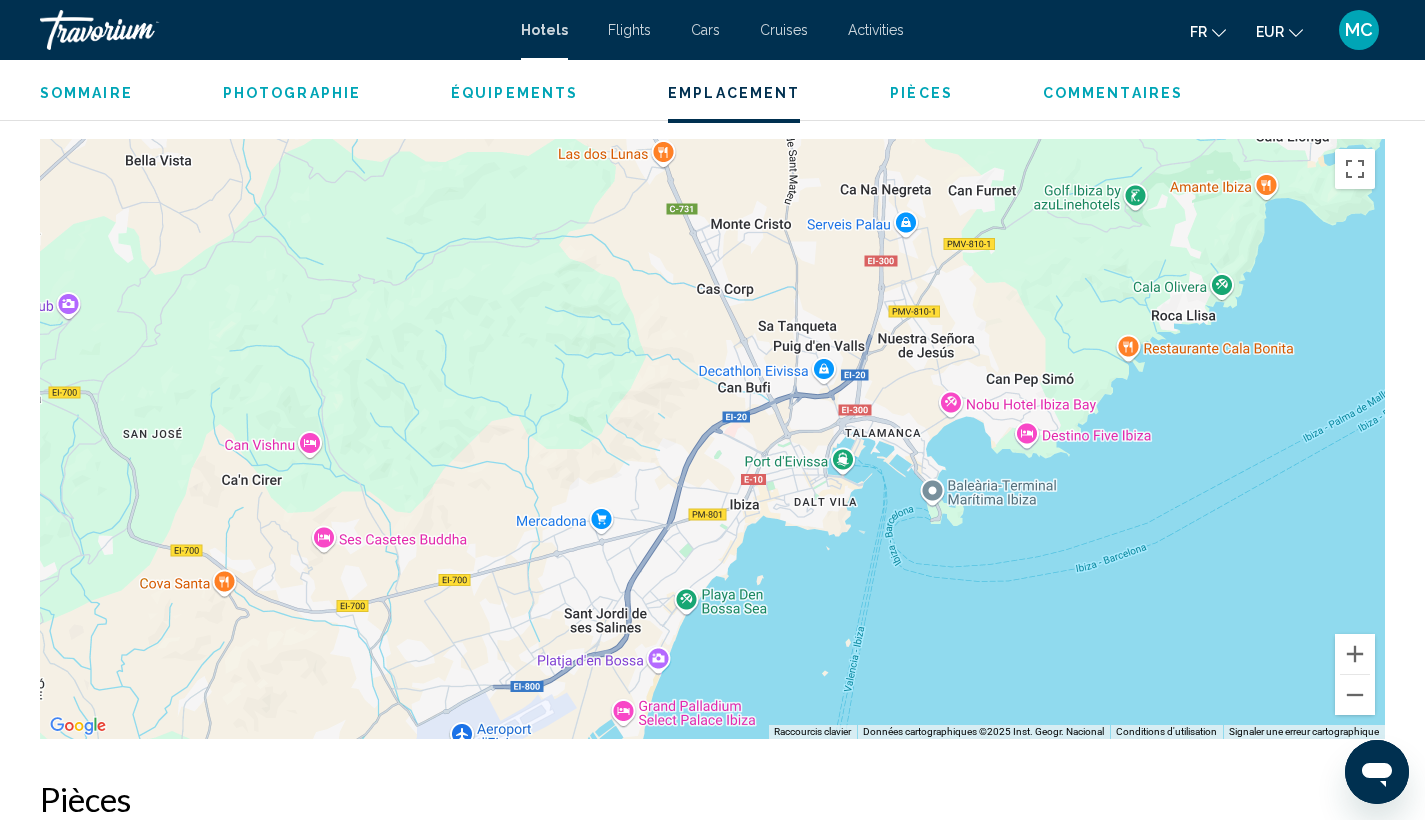 drag, startPoint x: 620, startPoint y: 584, endPoint x: 763, endPoint y: 585, distance: 143.0035 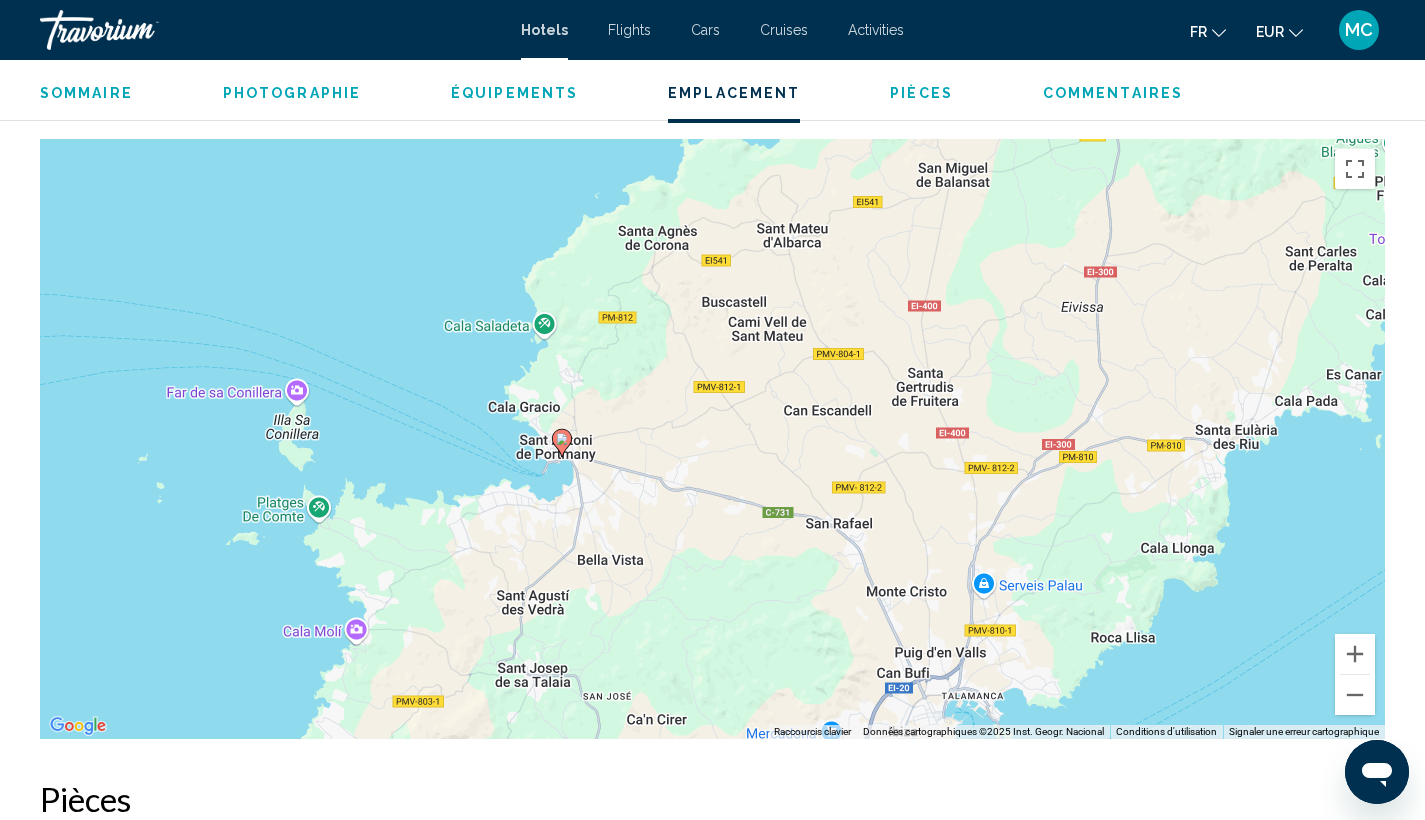 drag, startPoint x: 458, startPoint y: 482, endPoint x: 540, endPoint y: 462, distance: 84.40379 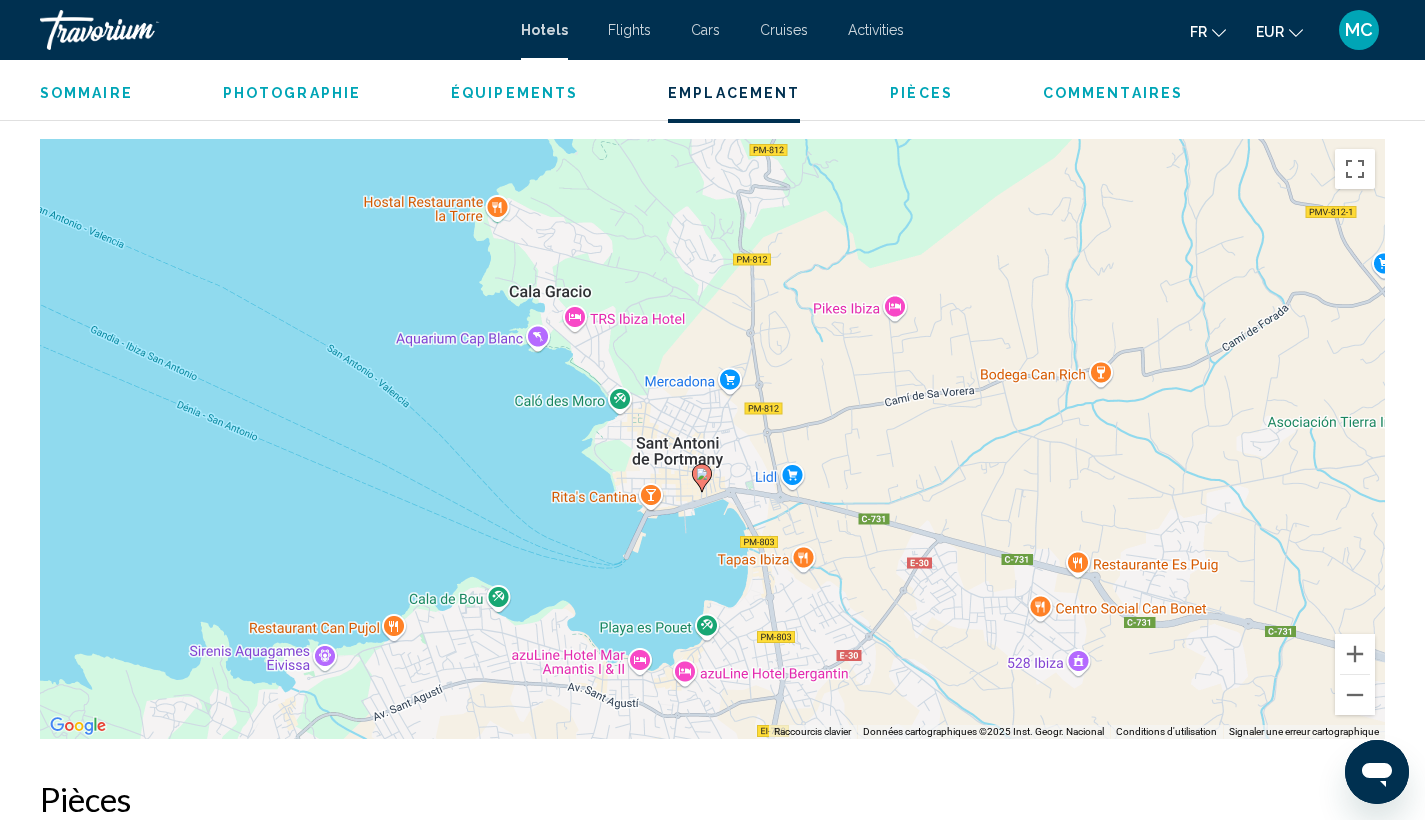 drag, startPoint x: 1048, startPoint y: 424, endPoint x: 467, endPoint y: 514, distance: 587.92944 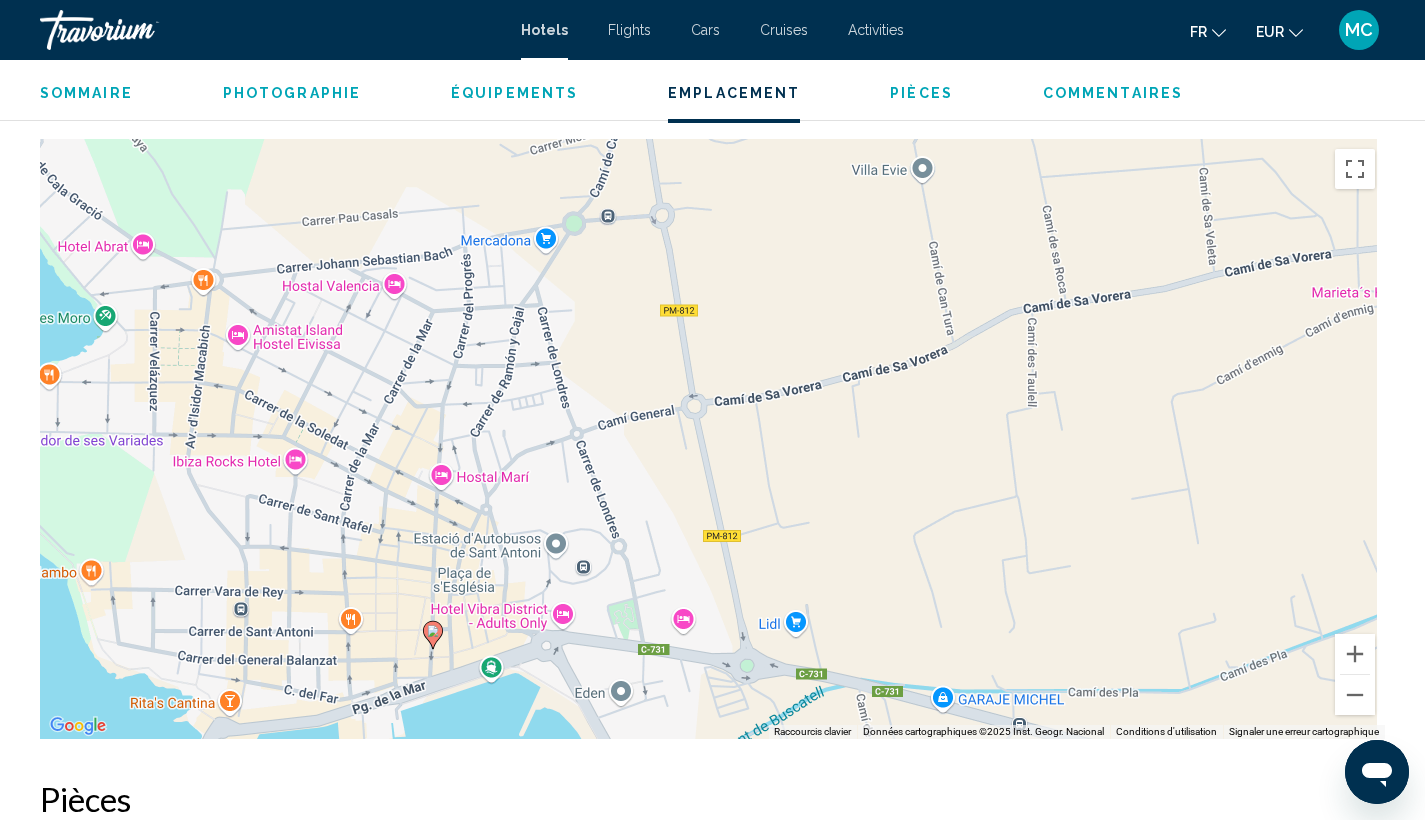 drag, startPoint x: 472, startPoint y: 469, endPoint x: 329, endPoint y: 671, distance: 247.49344 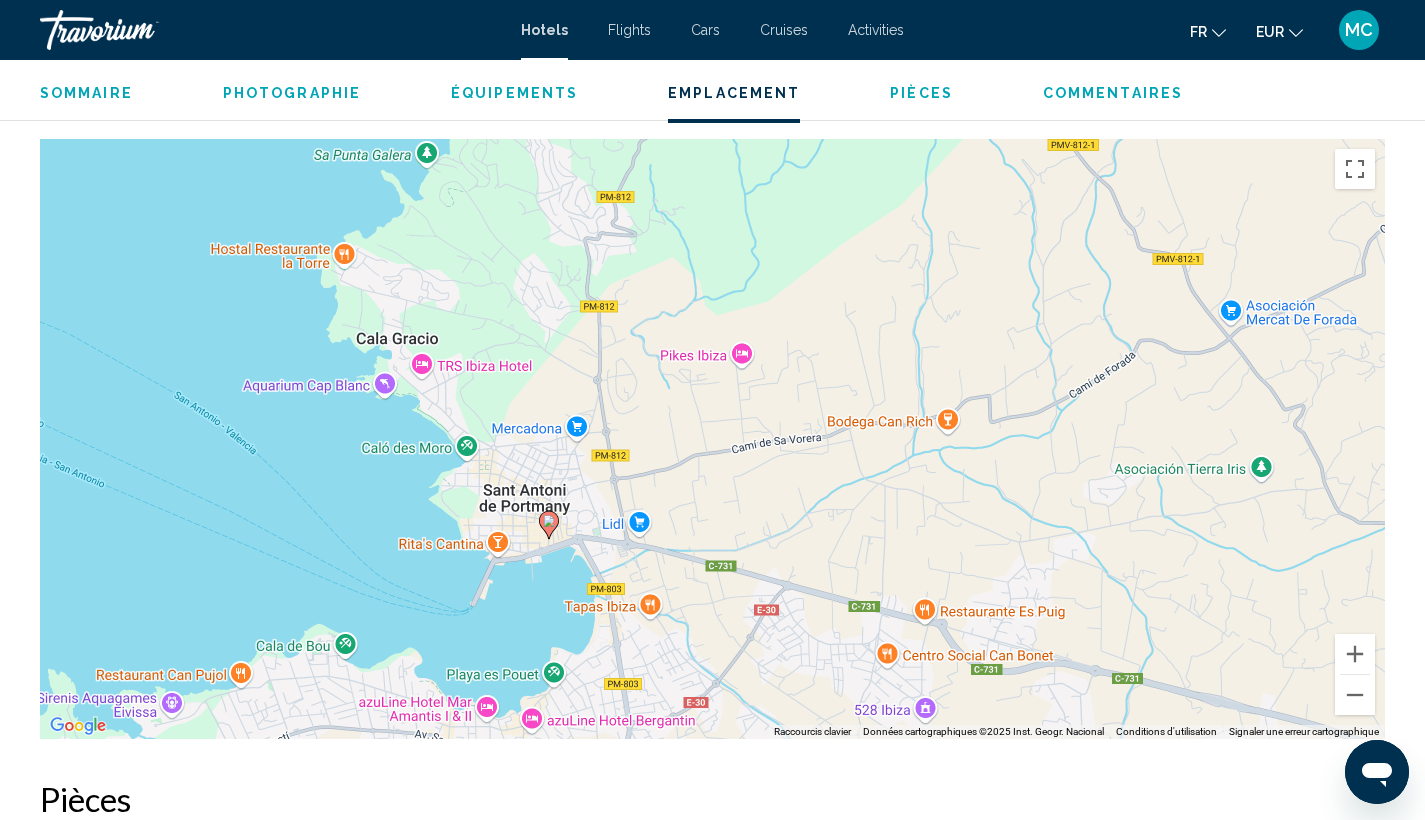 drag, startPoint x: 454, startPoint y: 514, endPoint x: 685, endPoint y: 334, distance: 292.8498 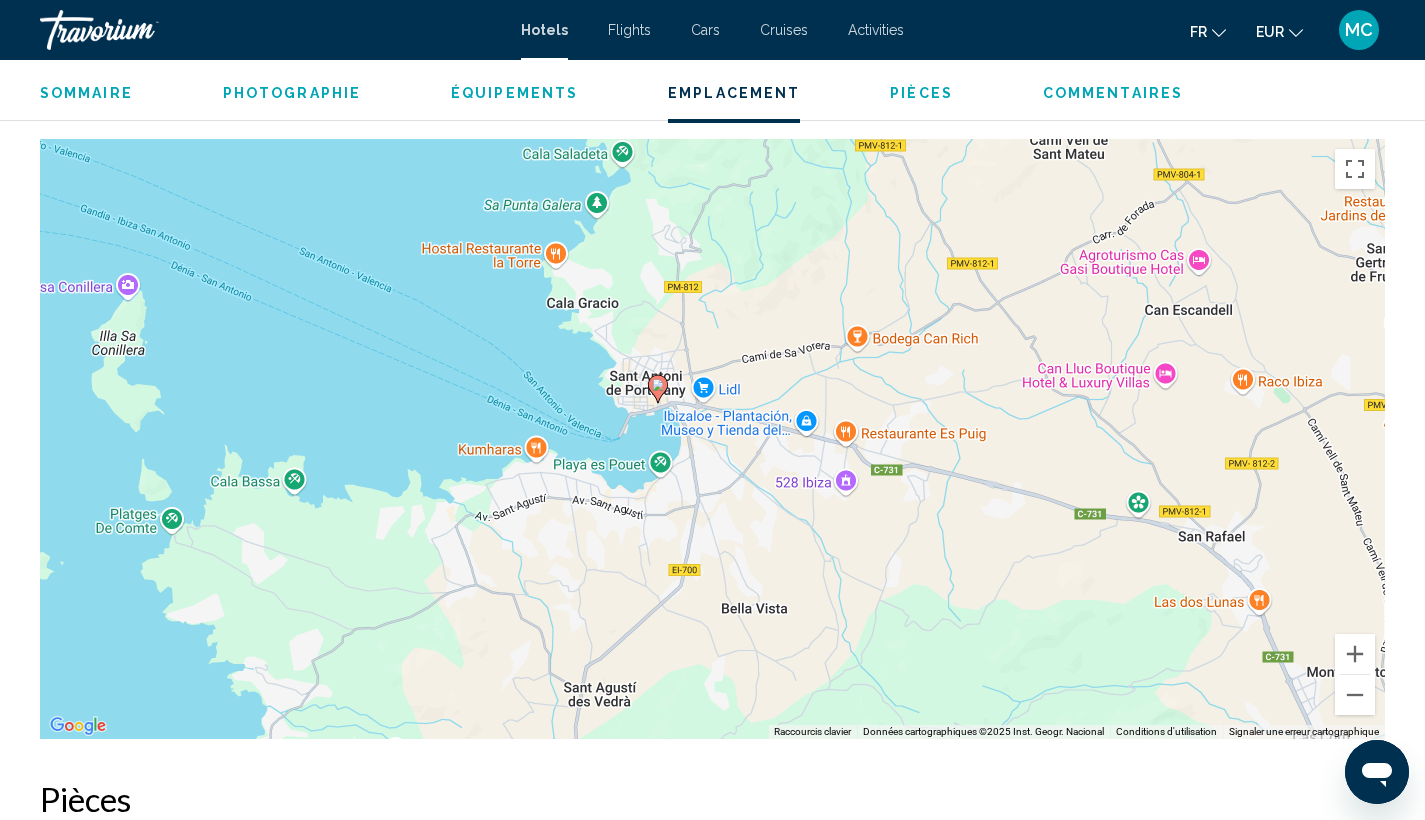 click on "Pour naviguer, appuyez sur les touches fléchées. Pour activer le glissement avec le clavier, appuyez sur Alt+Entrée. Une fois ce mode activé, utilisez les touches fléchées pour déplacer le repère. Pour valider le déplacement, appuyez sur Entrée. Pour annuler, appuyez sur Échap." at bounding box center [712, 439] 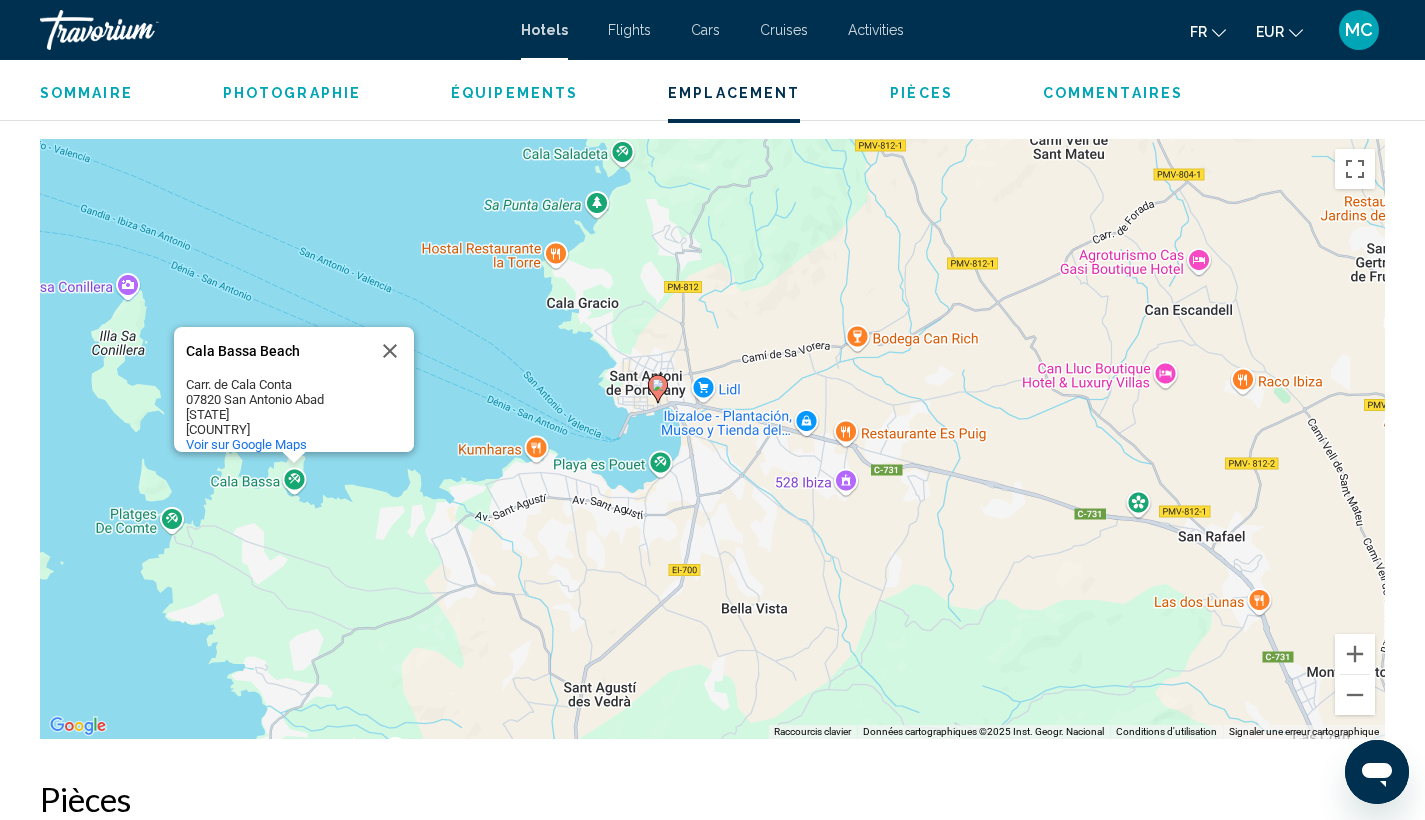 click on "Pour naviguer, appuyez sur les touches fléchées. Pour activer le glissement avec le clavier, appuyez sur Alt+Entrée. Une fois ce mode activé, utilisez les touches fléchées pour déplacer le repère. Pour valider le déplacement, appuyez sur Entrée. Pour annuler, appuyez sur Échap.     Cala Bassa Beach                     Cala Bassa Beach                 Carr. de Cala Conta 07820 San Antonio Abad [STATE] [COUNTRY]             Voir sur Google Maps" at bounding box center (712, 439) 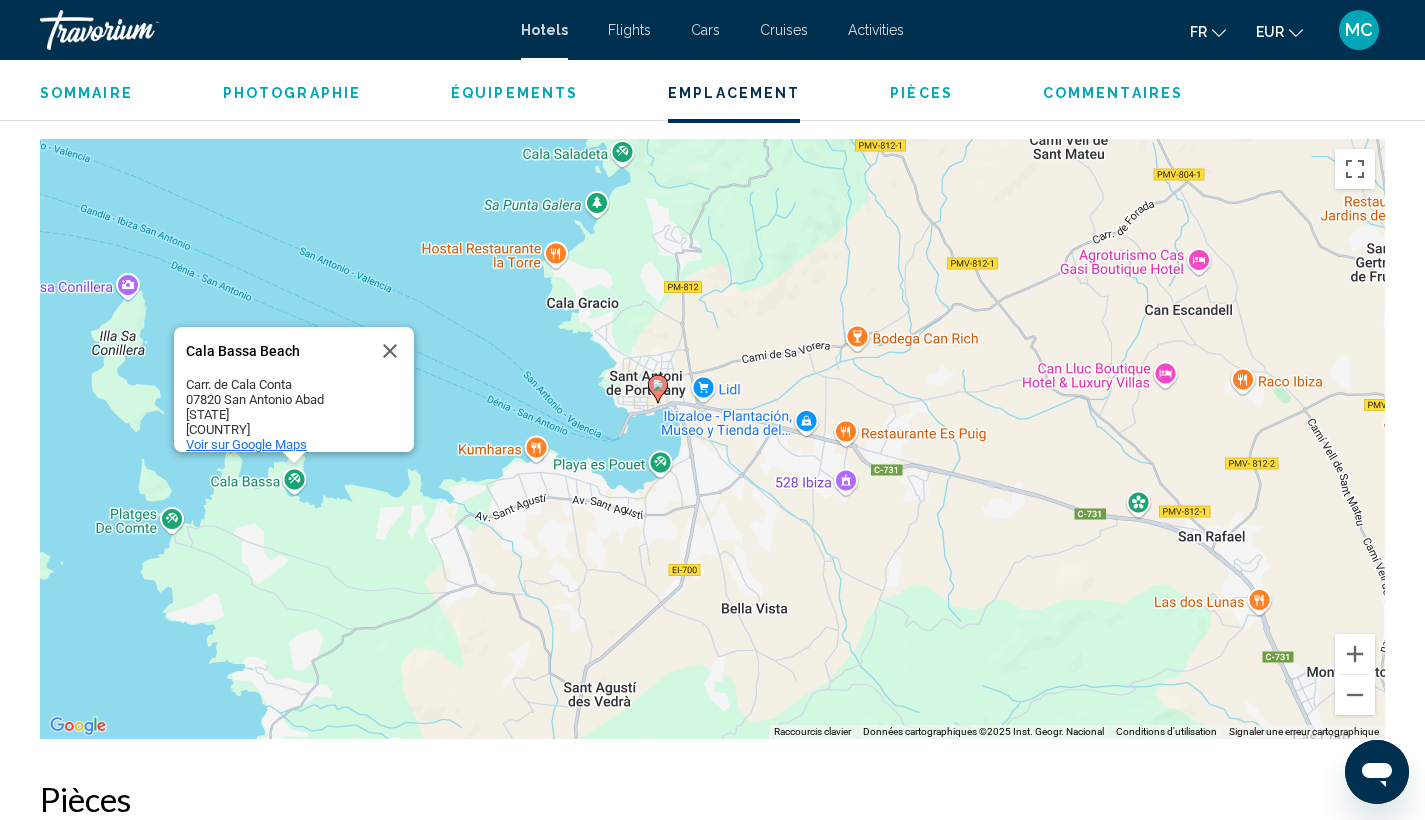 click on "Voir sur Google Maps" at bounding box center (246, 444) 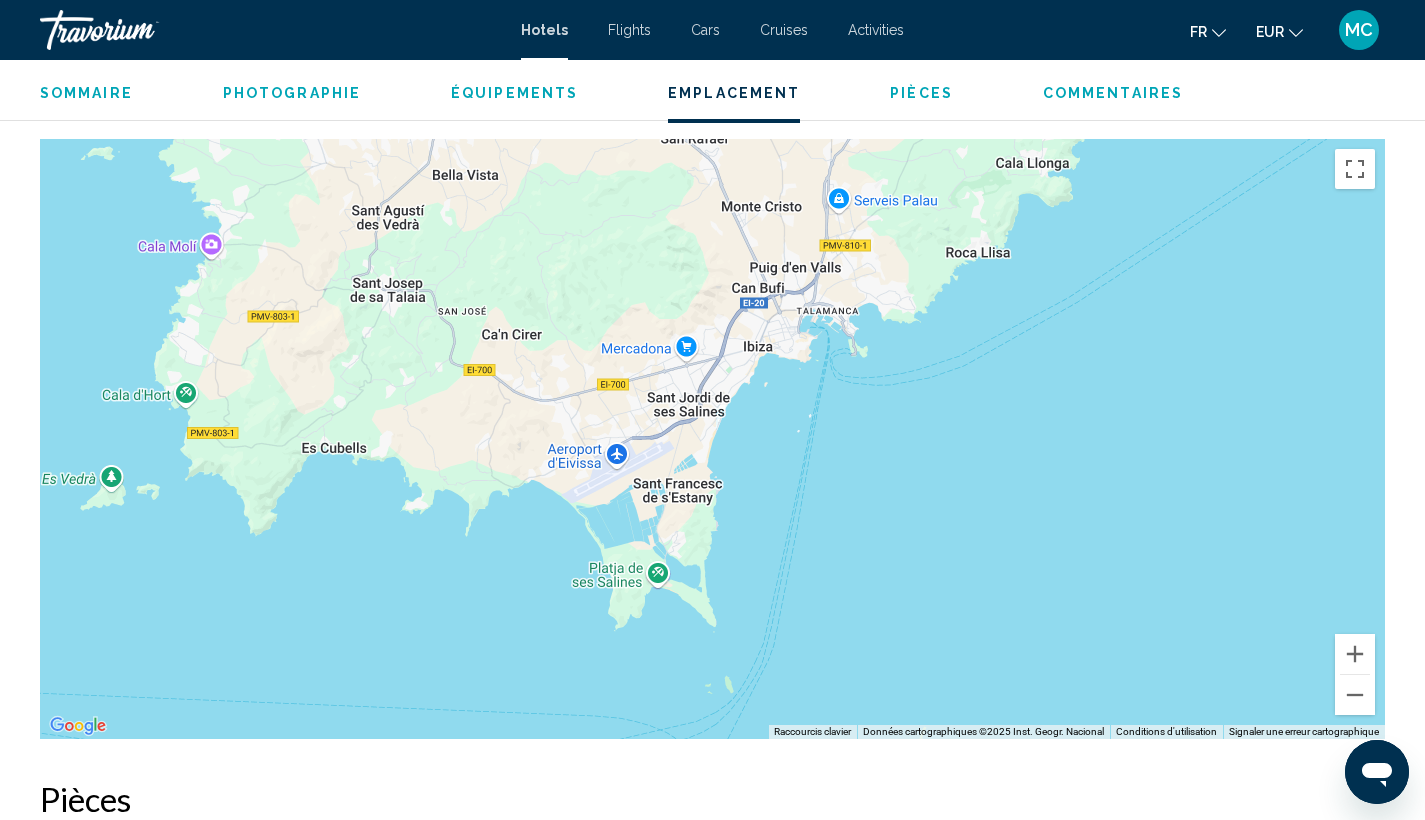 drag, startPoint x: 781, startPoint y: 522, endPoint x: 633, endPoint y: 277, distance: 286.23242 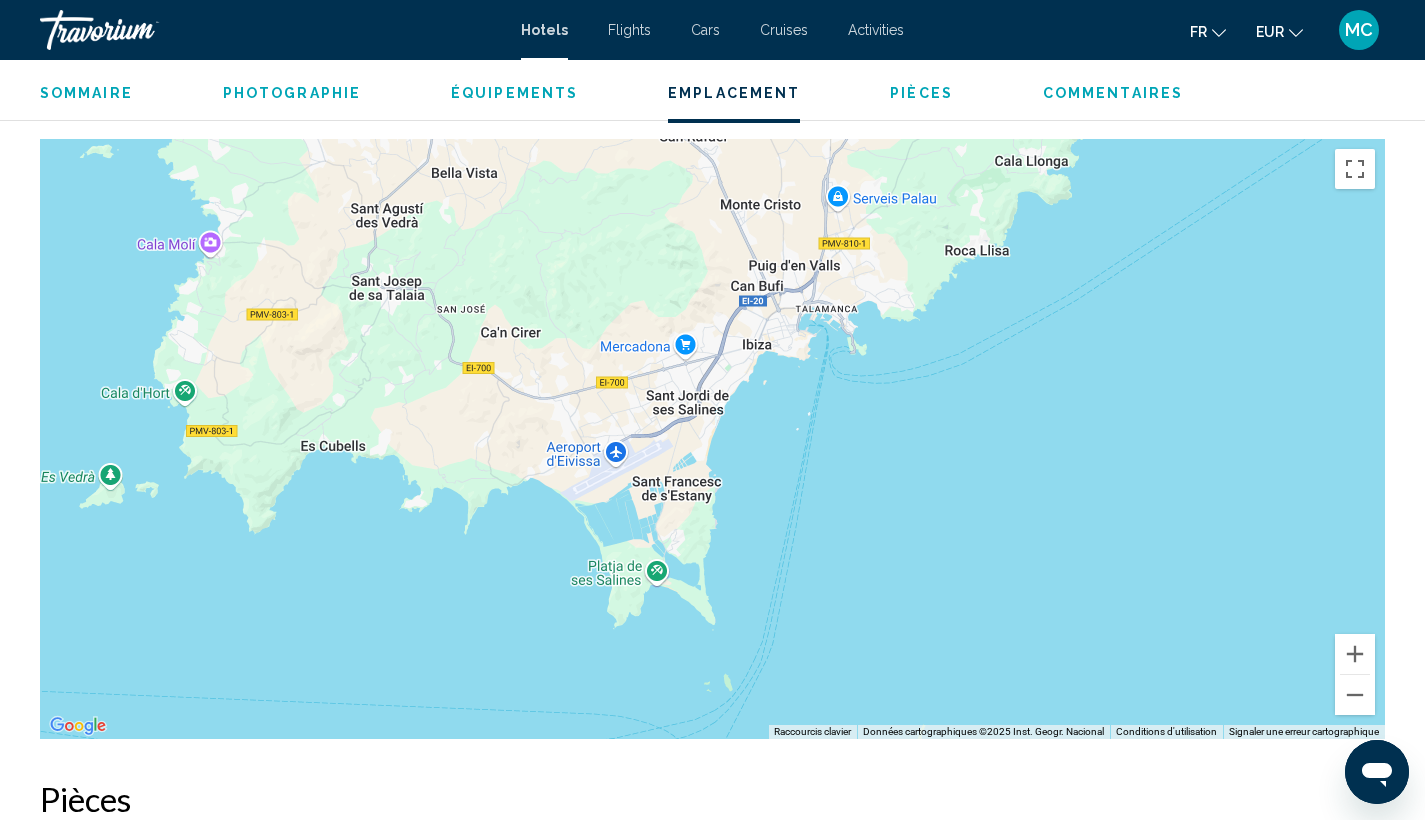scroll, scrollTop: 1838, scrollLeft: 0, axis: vertical 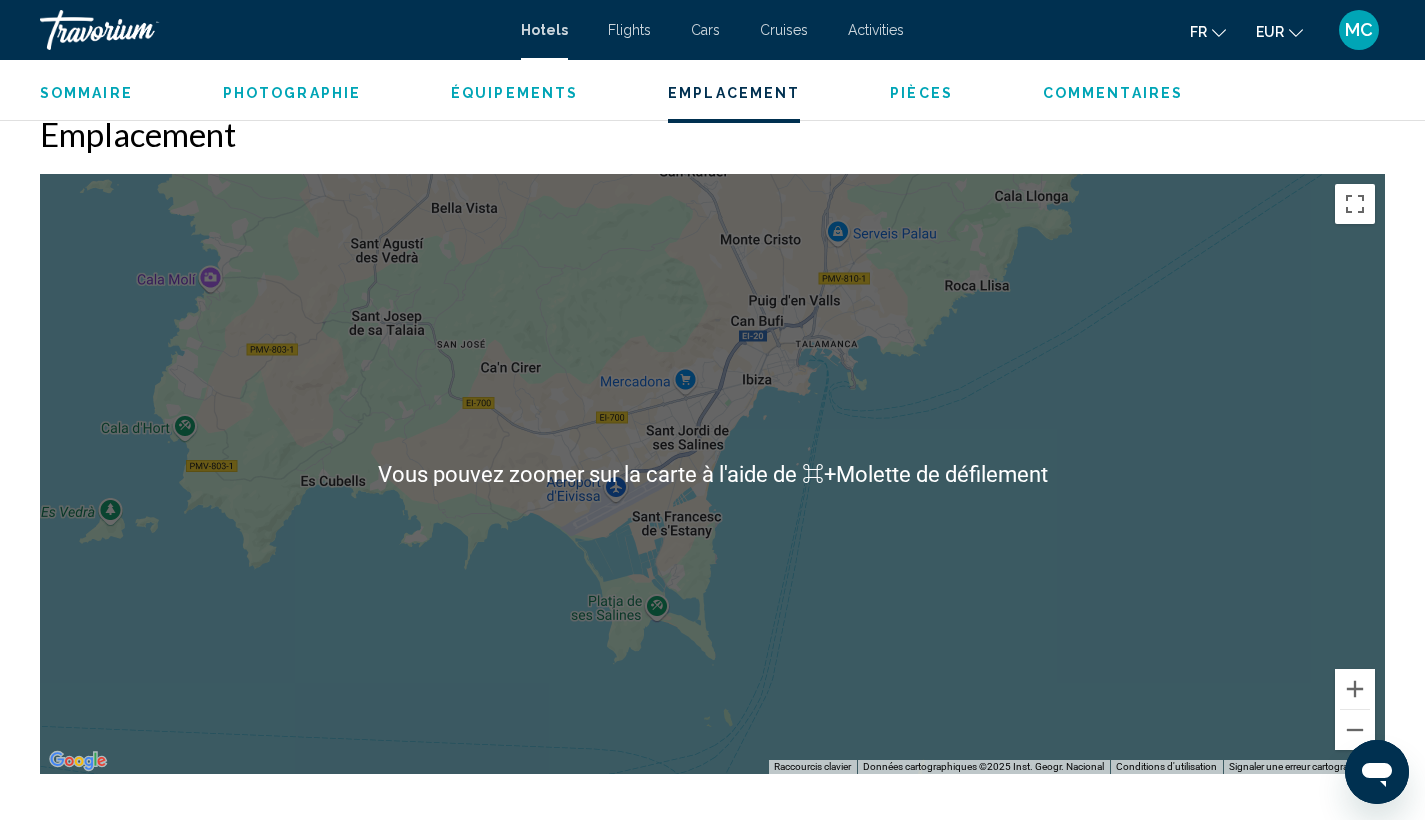 drag, startPoint x: 643, startPoint y: 623, endPoint x: 659, endPoint y: 612, distance: 19.416489 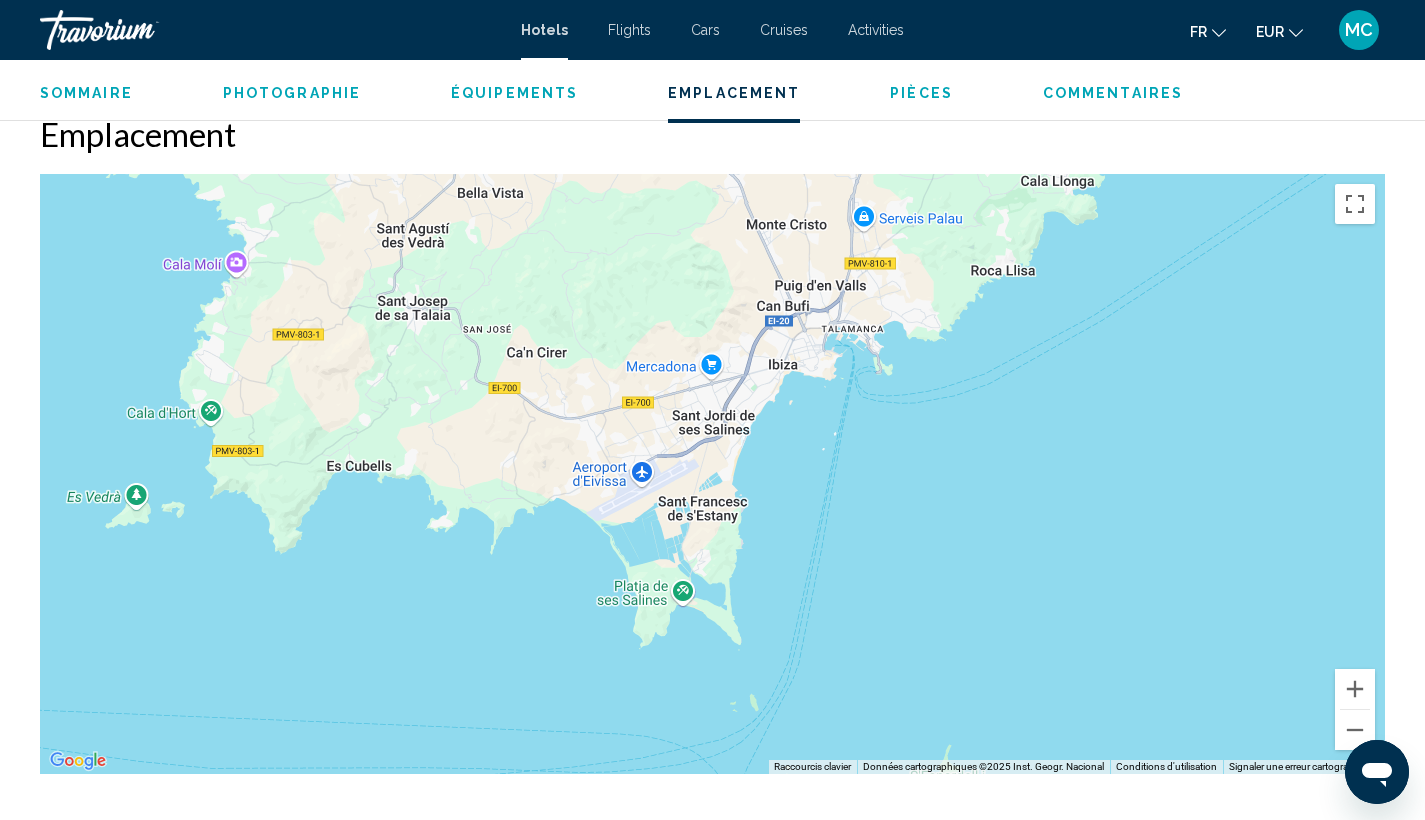 click on "Pour naviguer, appuyez sur les touches fléchées. Pour activer le glissement avec le clavier, appuyez sur Alt+Entrée. Une fois ce mode activé, utilisez les touches fléchées pour déplacer le repère. Pour valider le déplacement, appuyez sur Entrée. Pour annuler, appuyez sur Échap.     Cala Bassa Beach                     Cala Bassa Beach                 Carr. de Cala Conta 07820 San Antonio Abad [STATE] [COUNTRY]             Voir sur Google Maps" at bounding box center (712, 474) 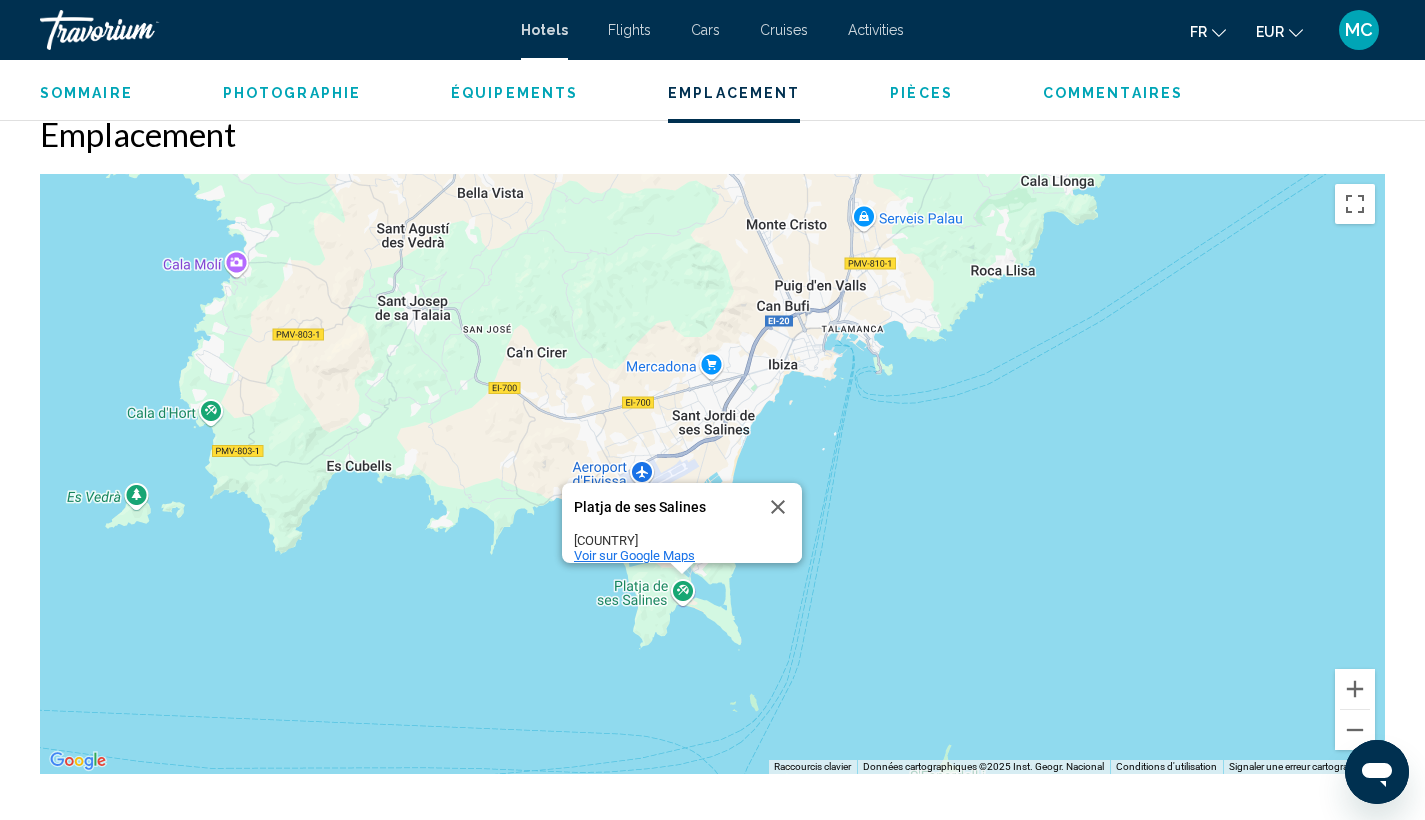 click on "Voir sur Google Maps" at bounding box center (634, 555) 